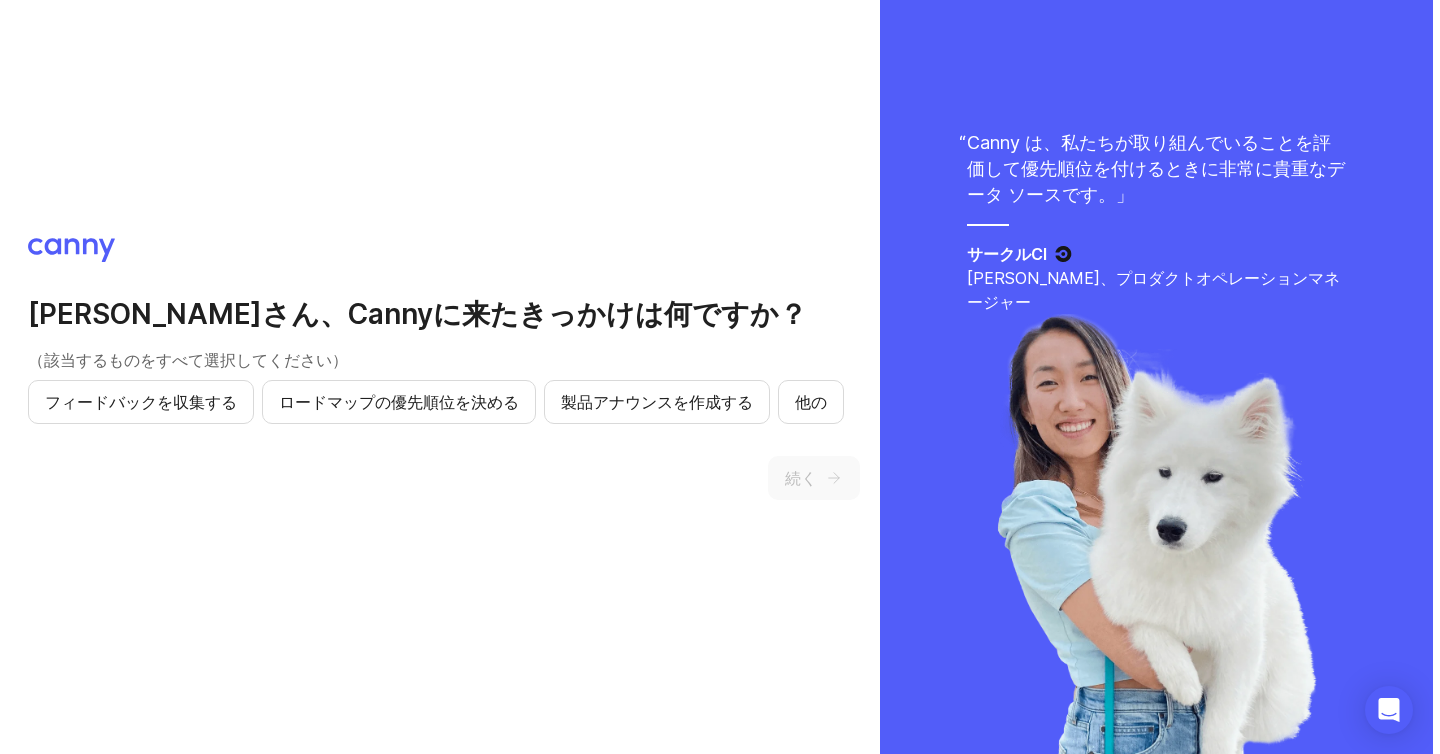 scroll, scrollTop: 0, scrollLeft: 0, axis: both 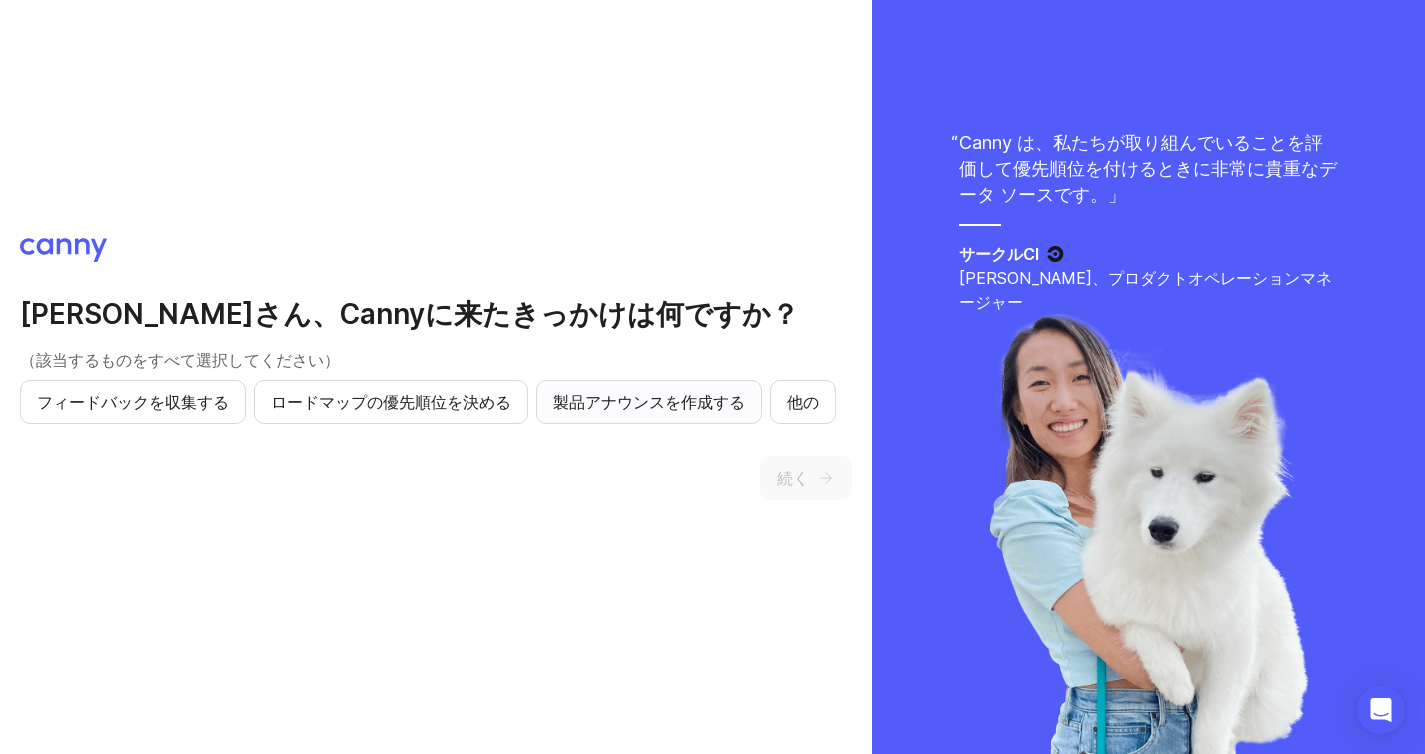 click on "製品アナウンスを作成する" at bounding box center [649, 402] 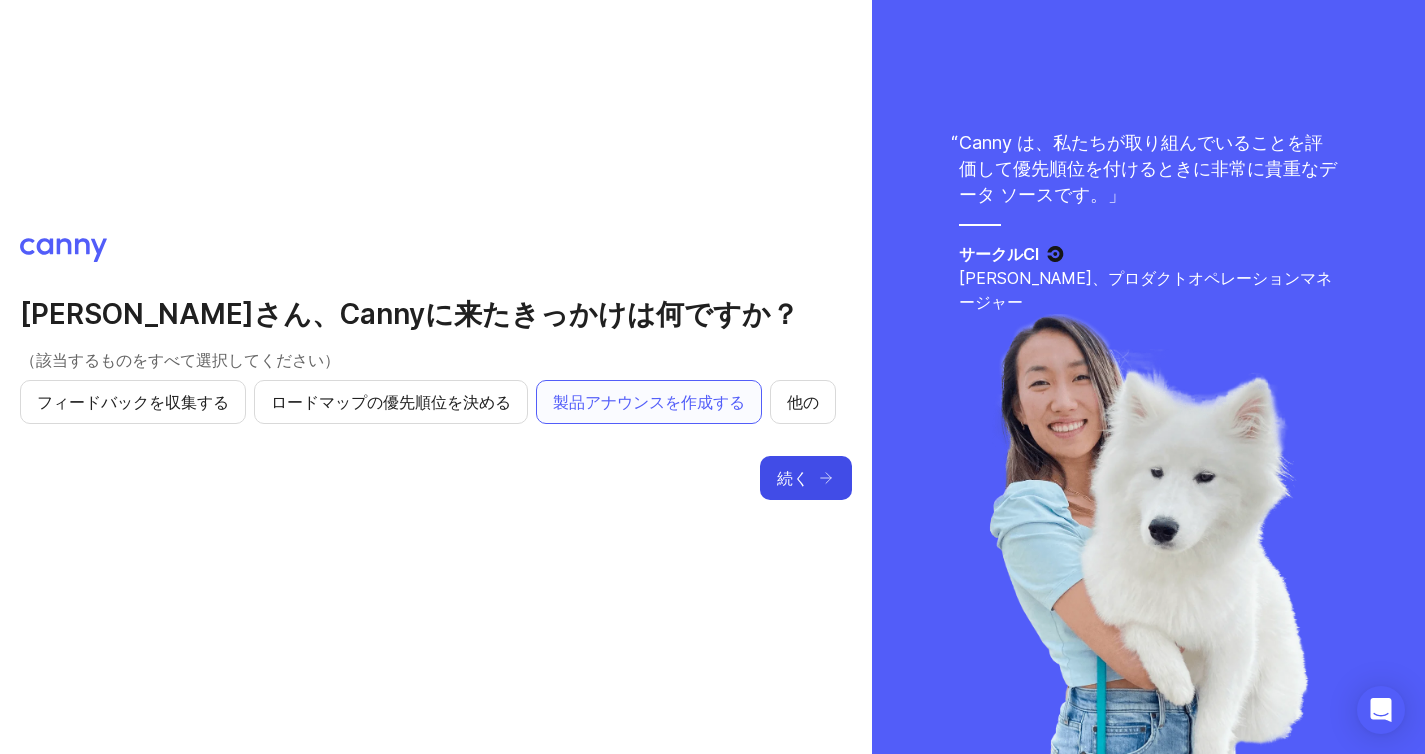click on "続く" at bounding box center (806, 478) 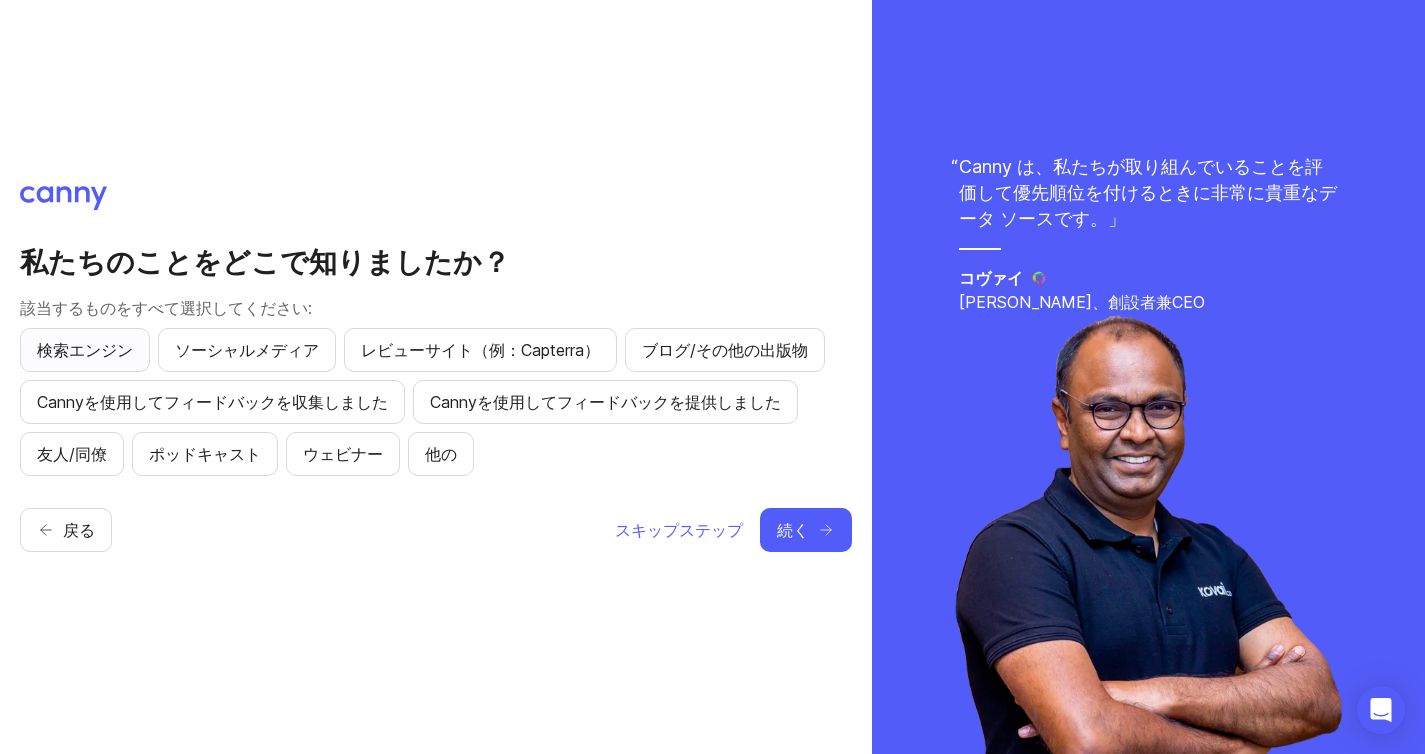 click on "検索エンジン" at bounding box center [85, 350] 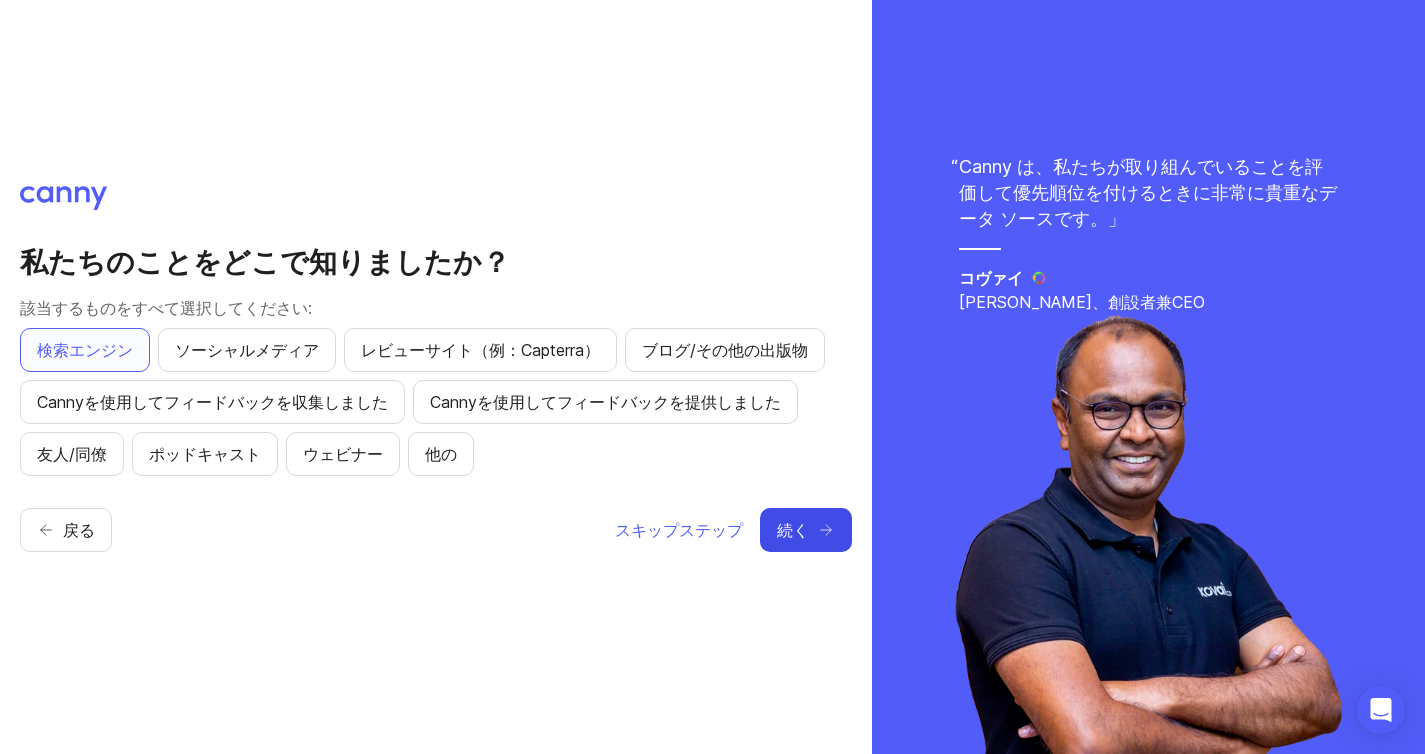 click 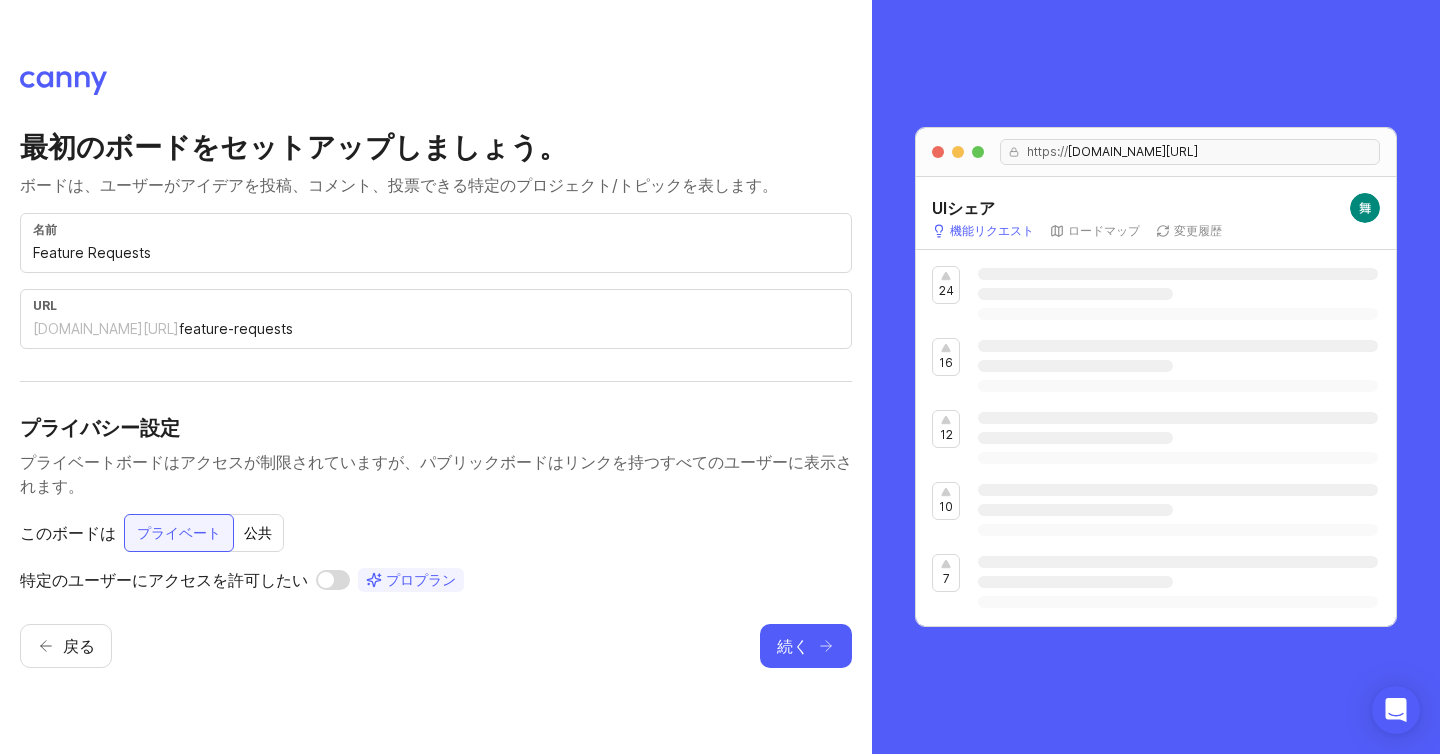 click on "ロードマップ" at bounding box center (1104, 230) 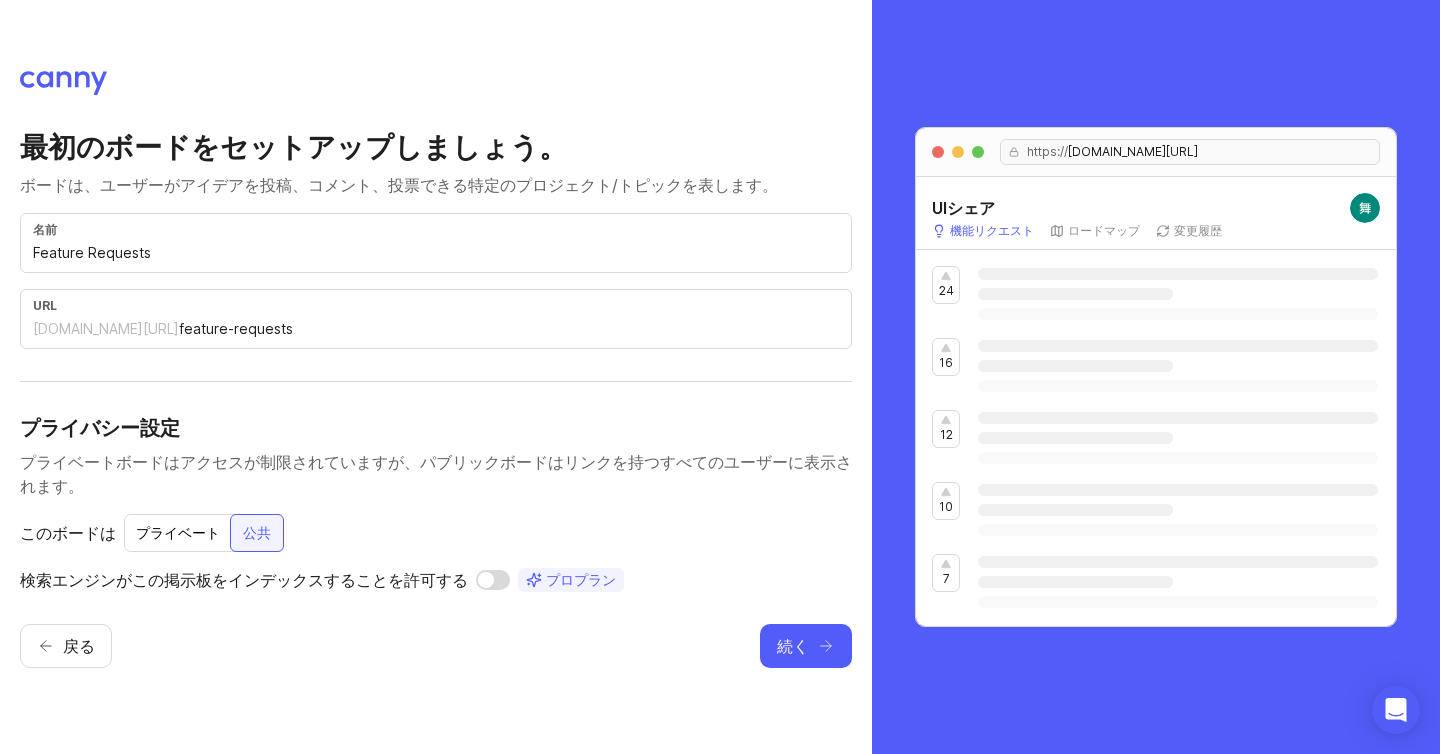 click on "このボードは プライベート 公共" at bounding box center [436, 533] 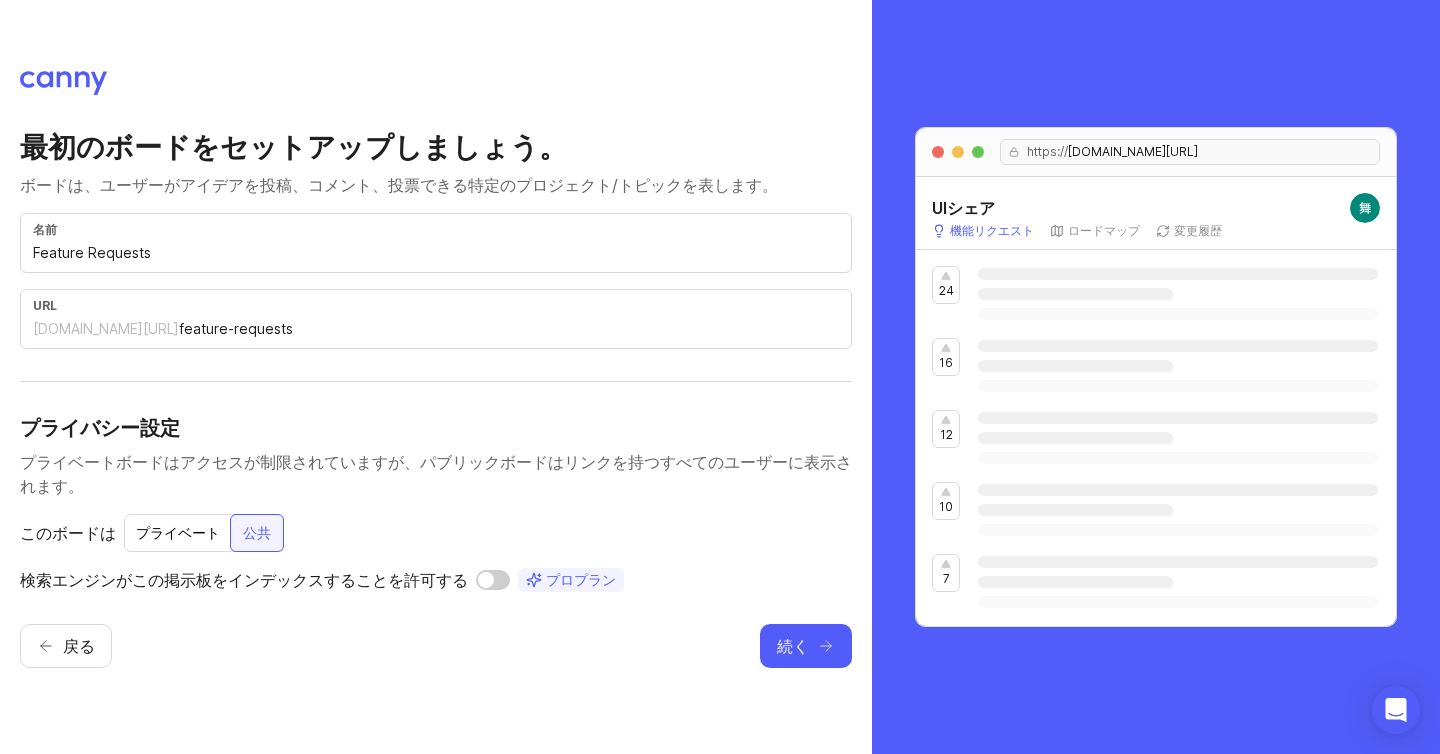 click at bounding box center [493, 580] 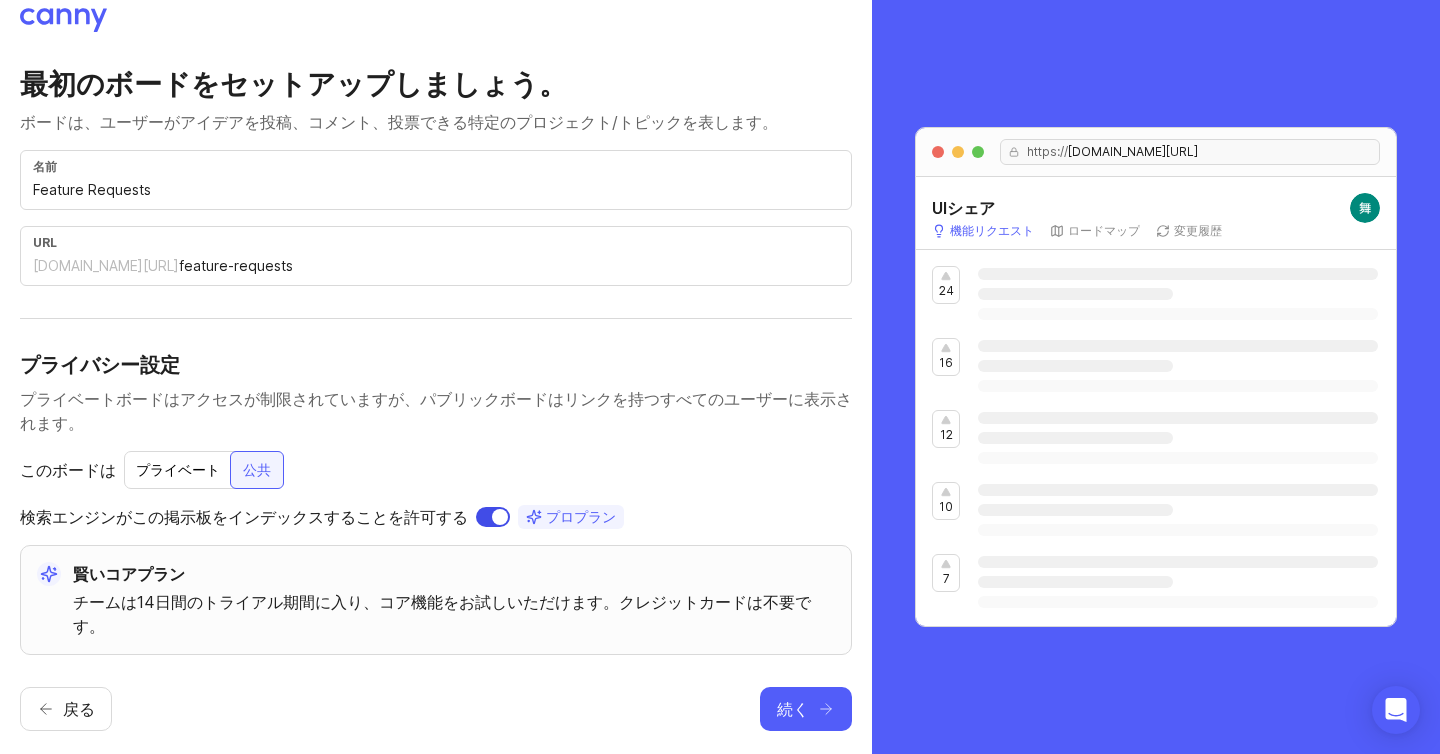 click at bounding box center (493, 517) 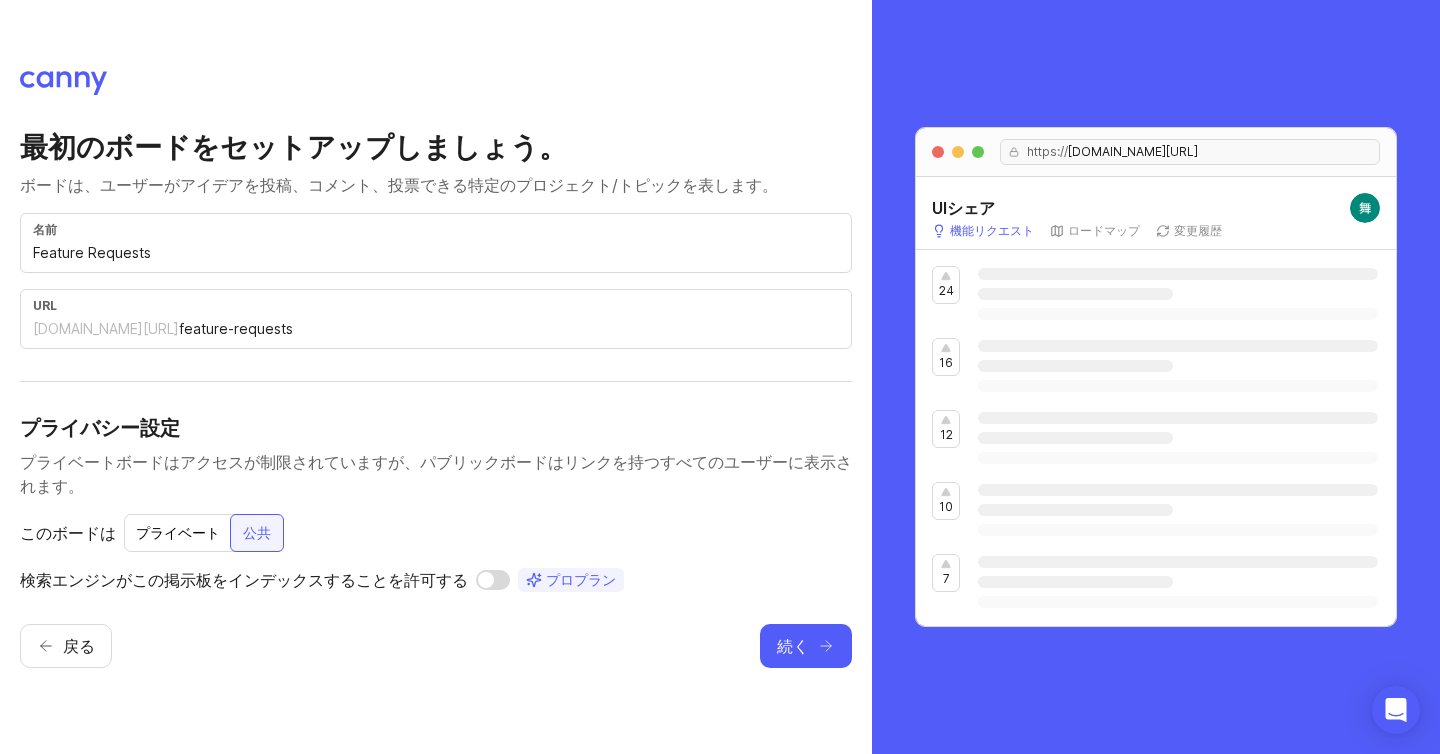 click on "最初のボードをセットアップしましょう。 ボードは、ユーザーがアイデアを投稿、コメント、投票できる特定のプロジェクト/トピックを表します。 名前 Feature Requests URL [DOMAIN_NAME][URL] feature-requests プライバシー設定 プライベートボードはアクセスが制限されていますが、パブリックボードはリンクを持つすべてのユーザーに表示されます。 このボードは プライベート 公共 検索エンジンがこの掲示板をインデックスすることを許可する プロ プラン 戻る 続く" at bounding box center [436, 377] 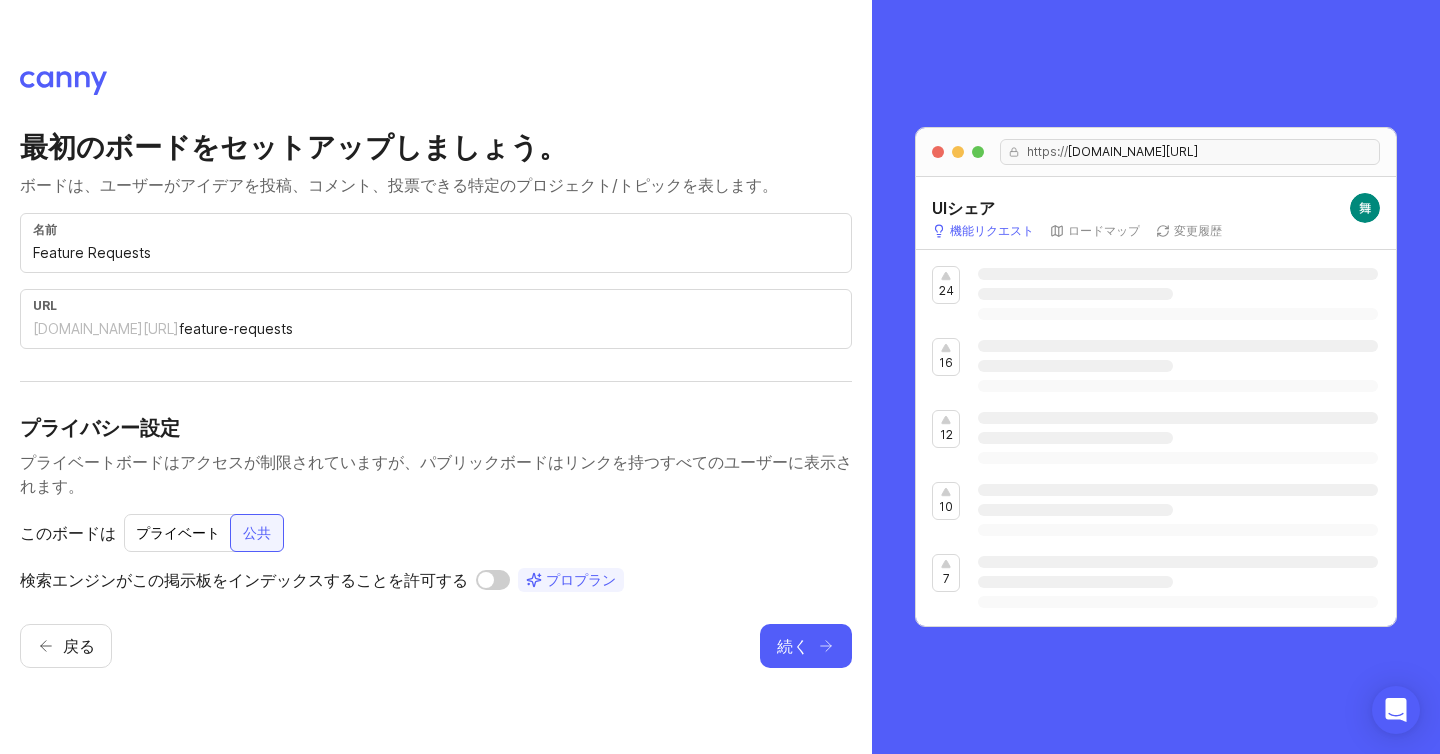 click at bounding box center (493, 580) 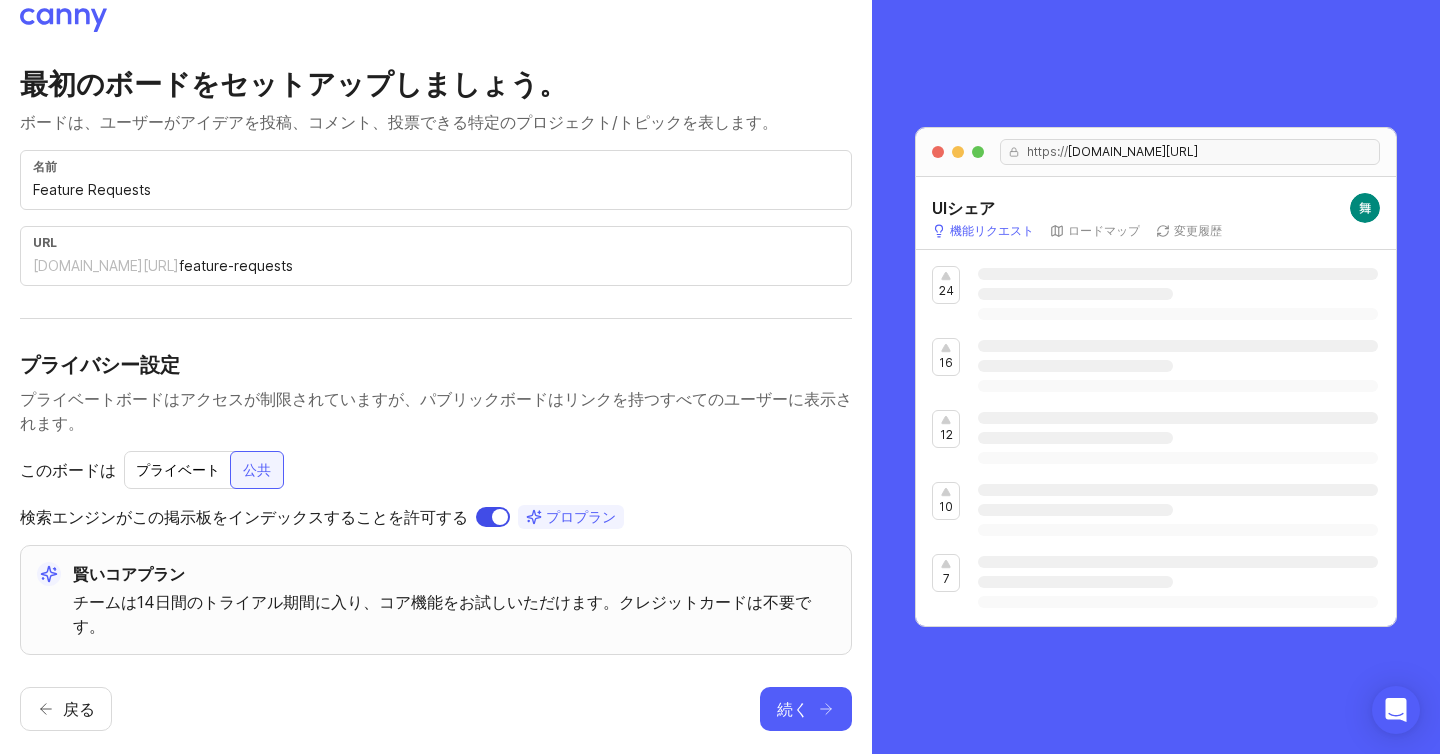 click at bounding box center (493, 517) 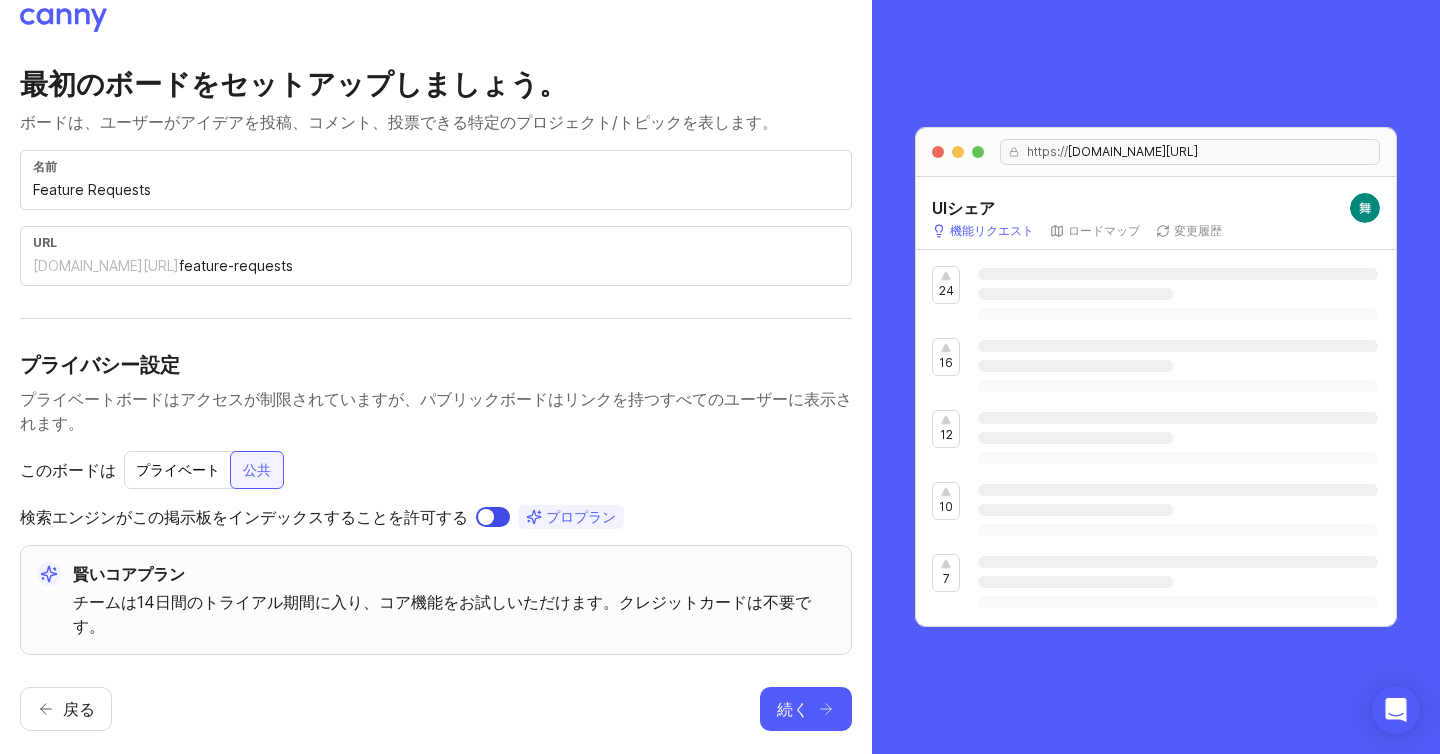 checkbox on "false" 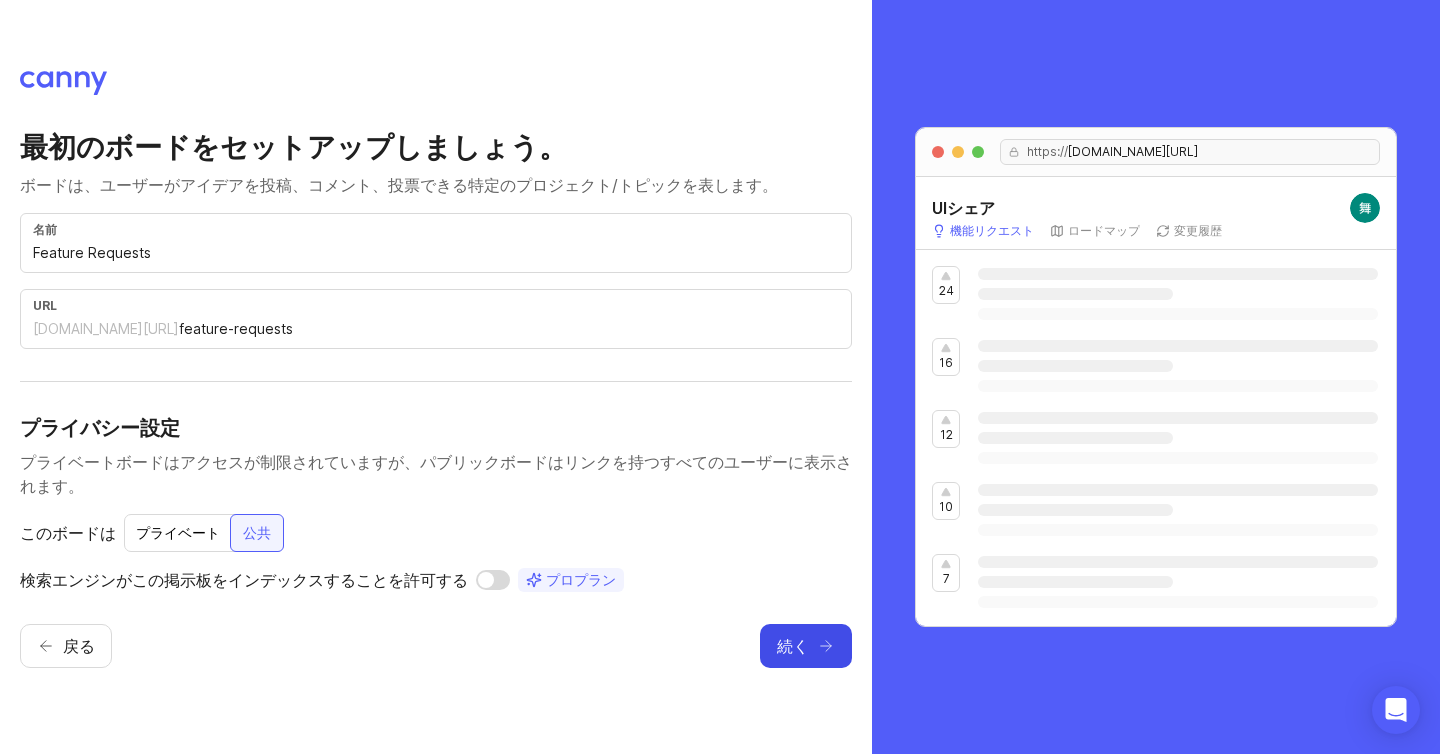 click on "続く" at bounding box center [793, 646] 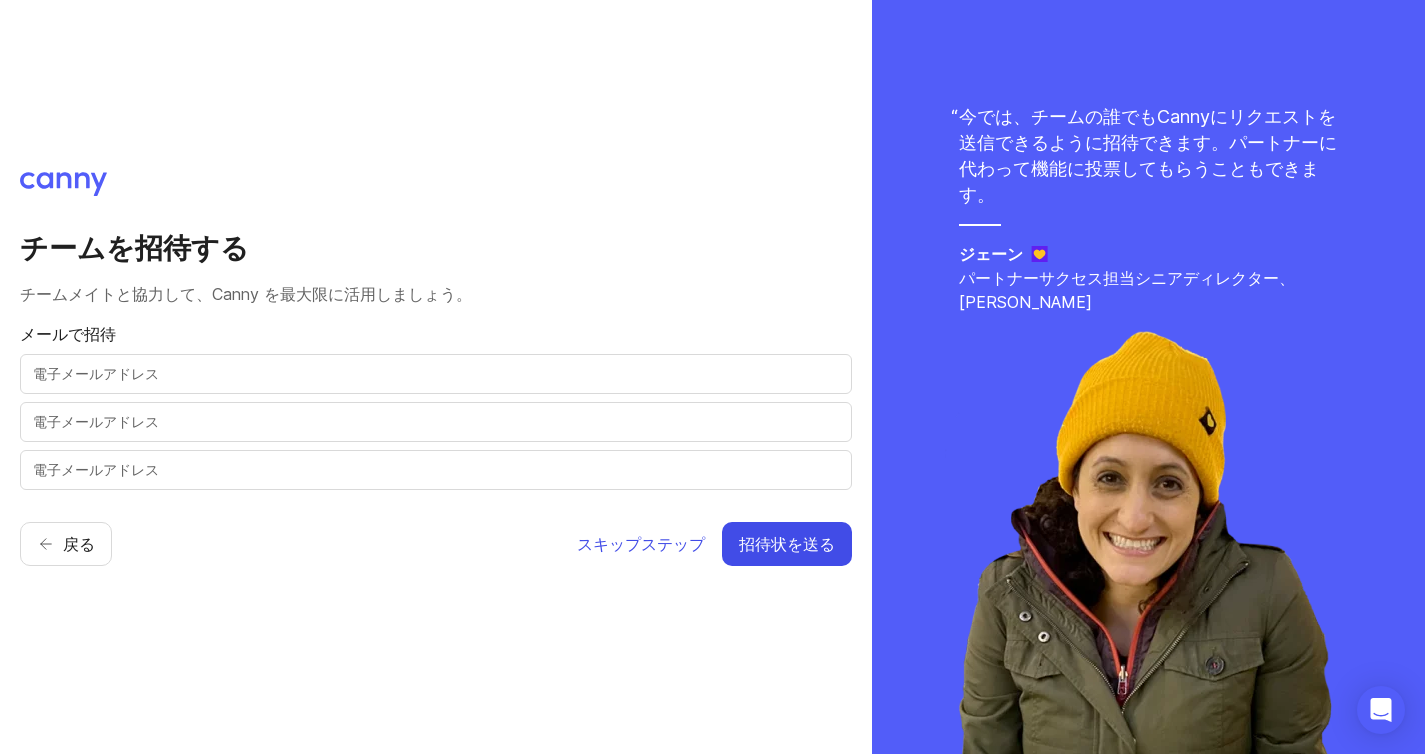 click on "スキップステップ" at bounding box center (641, 544) 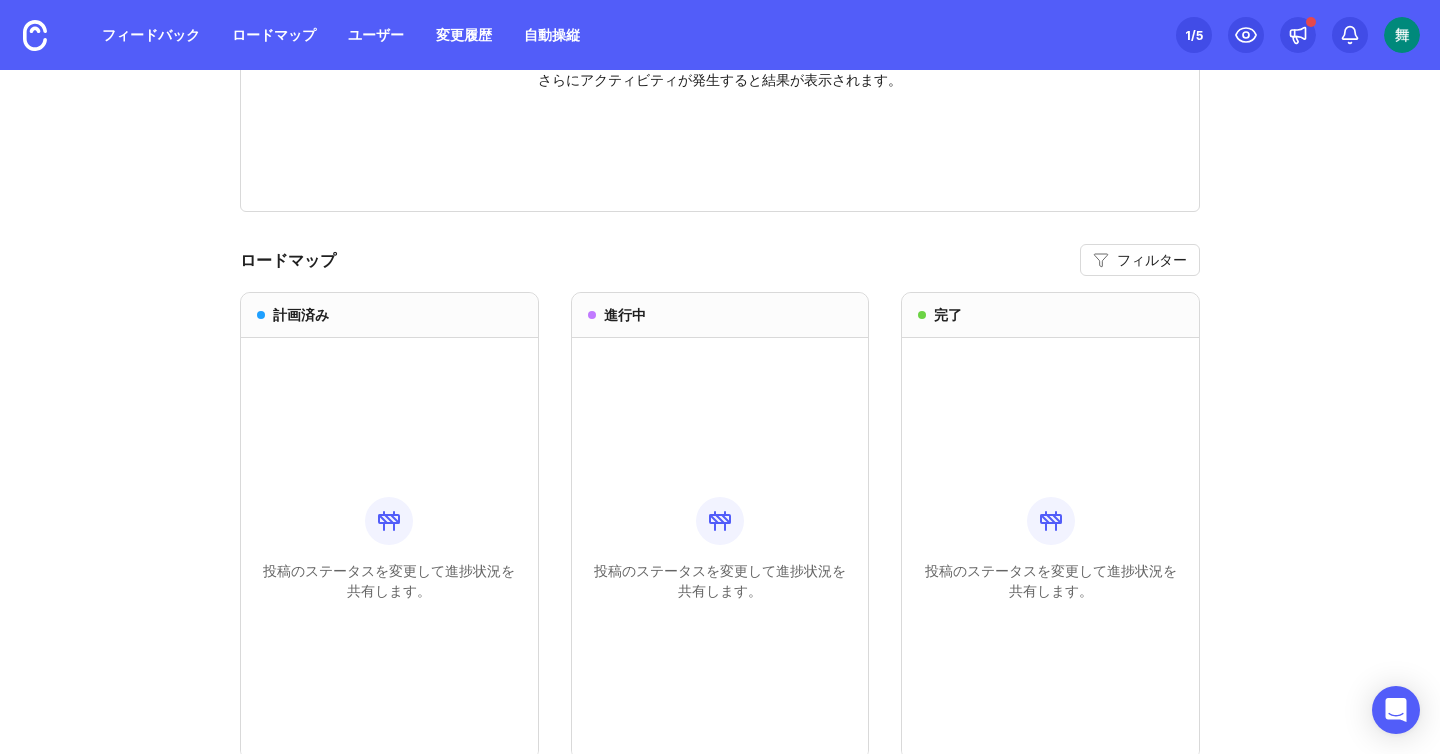 scroll, scrollTop: 1742, scrollLeft: 0, axis: vertical 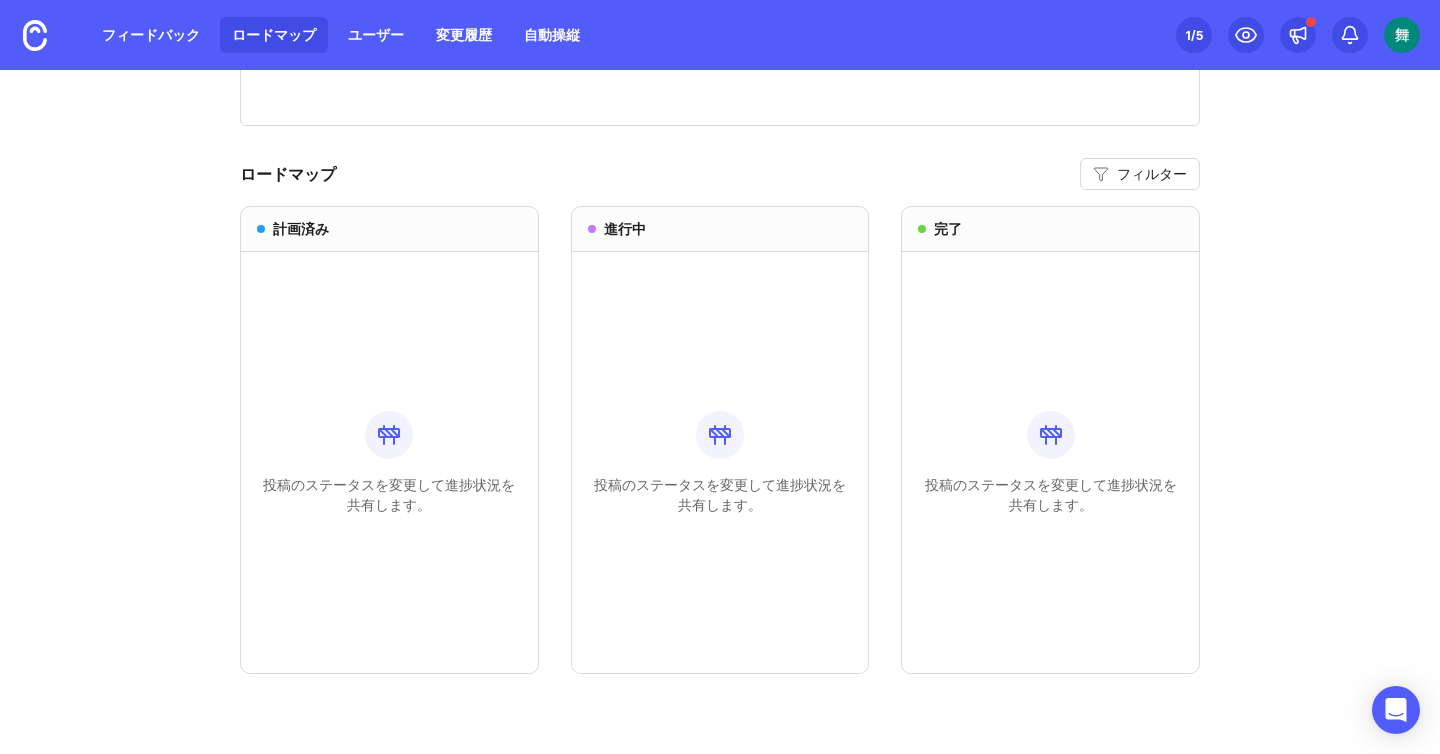click on "ロードマップ" at bounding box center [274, 35] 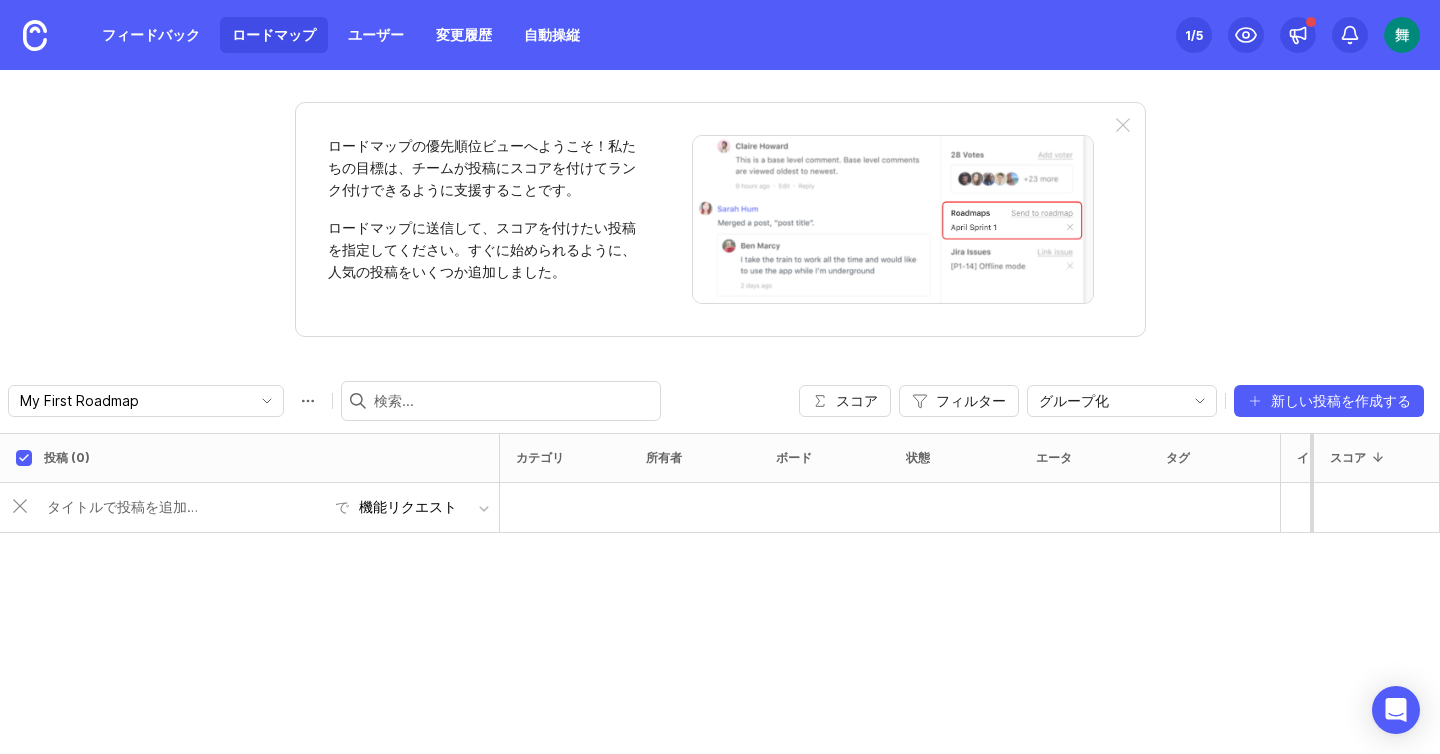 click at bounding box center (185, 507) 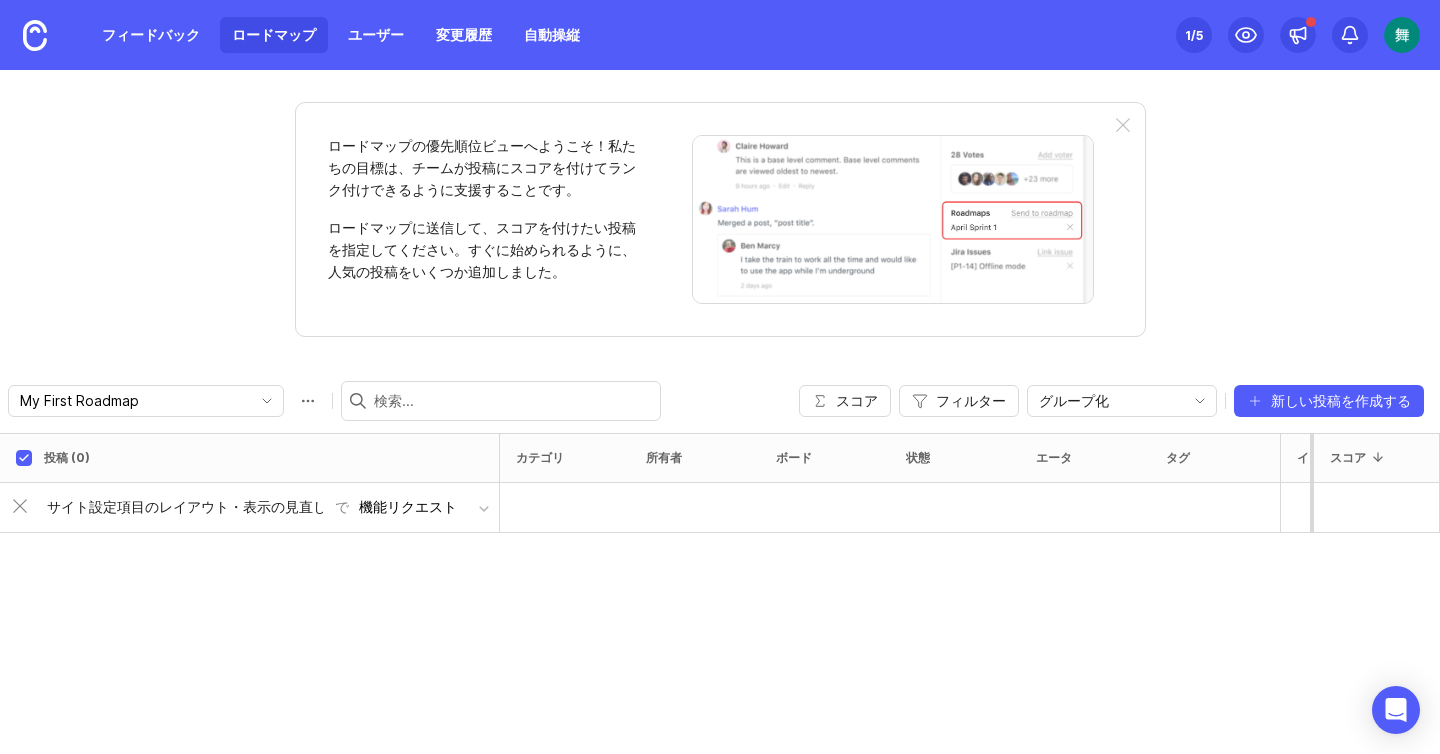 scroll, scrollTop: 0, scrollLeft: 3, axis: horizontal 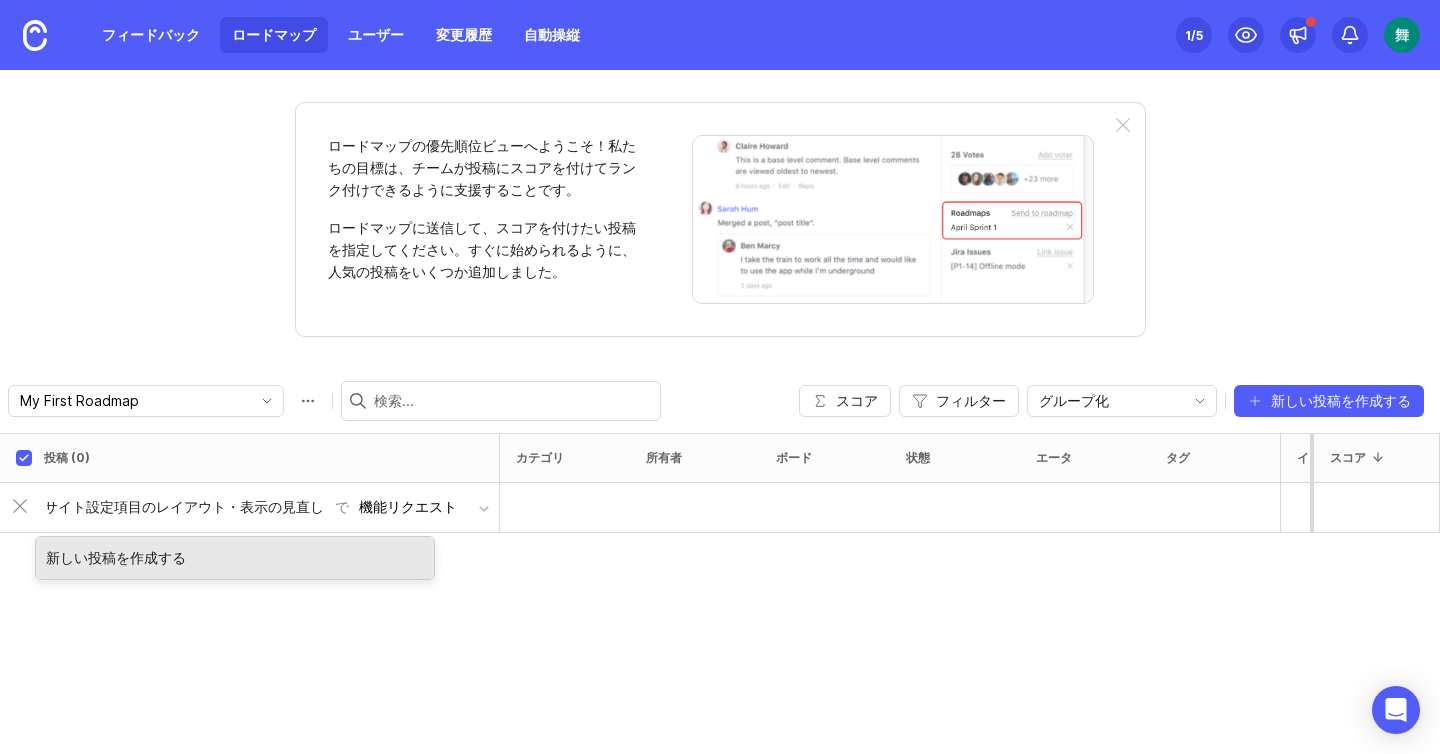 type on "サイト設定項目のレイアウト・表示の見直し" 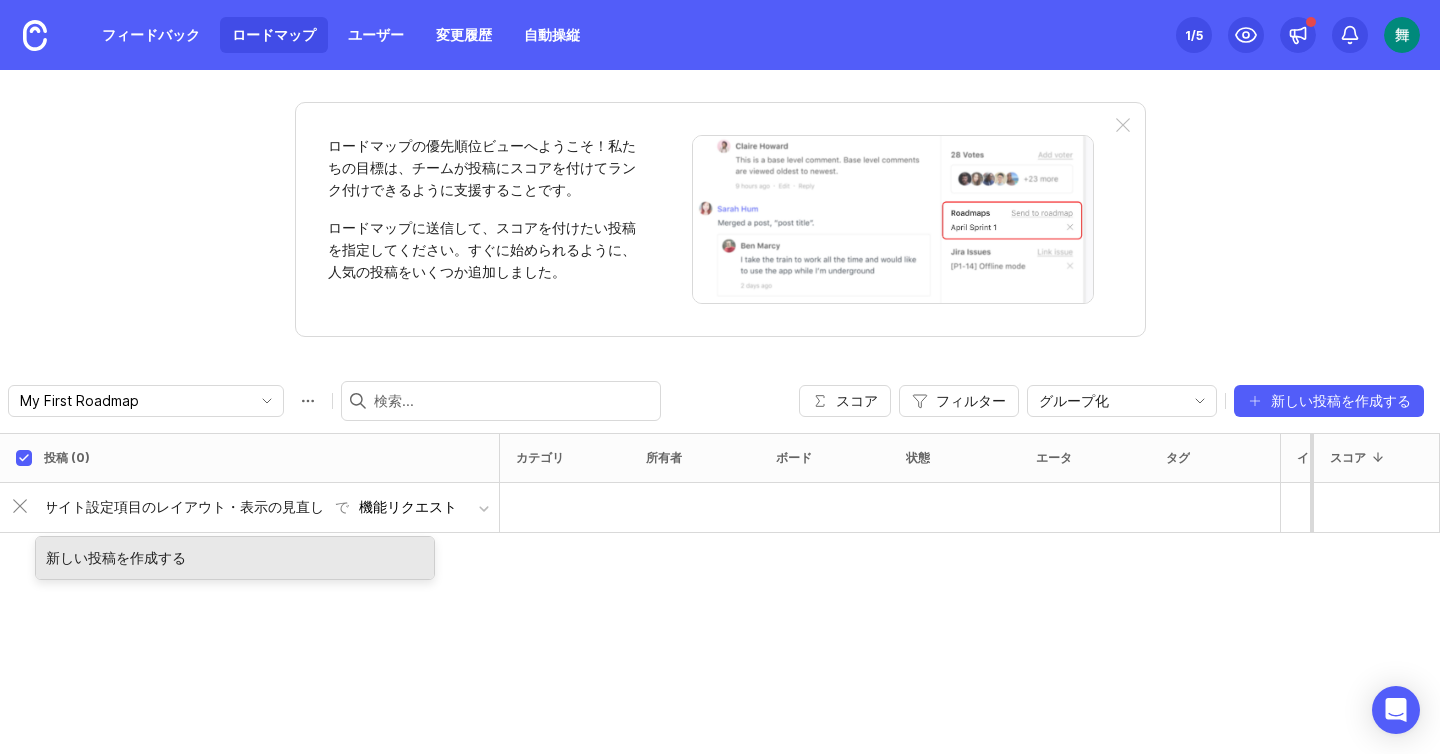click on "機能リクエスト" at bounding box center [424, 507] 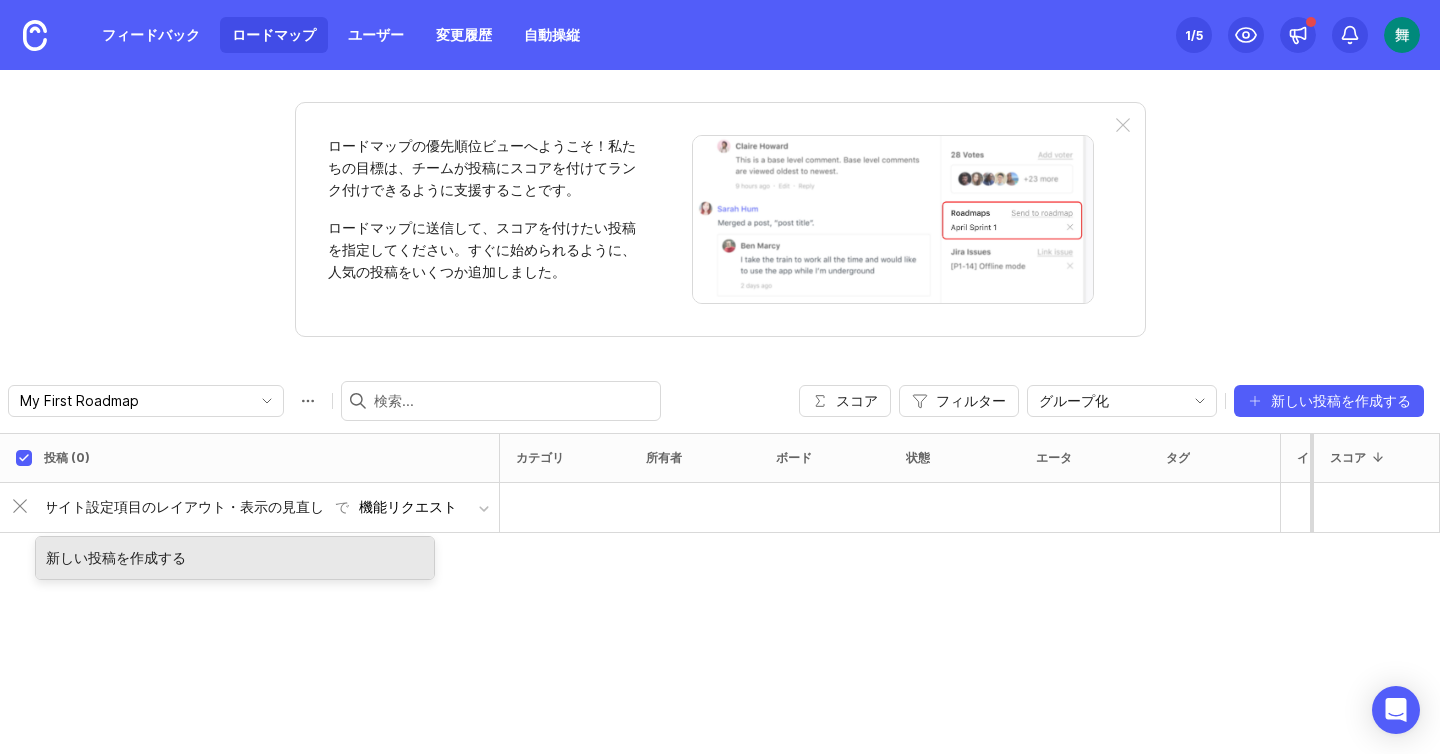 scroll, scrollTop: 0, scrollLeft: 0, axis: both 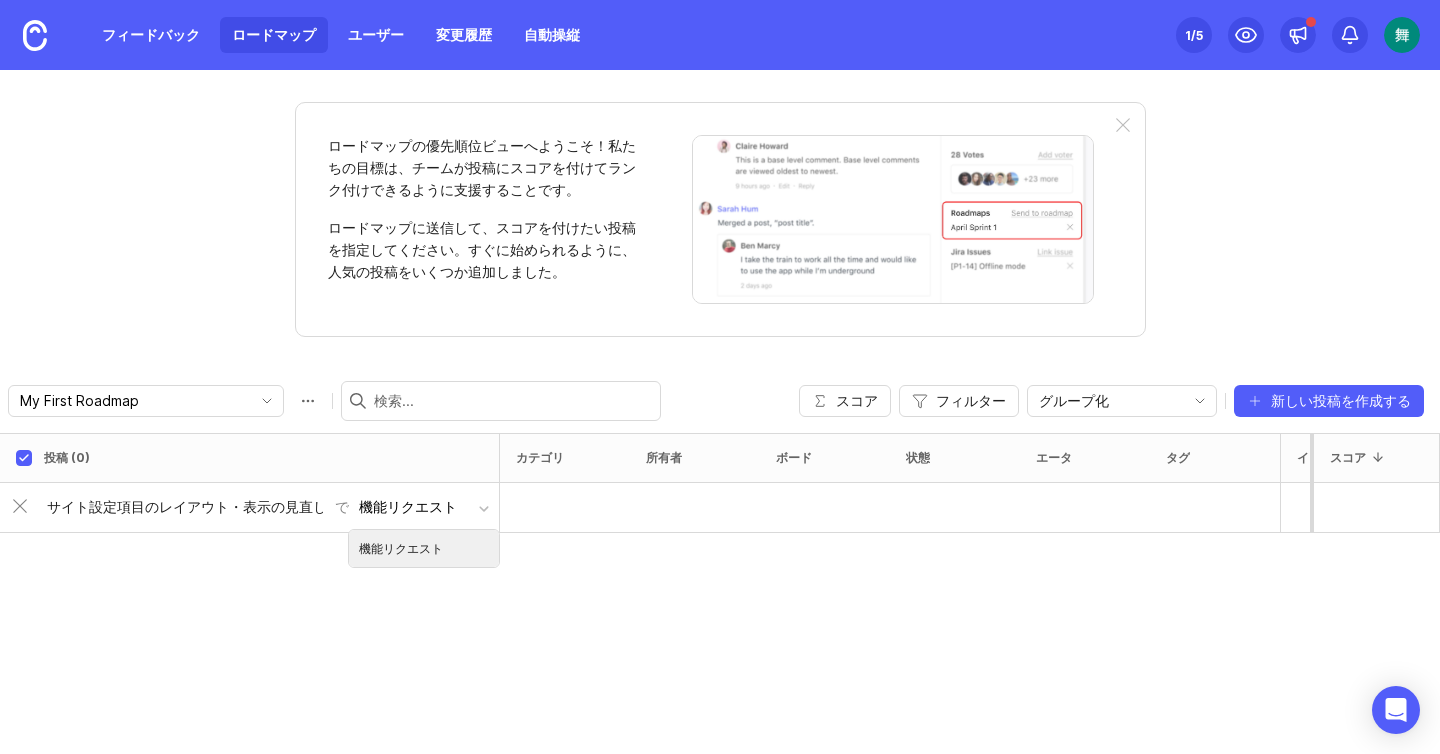 click on "機能リクエスト" at bounding box center (424, 507) 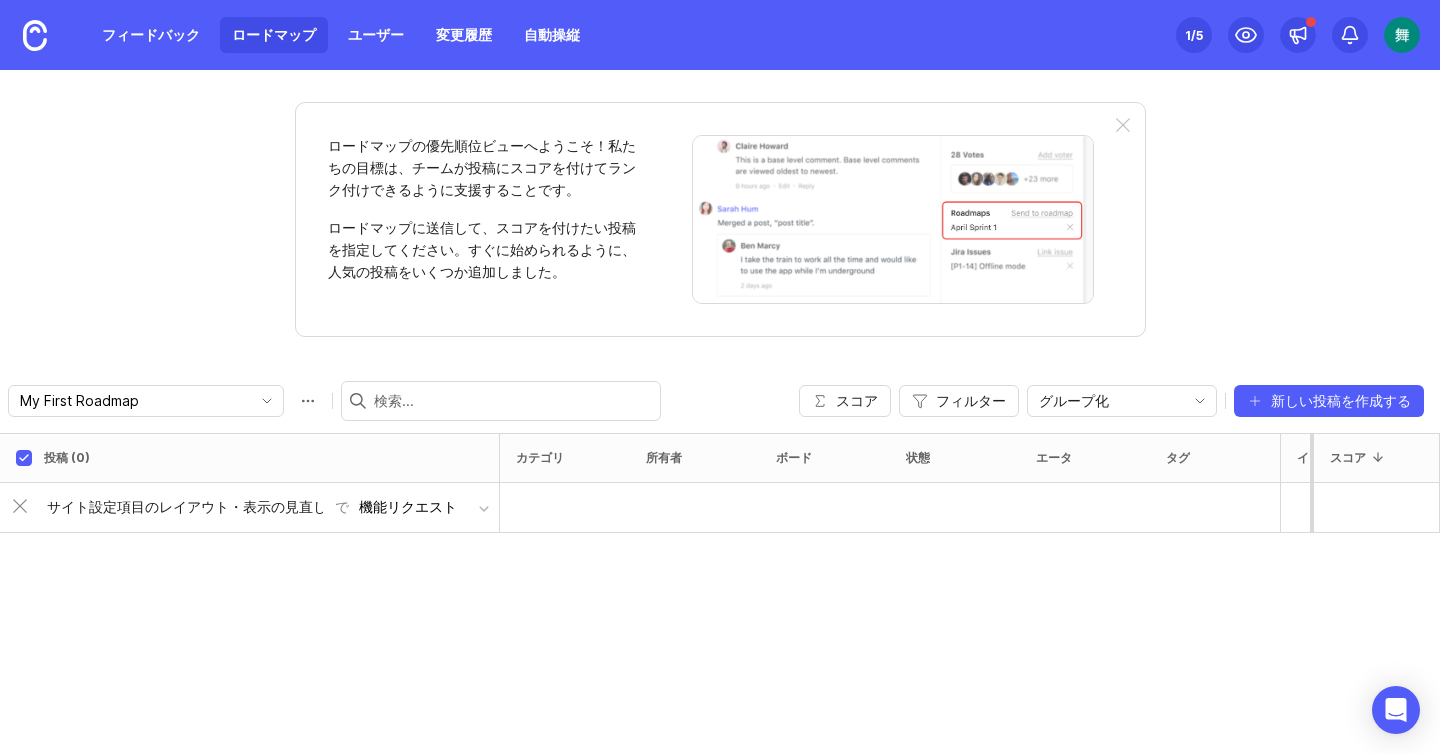 click at bounding box center [484, 509] 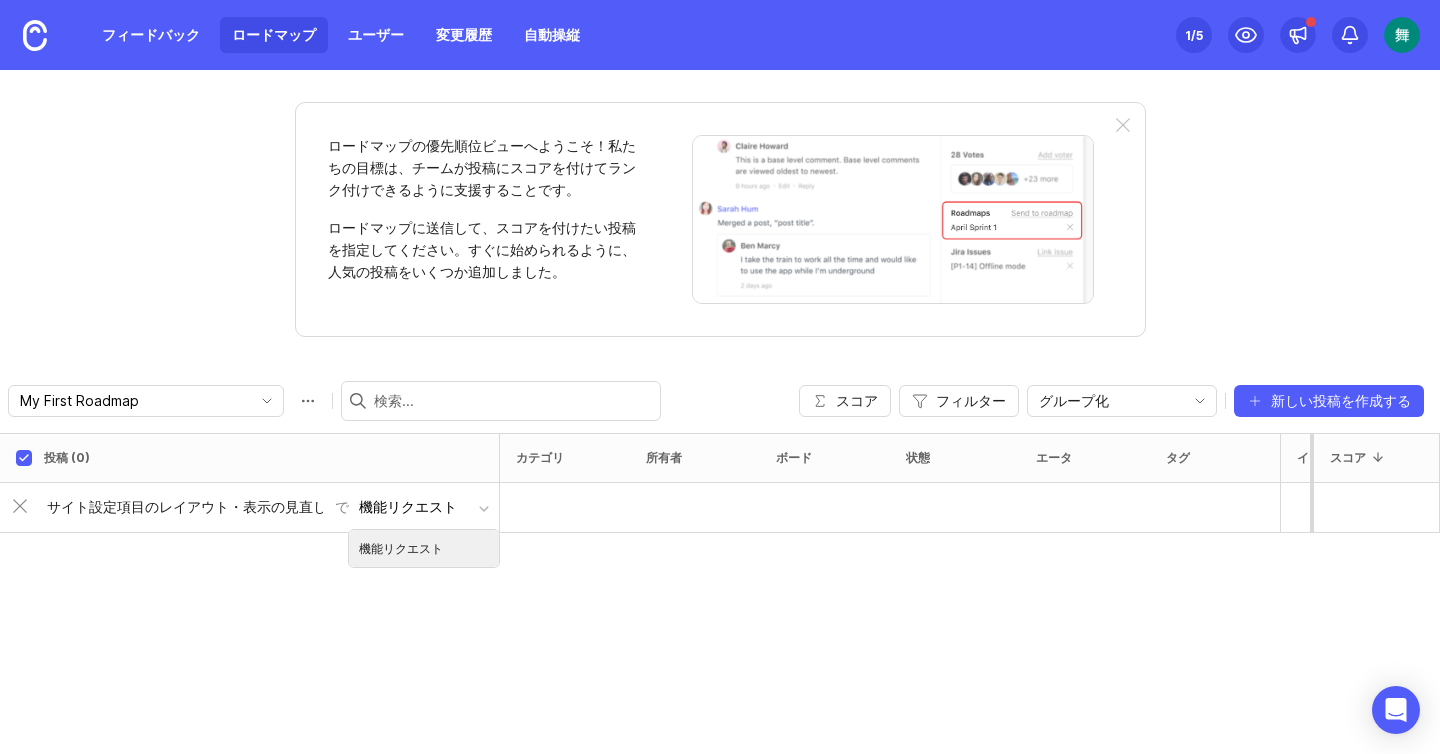 click on "投稿 (0) カテゴリ 所有者 ボード 状態 エータ タグ インパクト 投票数 努力 スコア サイト設定項目のレイアウト・表示の見直し で 機能リクエスト" at bounding box center [720, 593] 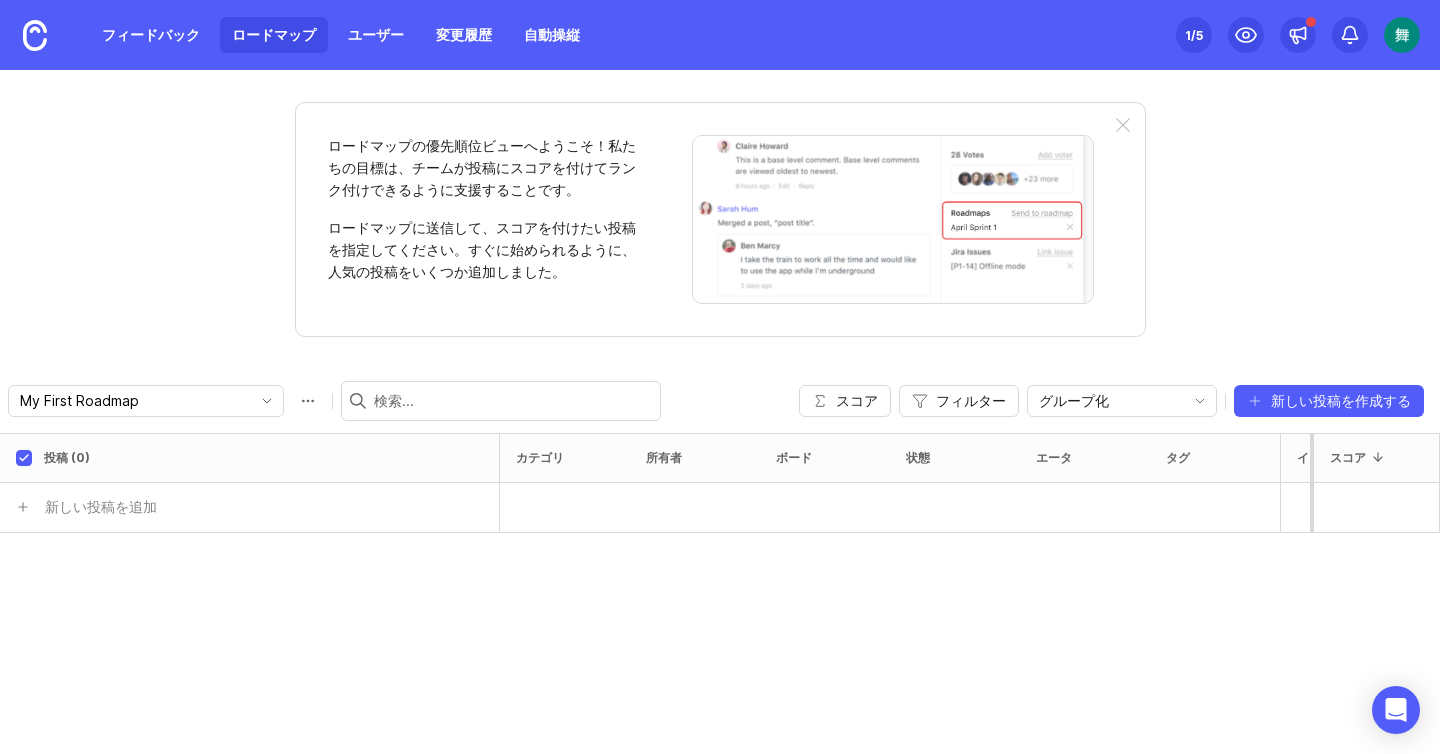 click at bounding box center [501, 401] 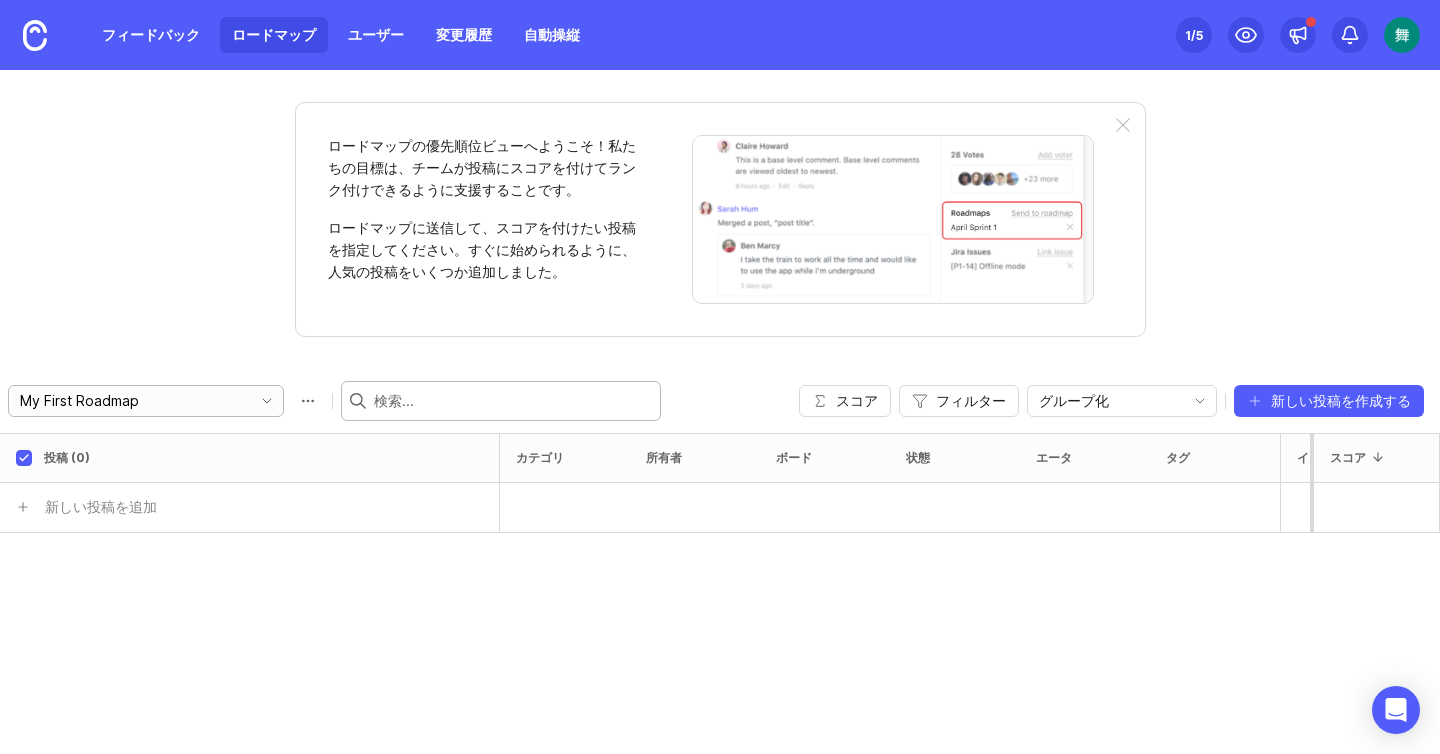 click 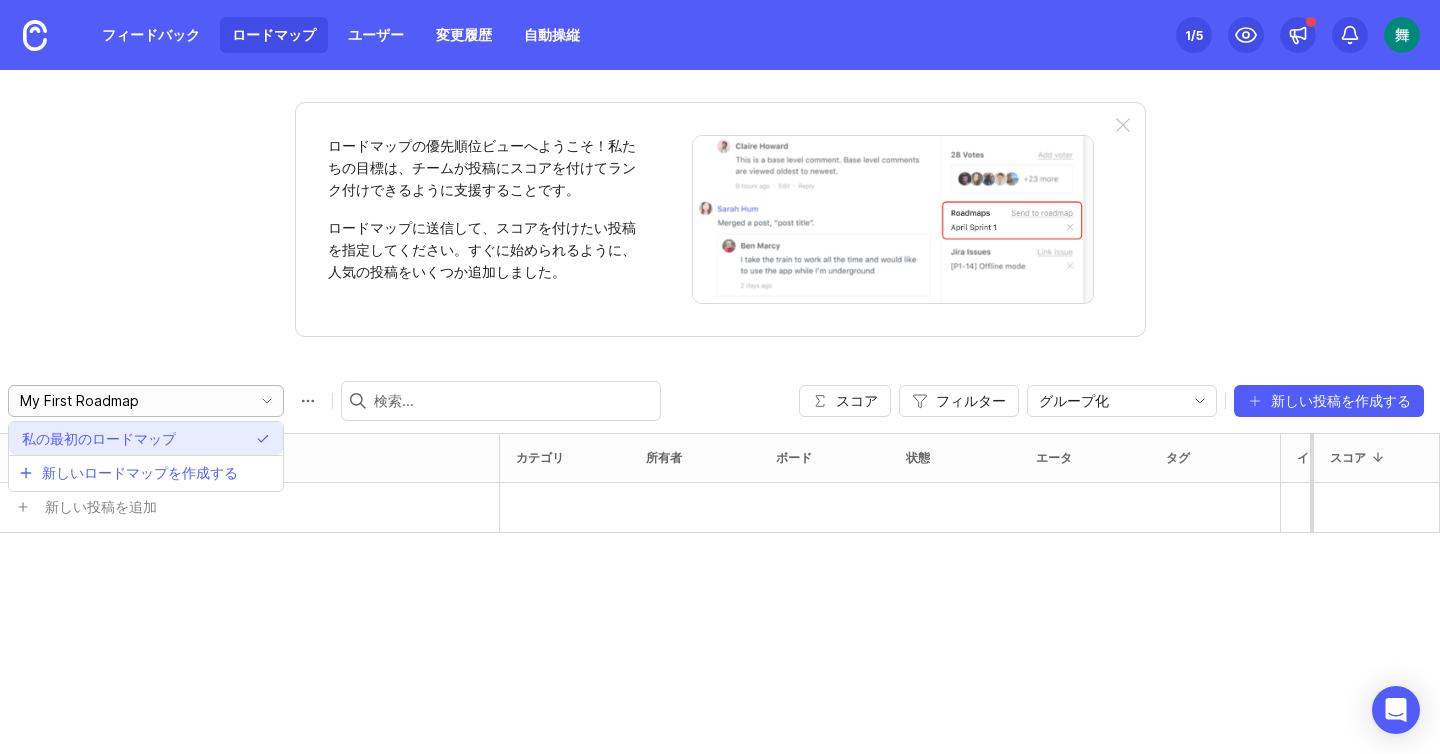 click on "私の最初のロードマップ" at bounding box center (146, 438) 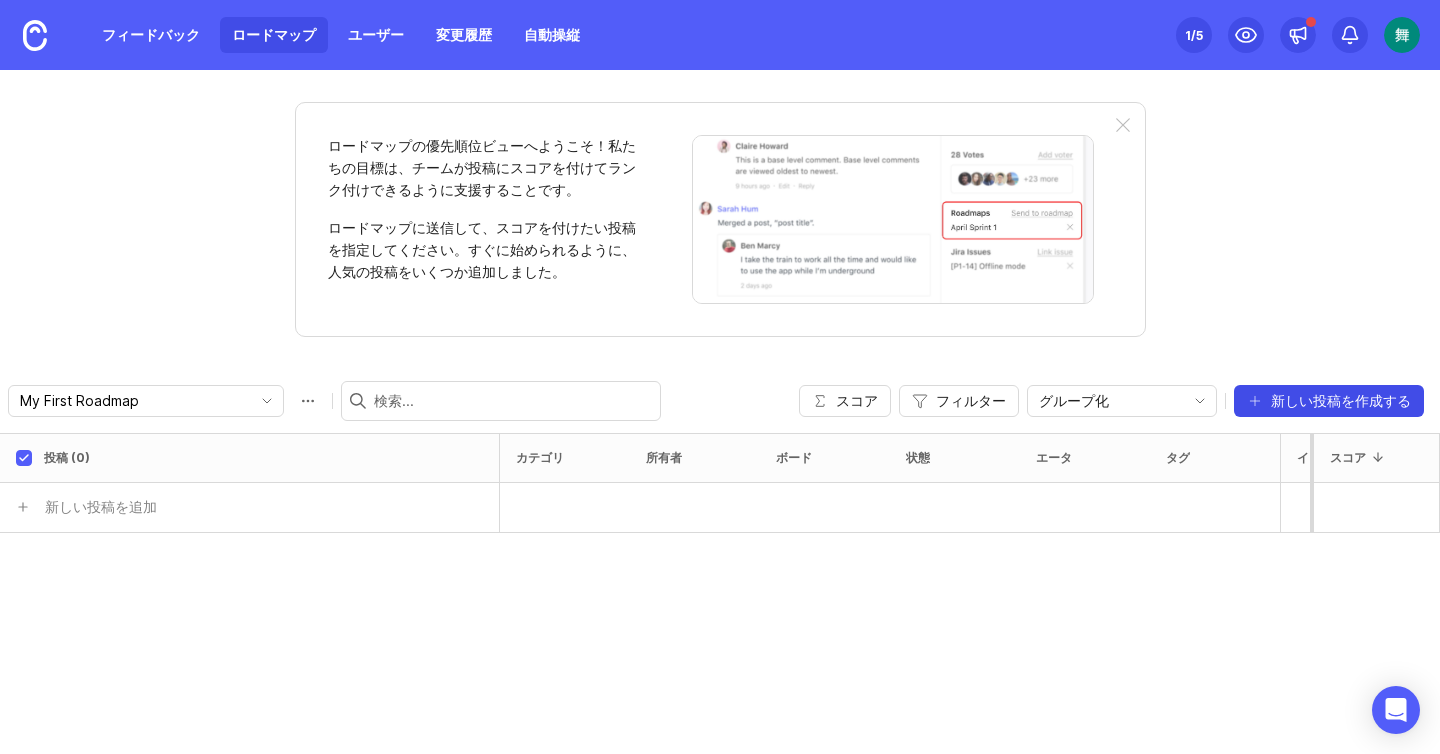 click on "新しい投稿を作成する" at bounding box center (1341, 400) 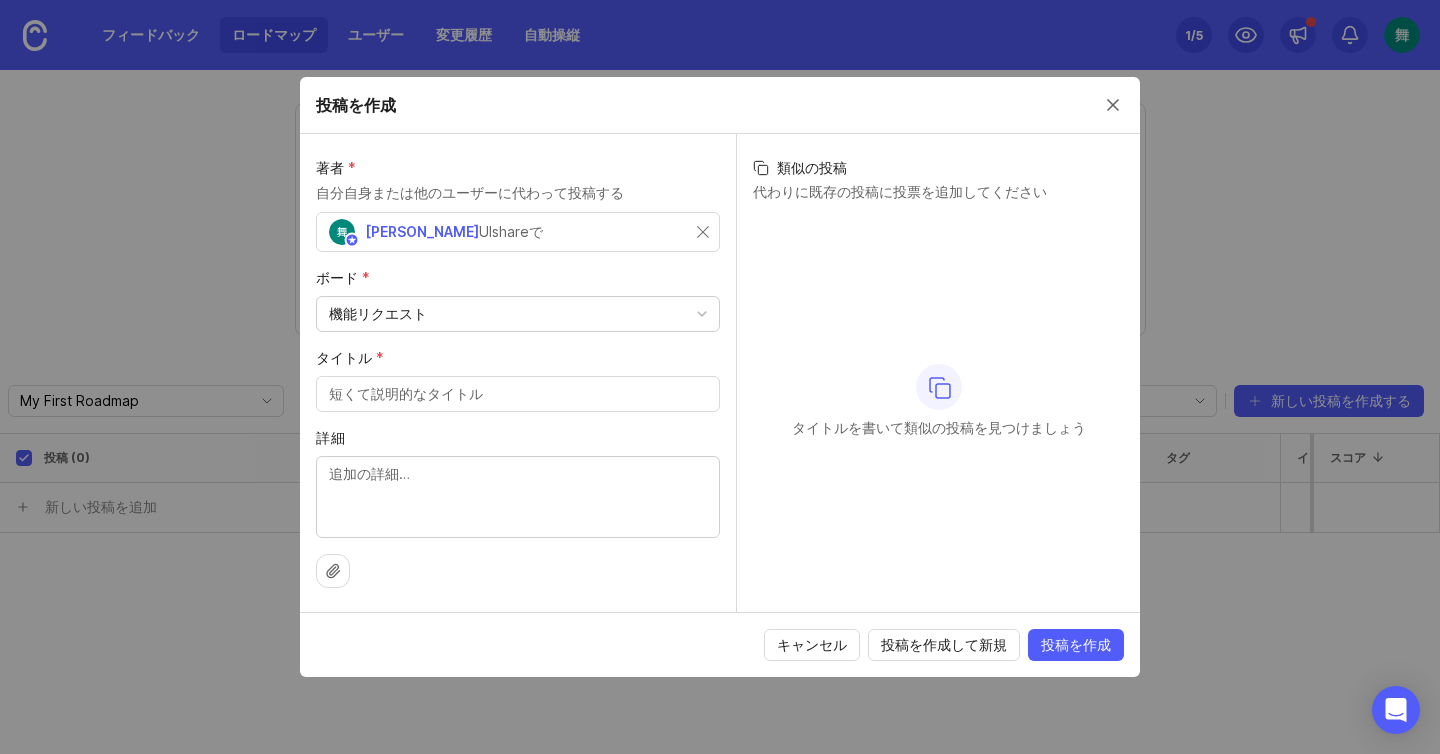 click at bounding box center [702, 314] 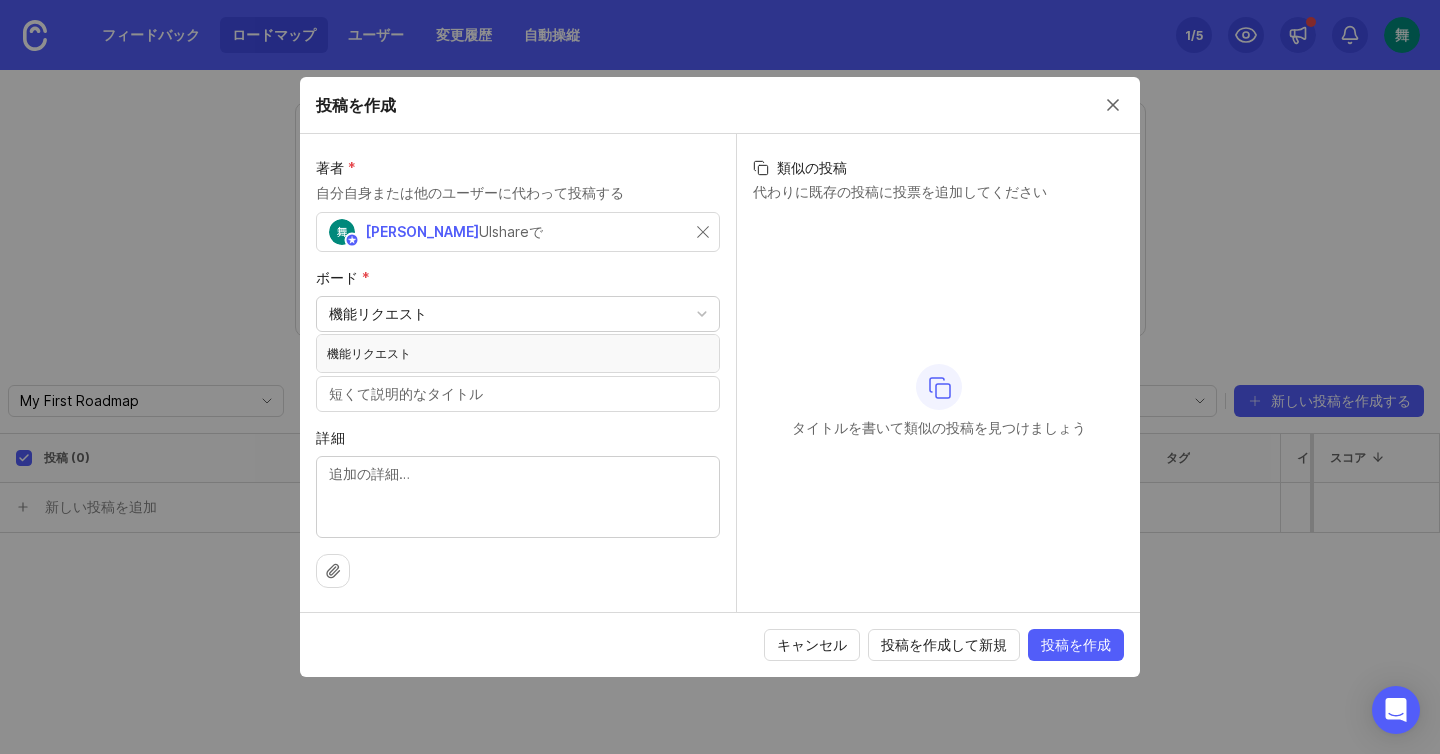click on "機能リクエスト" at bounding box center (518, 314) 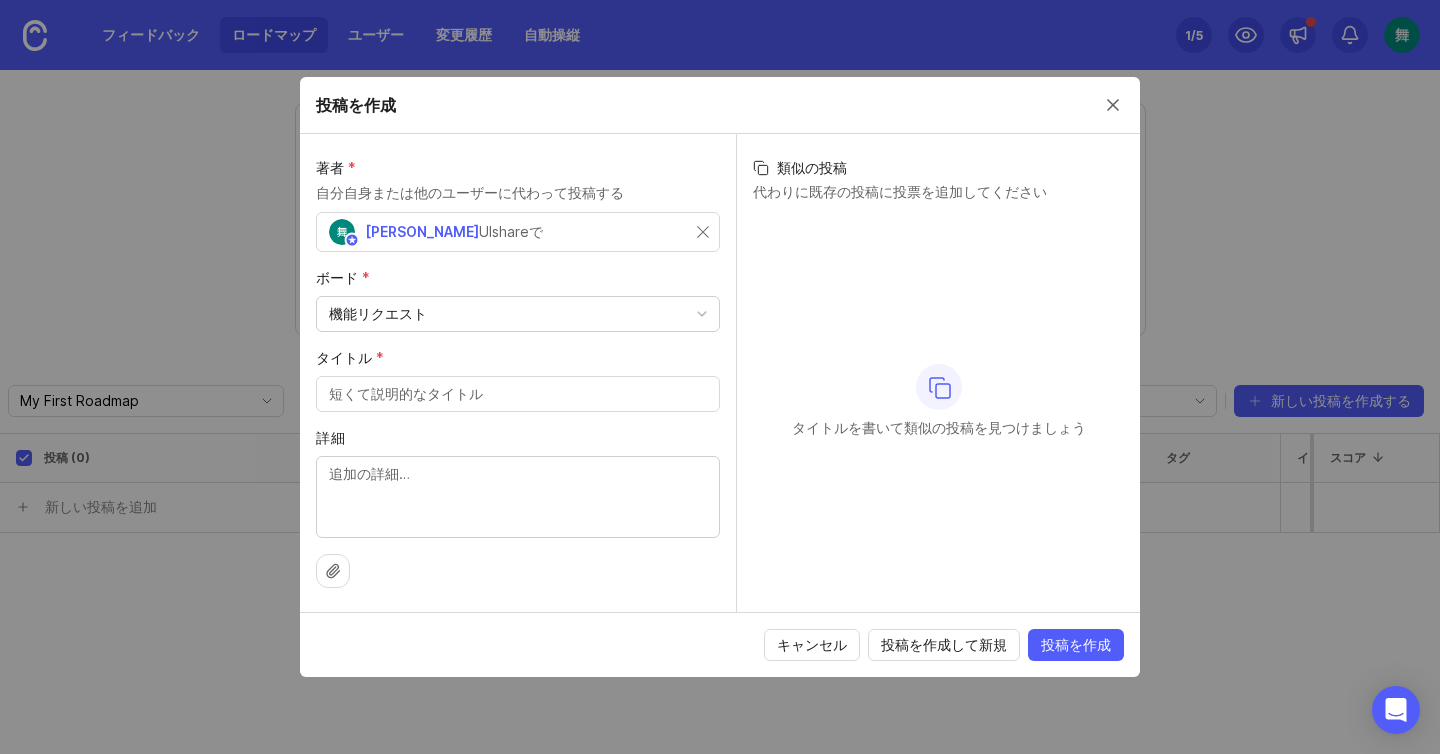 click on "機能リクエスト" at bounding box center [518, 314] 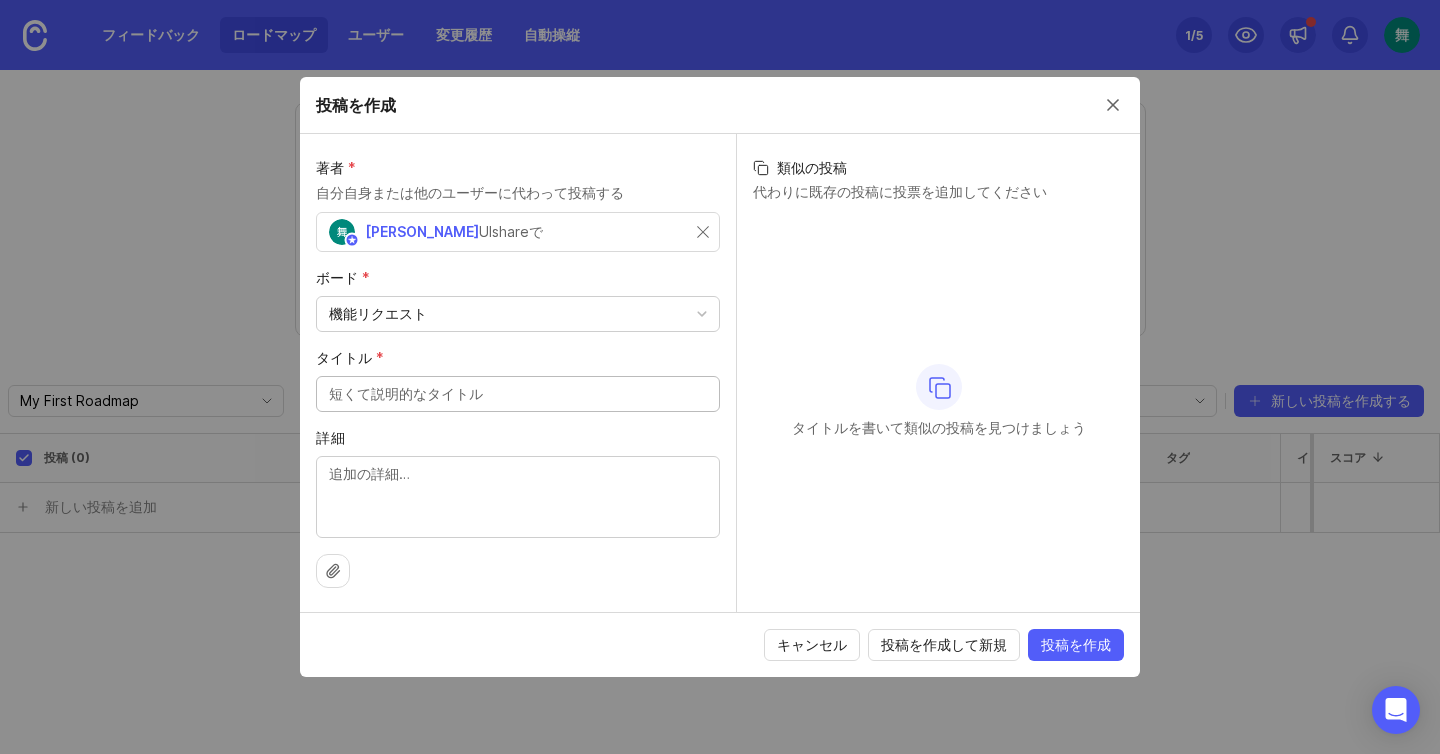 click on "タイトル *" at bounding box center (518, 394) 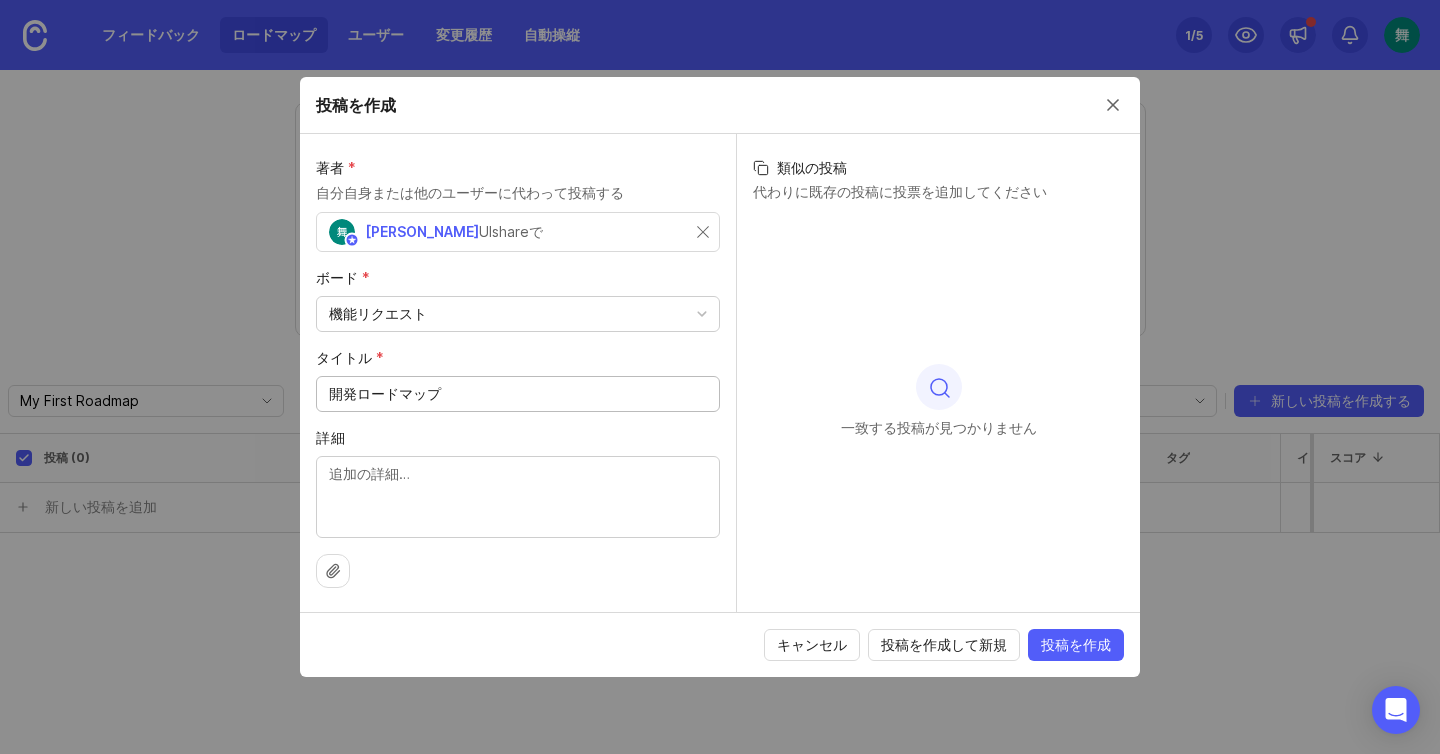 type on "開発ロードマップ" 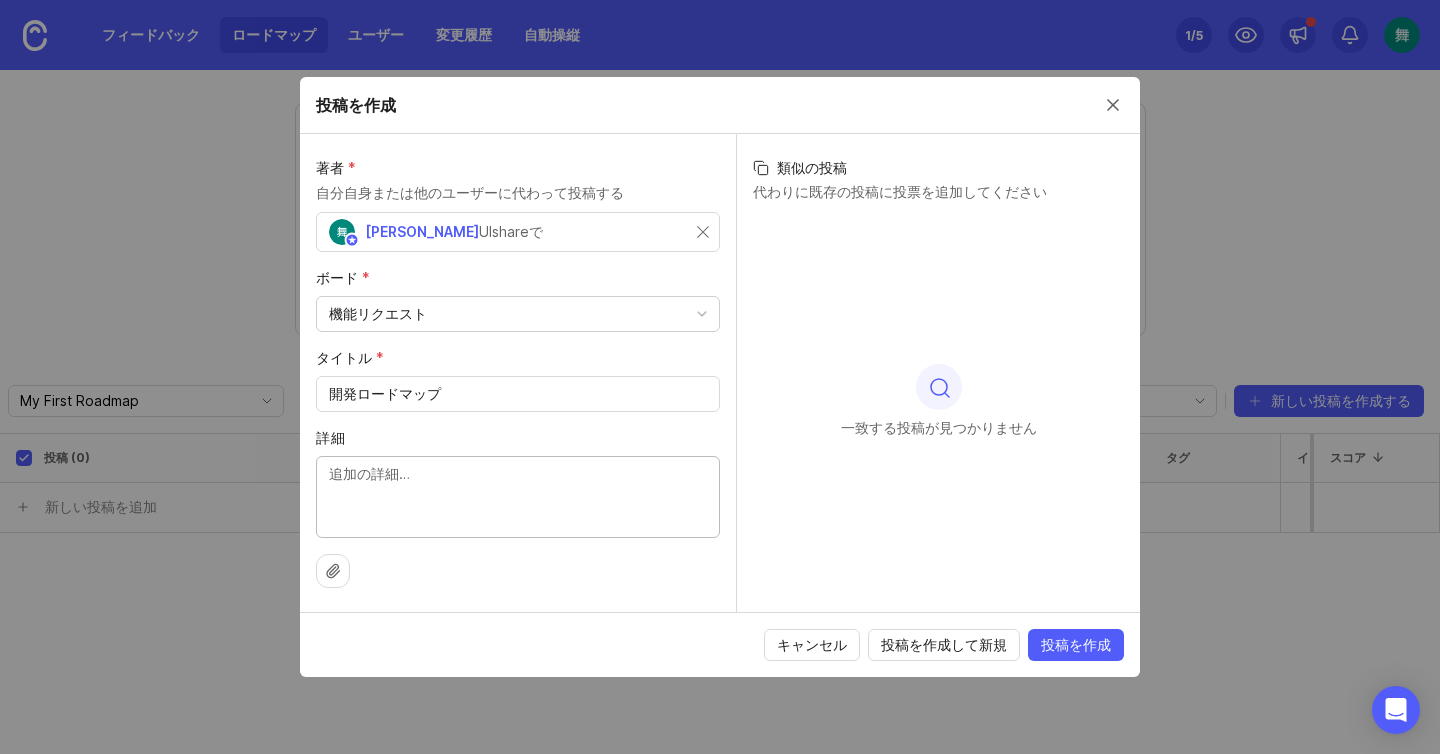 paste on "UIshareは、皆様からのご意見をもとに進化を続けています。
「改善してほしい点」や「それに伴う機能があると便利」といったご要望がございましたら、ぜひ投票やコメントにお寄せください。
ご意見は、今後の開発検討で参考とさせていただきます。
※ご要望をいただいたすべての内容について、開発をお約束するものではございません。
あらかじめご了承ください。" 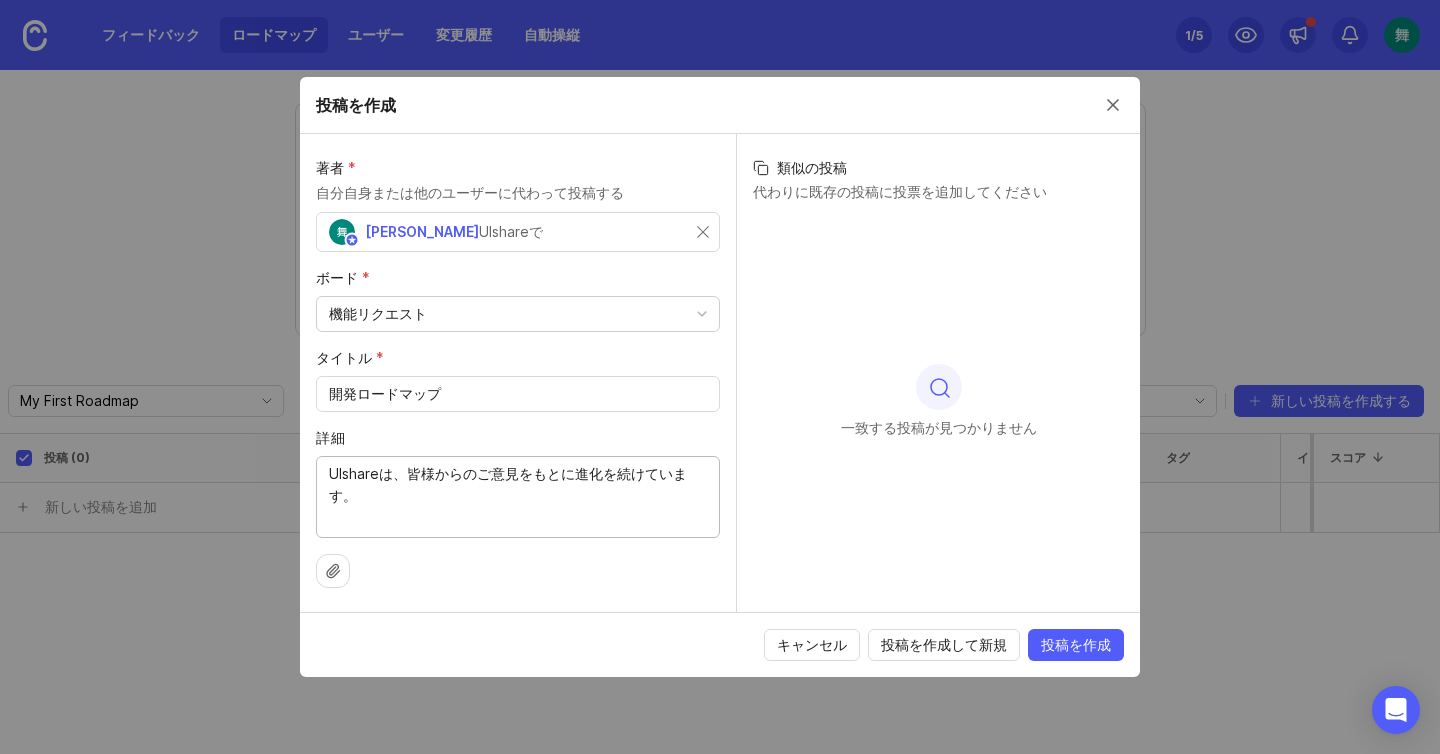 scroll, scrollTop: 85, scrollLeft: 0, axis: vertical 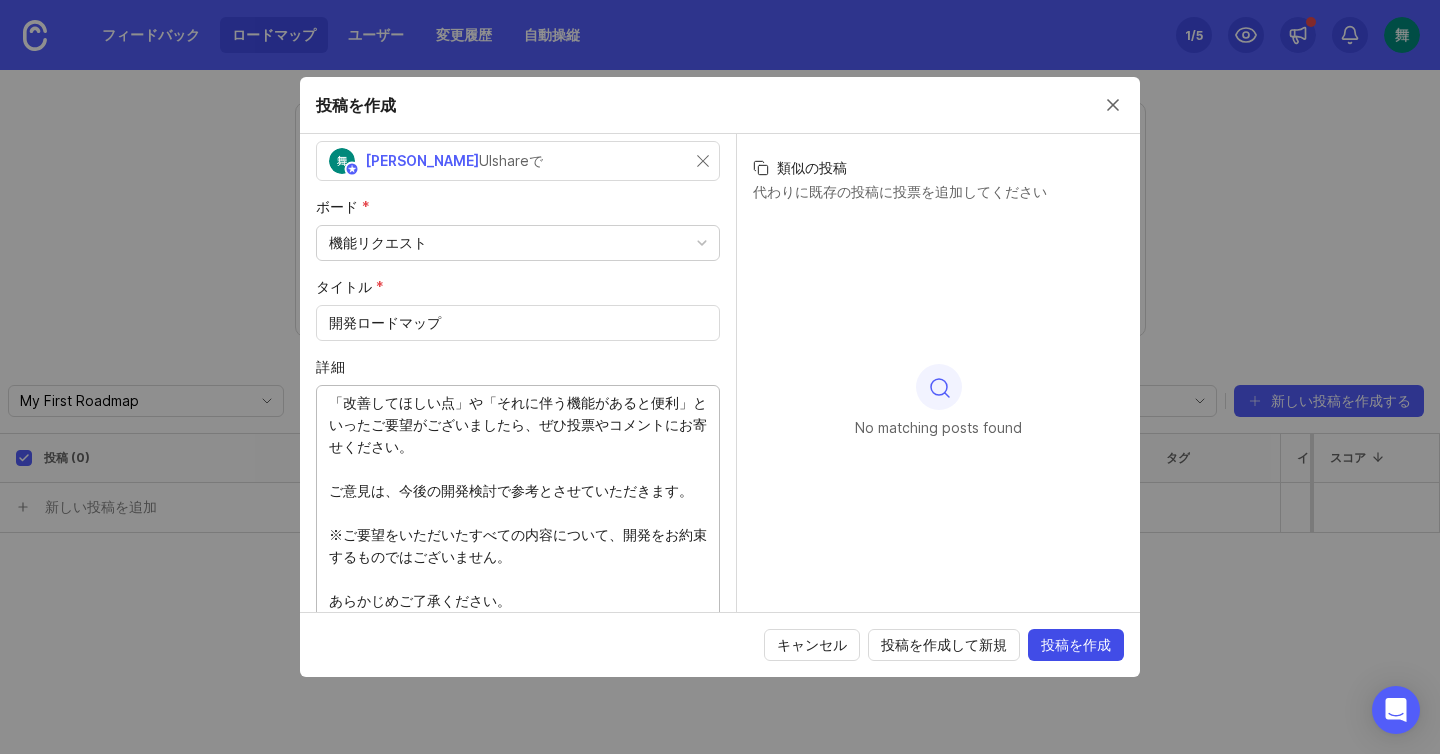 type on "UIshareは、皆様からのご意見をもとに進化を続けています。
「改善してほしい点」や「それに伴う機能があると便利」といったご要望がございましたら、ぜひ投票やコメントにお寄せください。
ご意見は、今後の開発検討で参考とさせていただきます。
※ご要望をいただいたすべての内容について、開発をお約束するものではございません。
あらかじめご了承ください。" 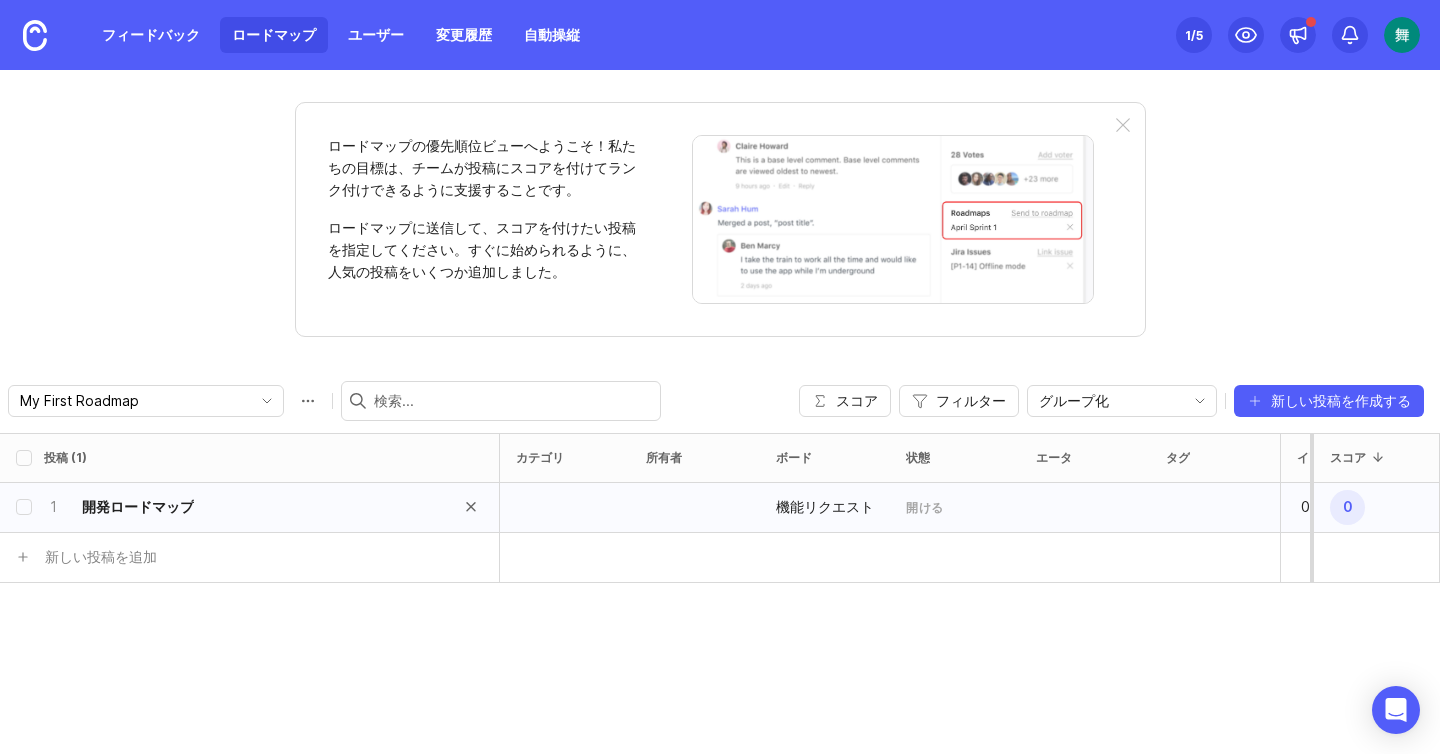 click on "開発ロードマップ" at bounding box center [138, 506] 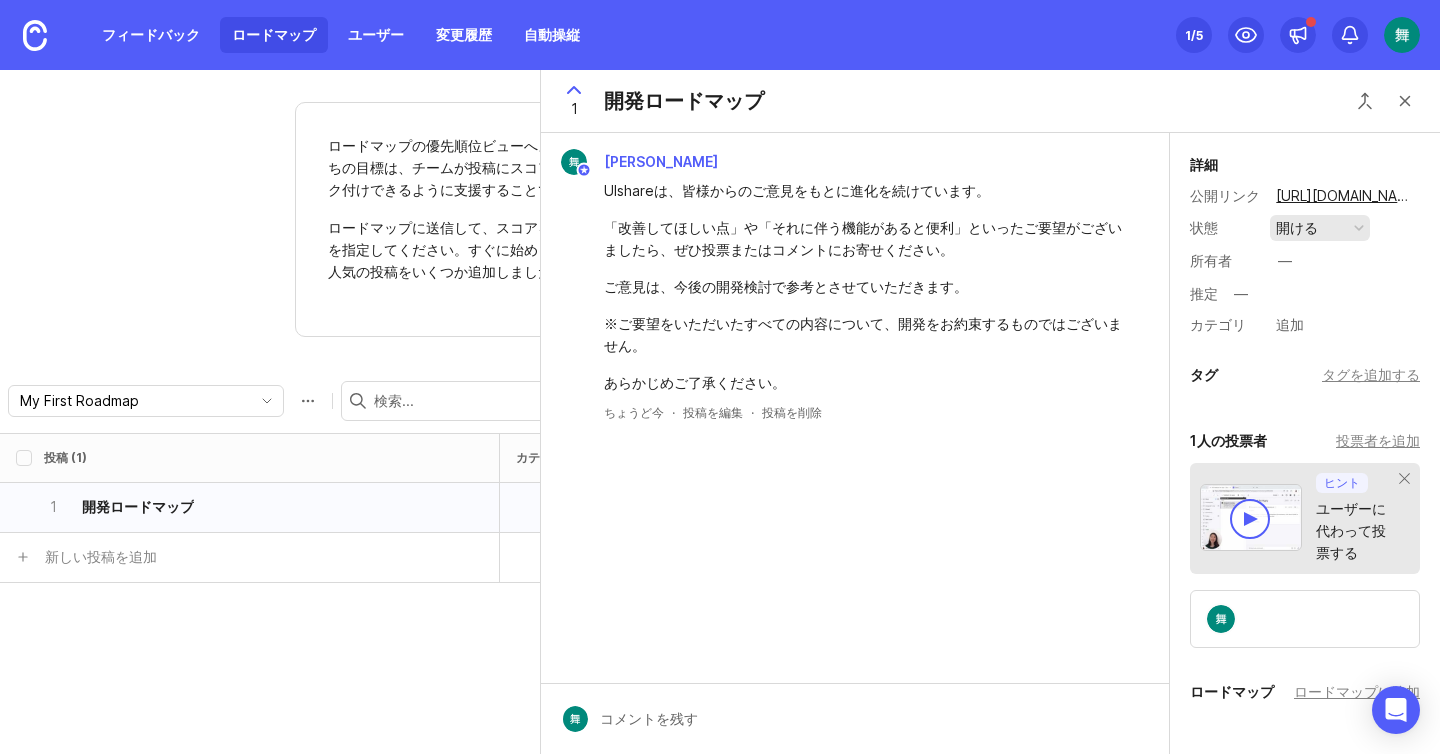 click on "開ける" at bounding box center [1320, 228] 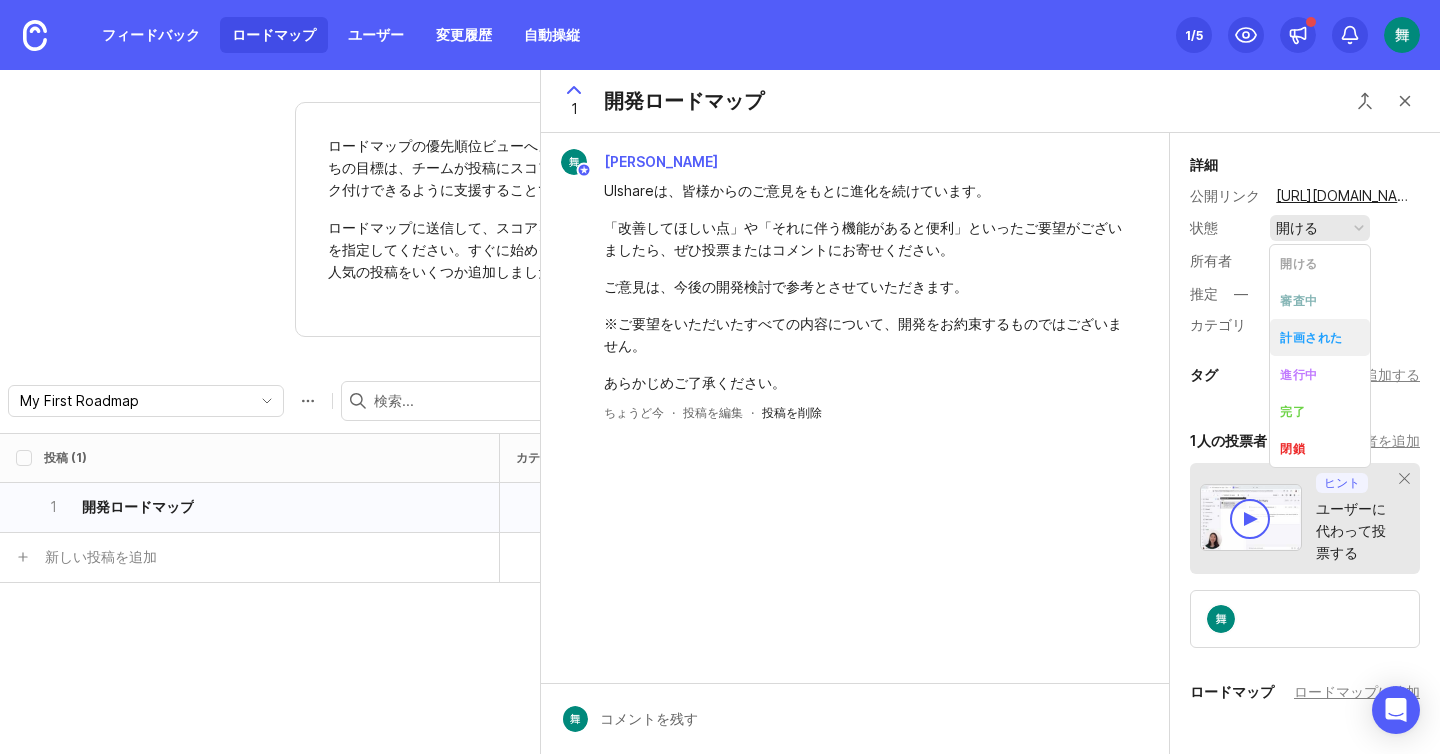 click on "投稿を削除" at bounding box center [792, 412] 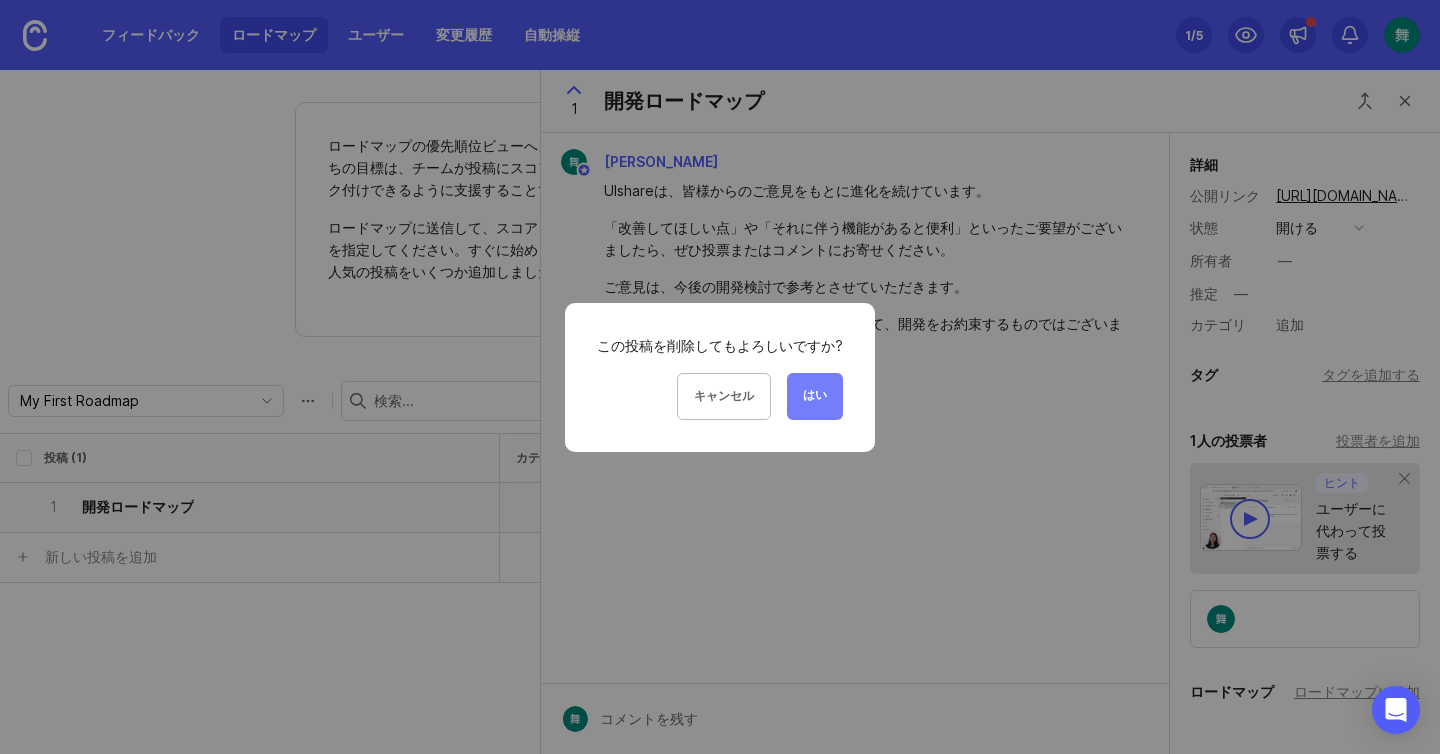click on "はい" at bounding box center (815, 396) 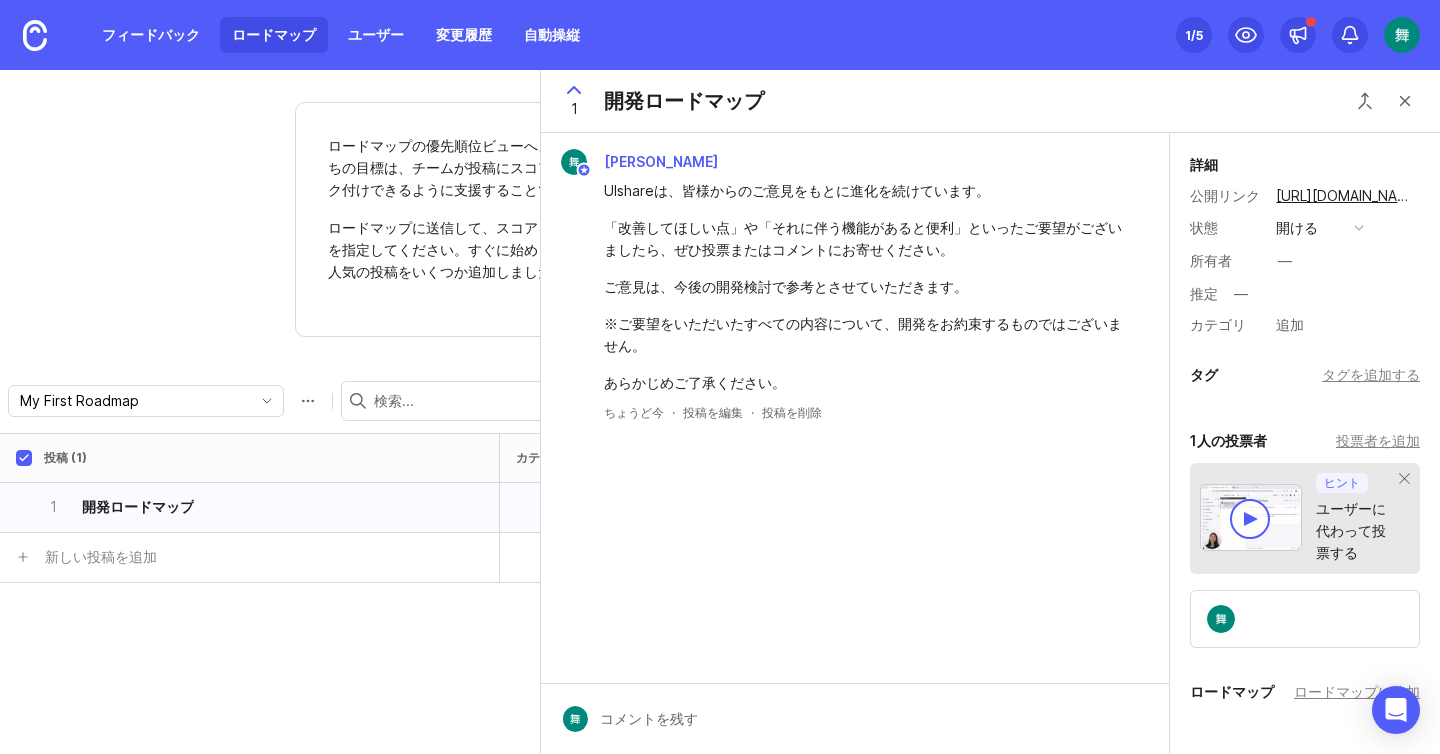 checkbox on "true" 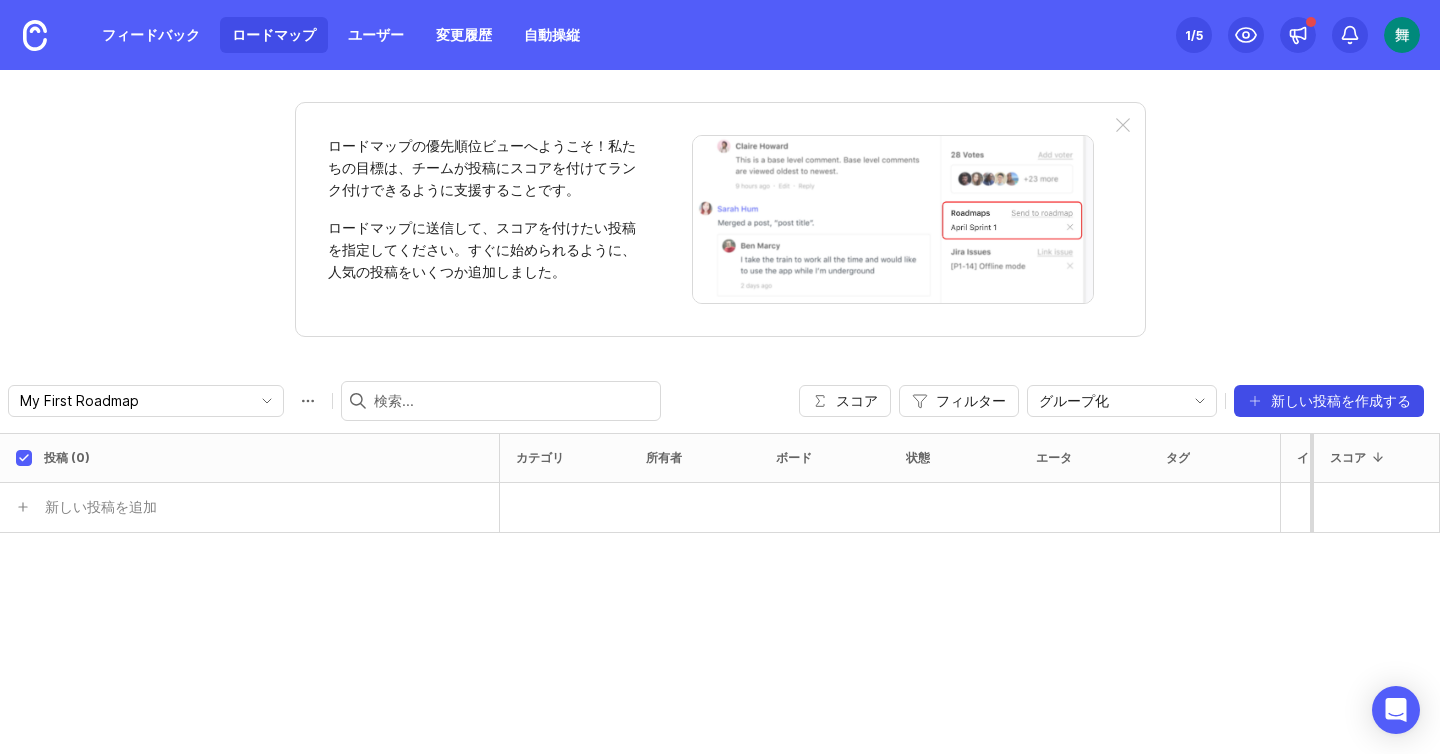 click on "新しい投稿を作成する" at bounding box center (1341, 400) 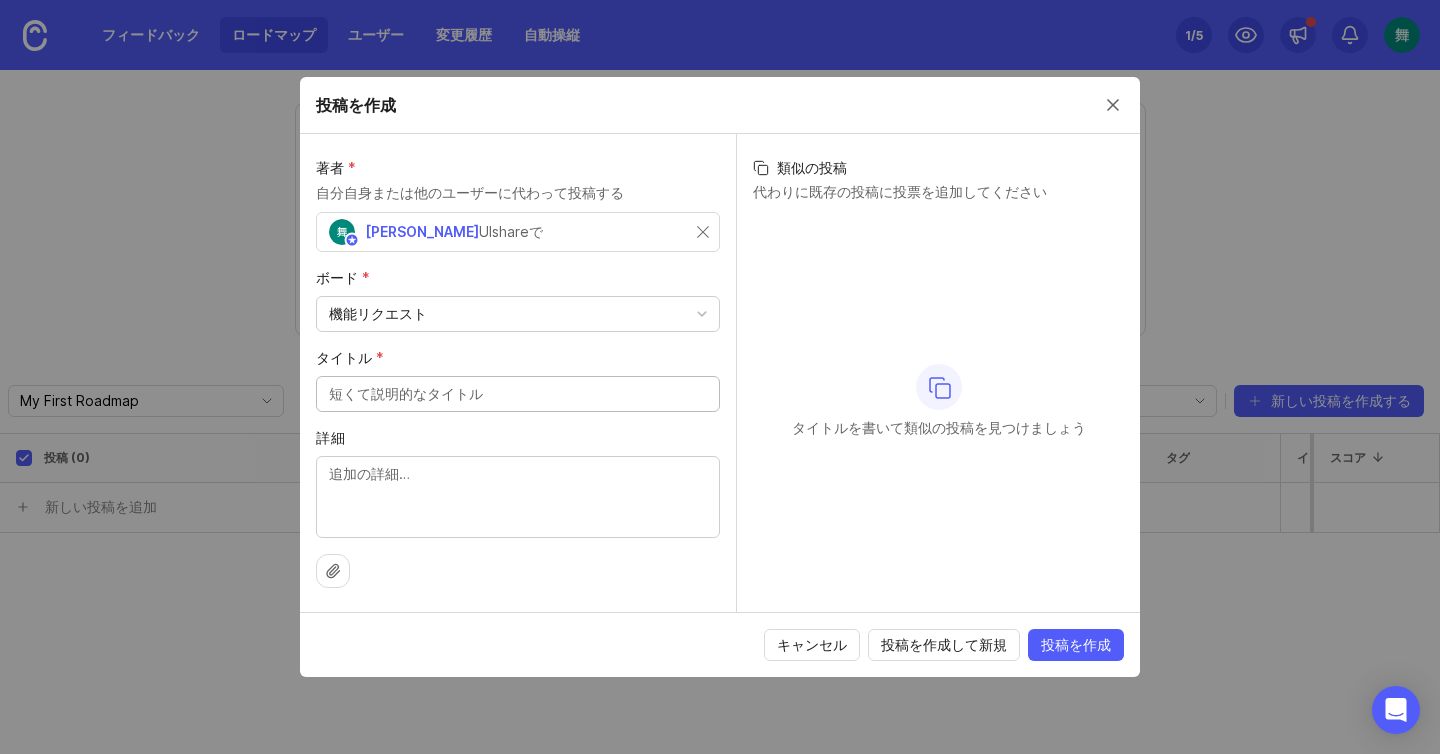click on "機能リクエスト" at bounding box center [518, 314] 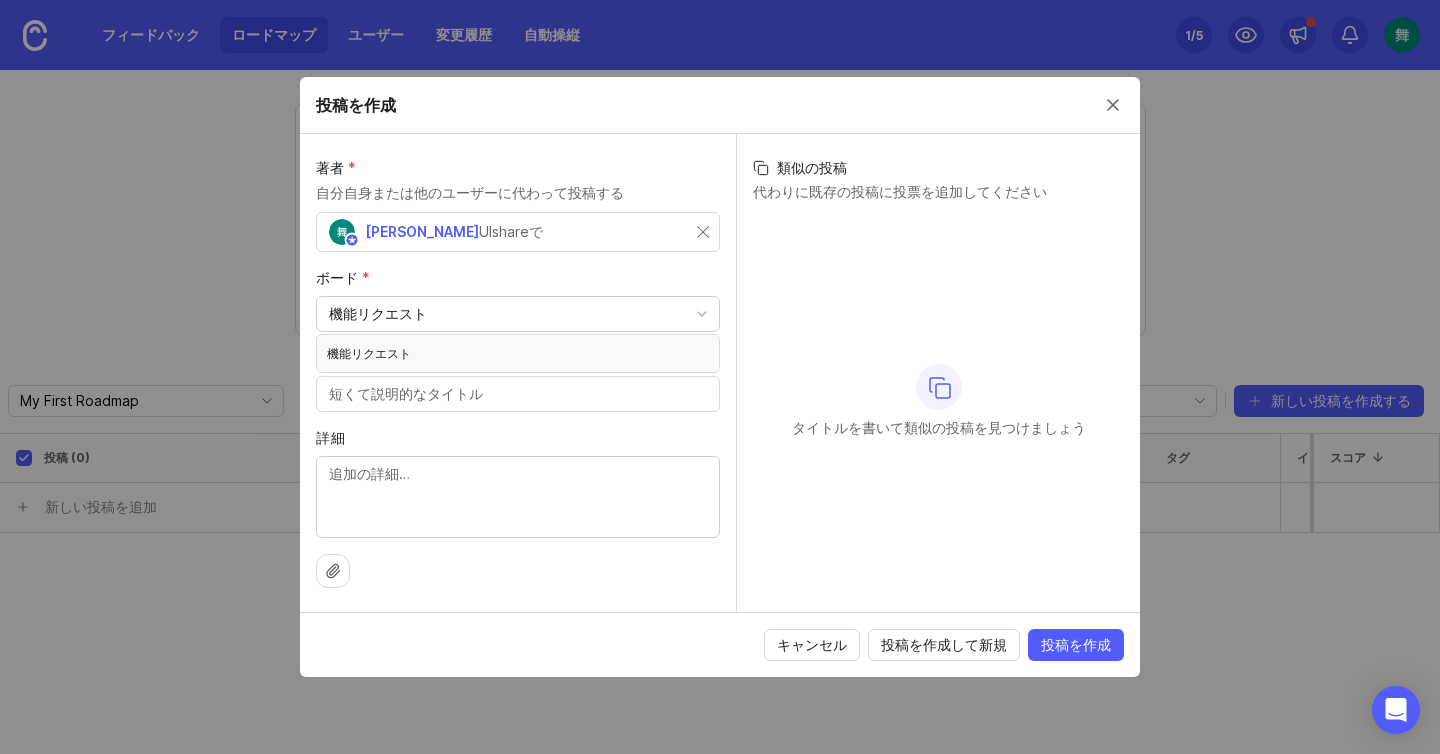 click on "著者 * 自分自身または他のユーザーに代わって投稿する [PERSON_NAME]  UIshareで ボード * 機能リクエスト タイトル * 詳細" at bounding box center (518, 373) 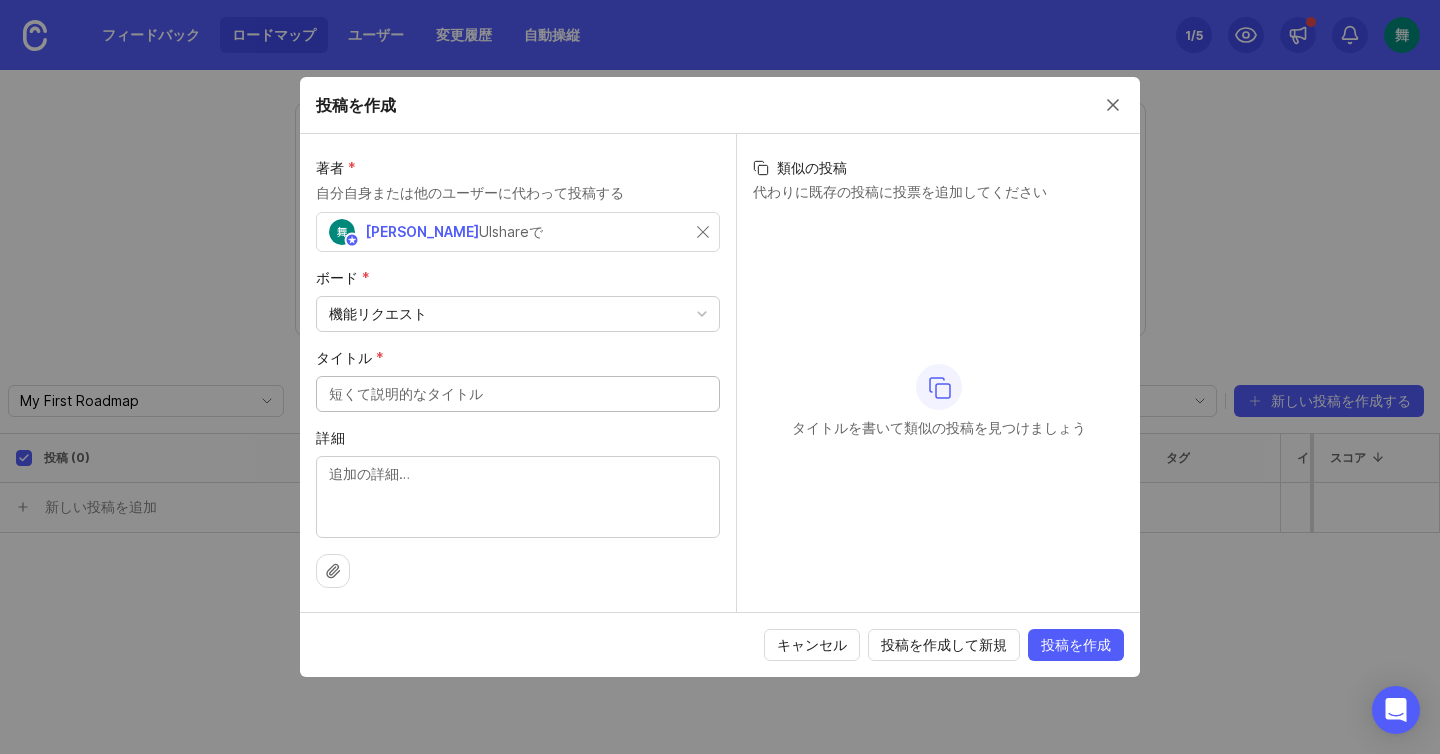 click on "タイトル *" at bounding box center [518, 394] 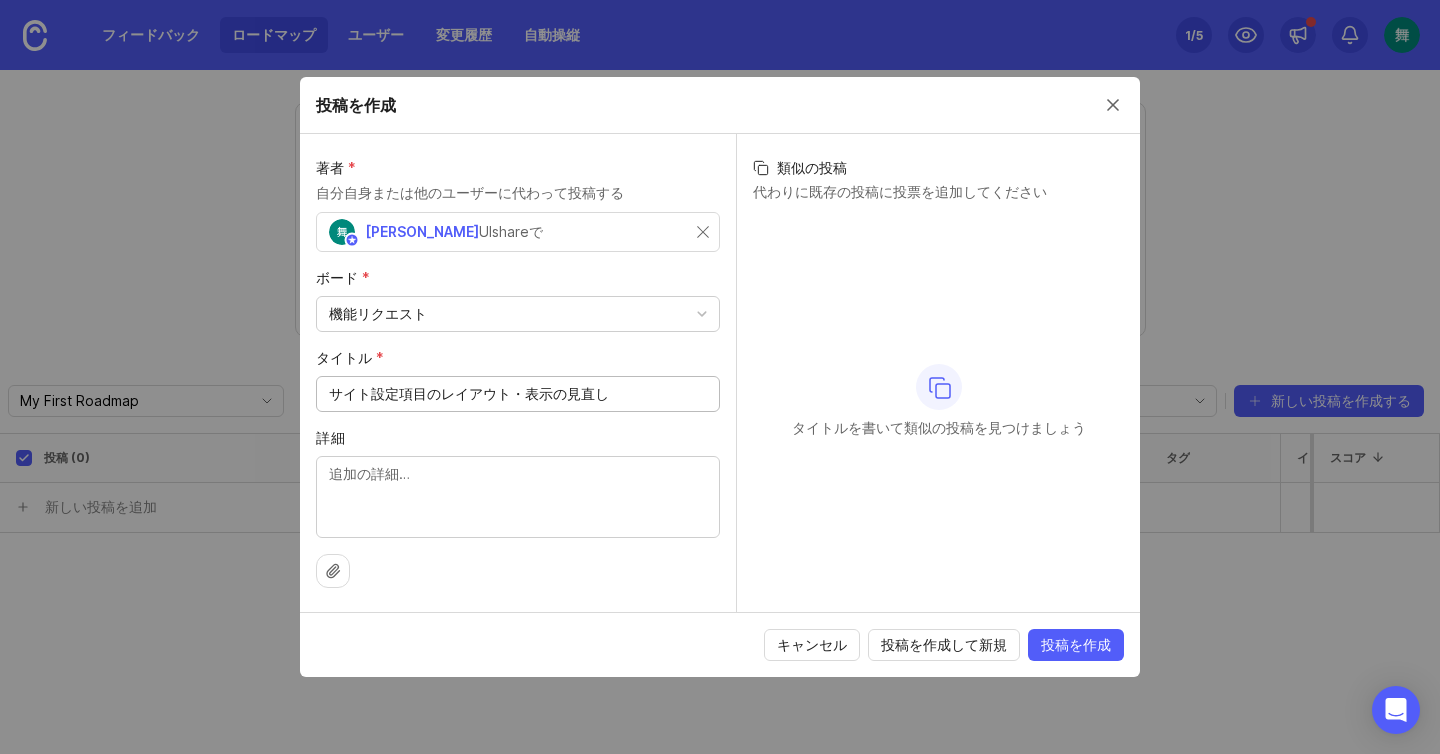 type on "サイト設定項目のレイアウト・表示の見直し" 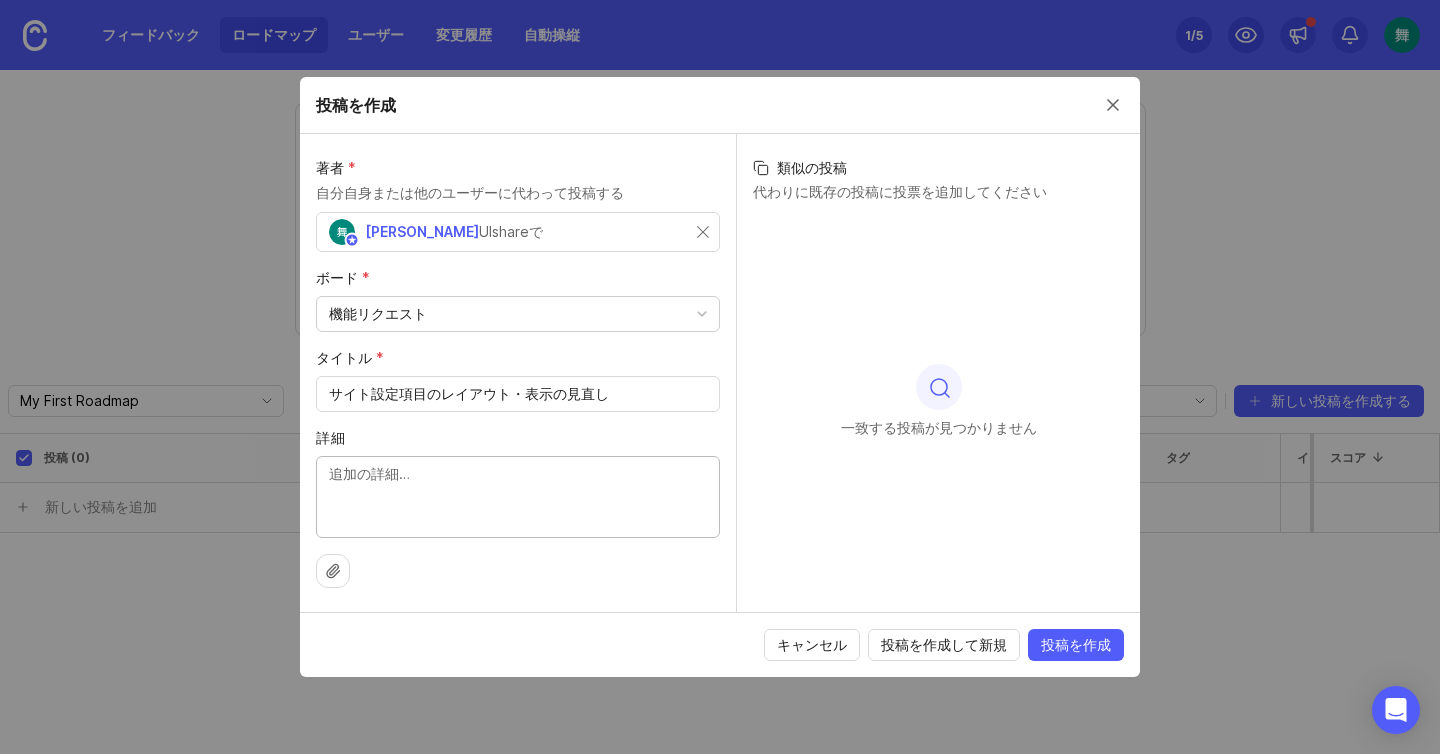 paste on "一部項目の整理と表示方法を改善します。" 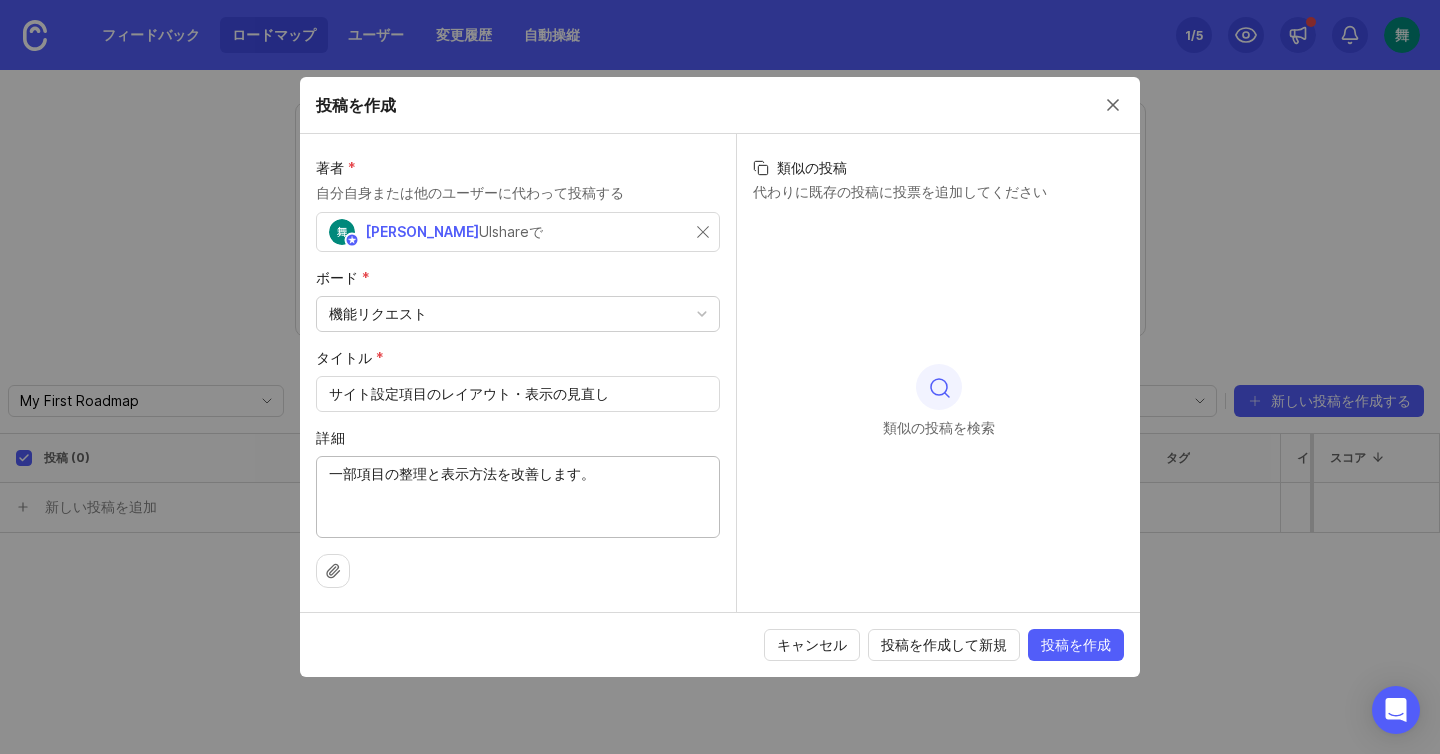 drag, startPoint x: 340, startPoint y: 469, endPoint x: 287, endPoint y: 468, distance: 53.009434 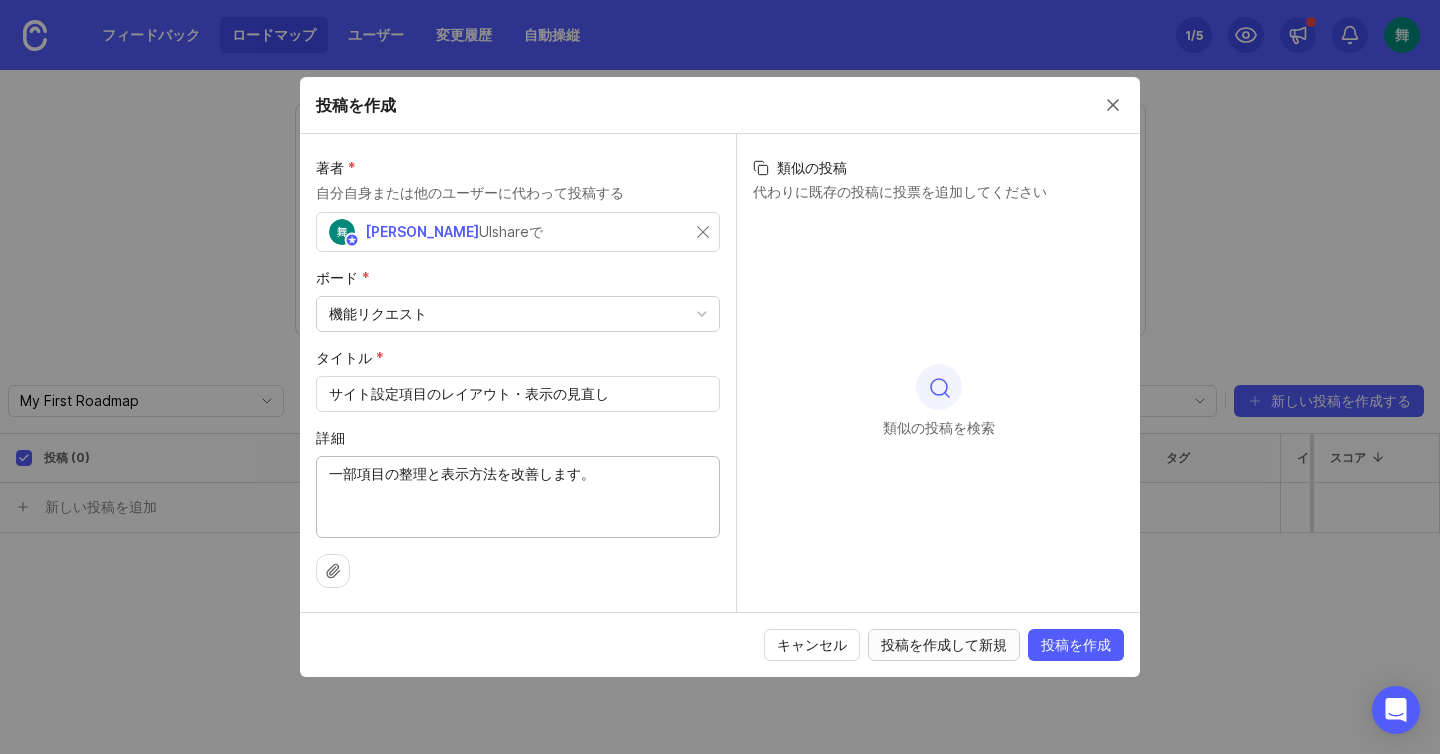 type on "一部項目の整理と表示方法を改善します。" 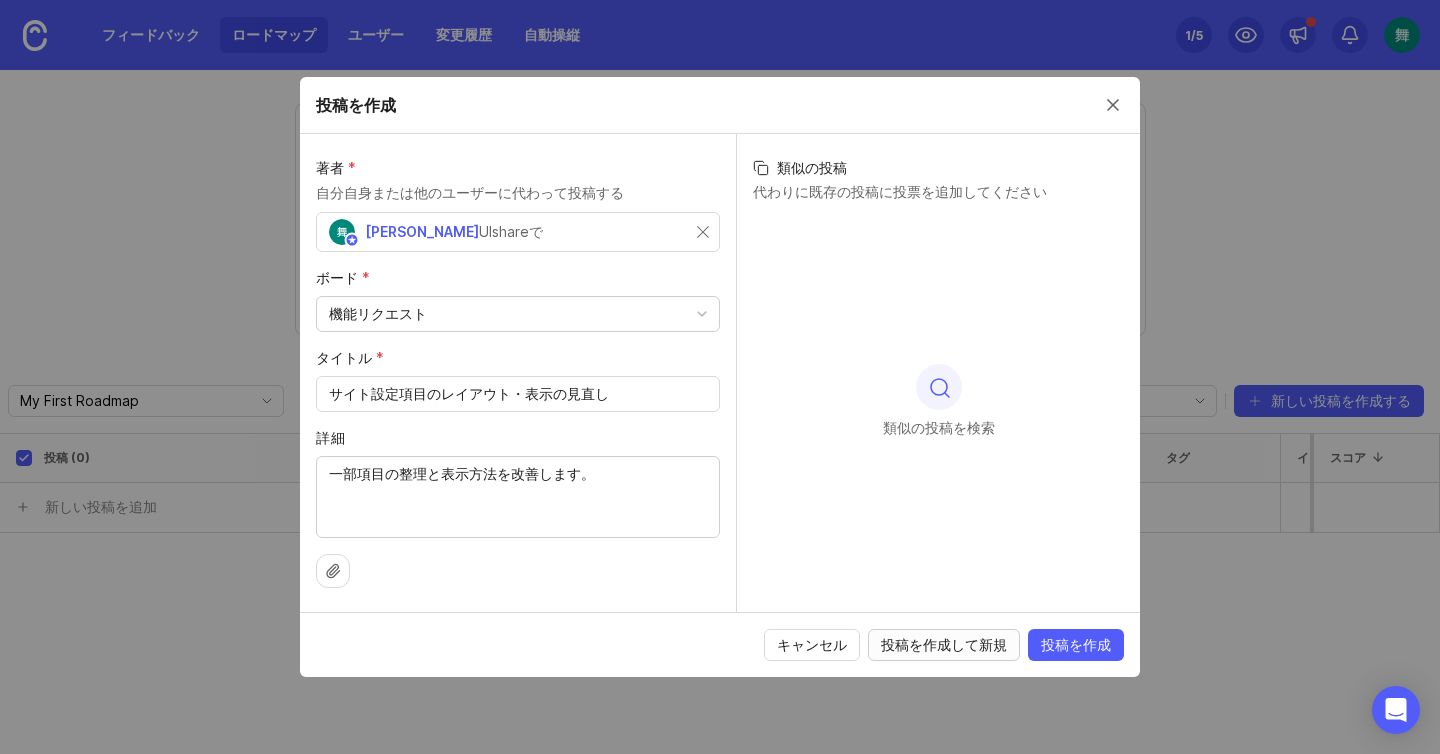 click on "投稿を作成して新規" at bounding box center (944, 644) 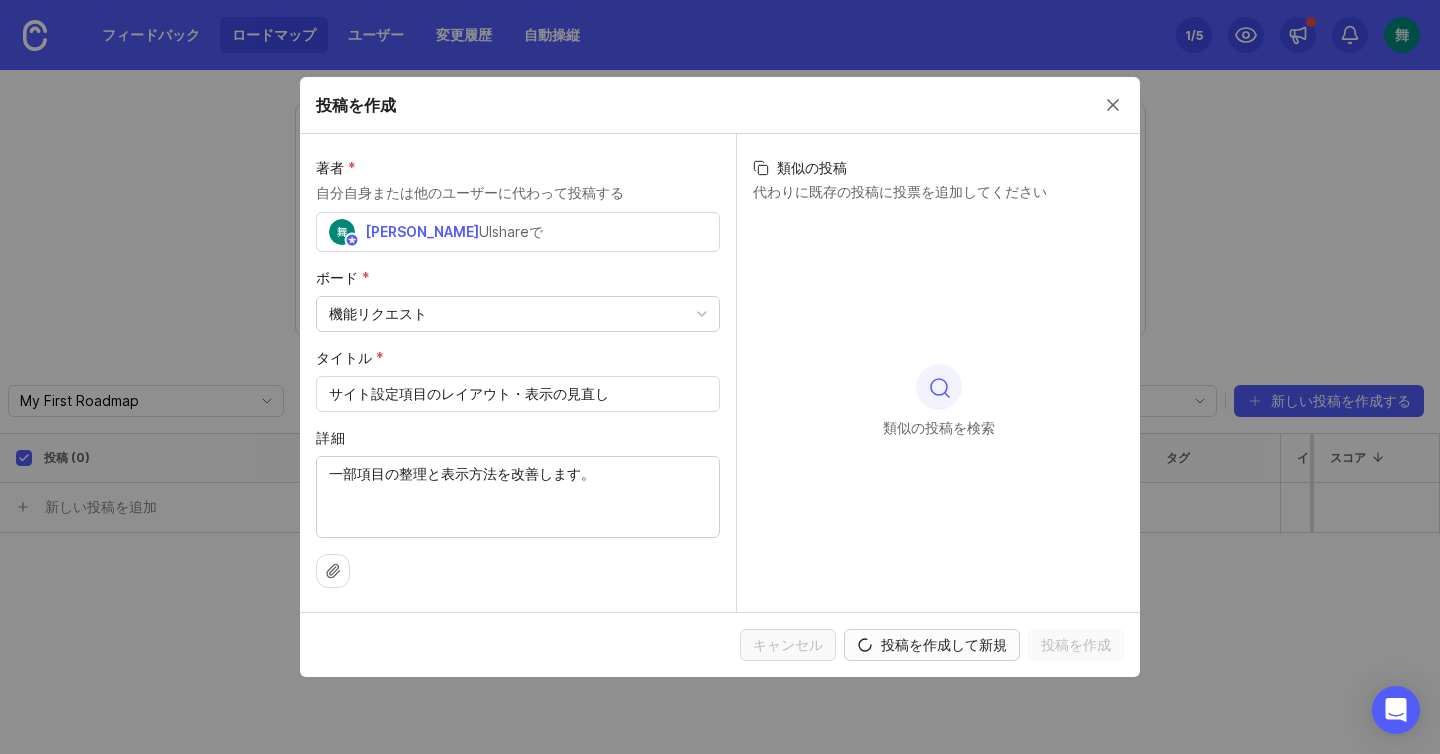 type 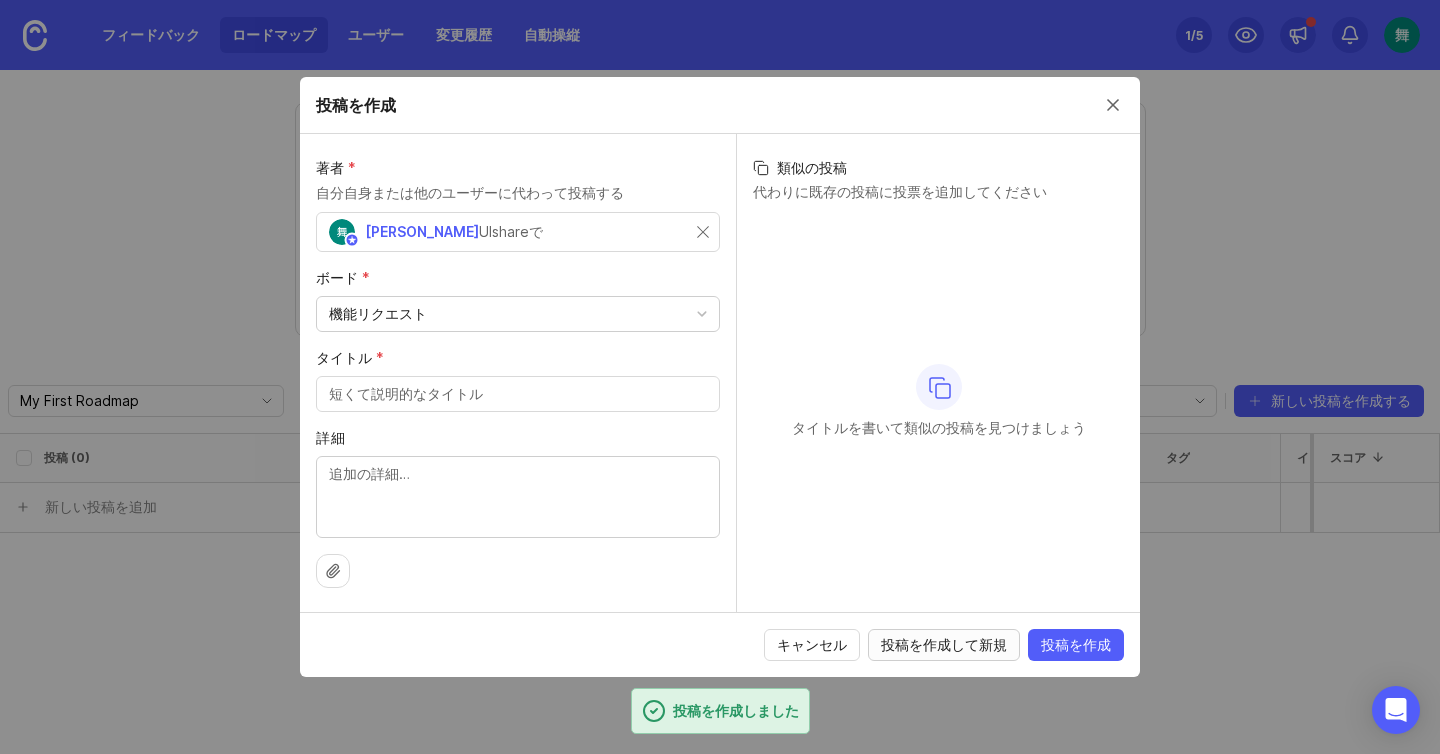 checkbox on "false" 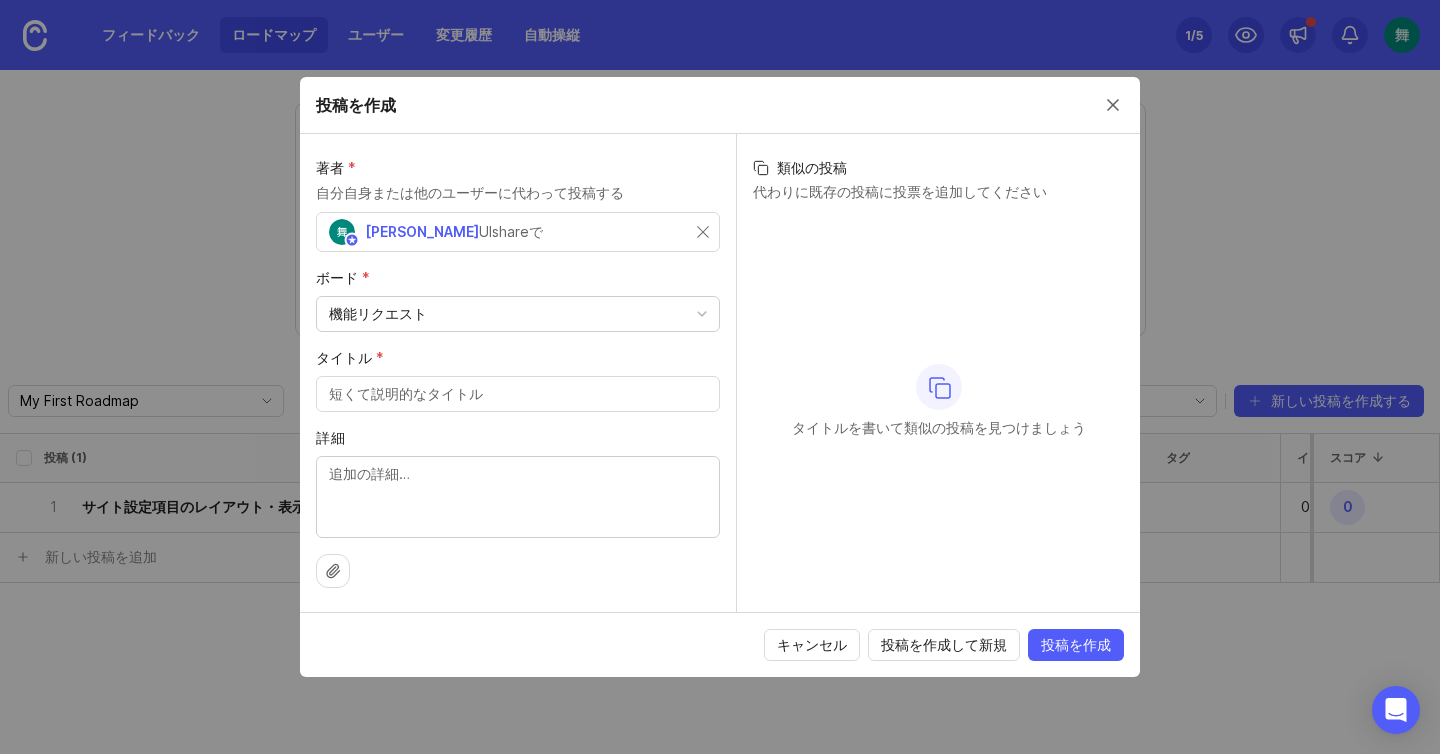 click at bounding box center (518, 394) 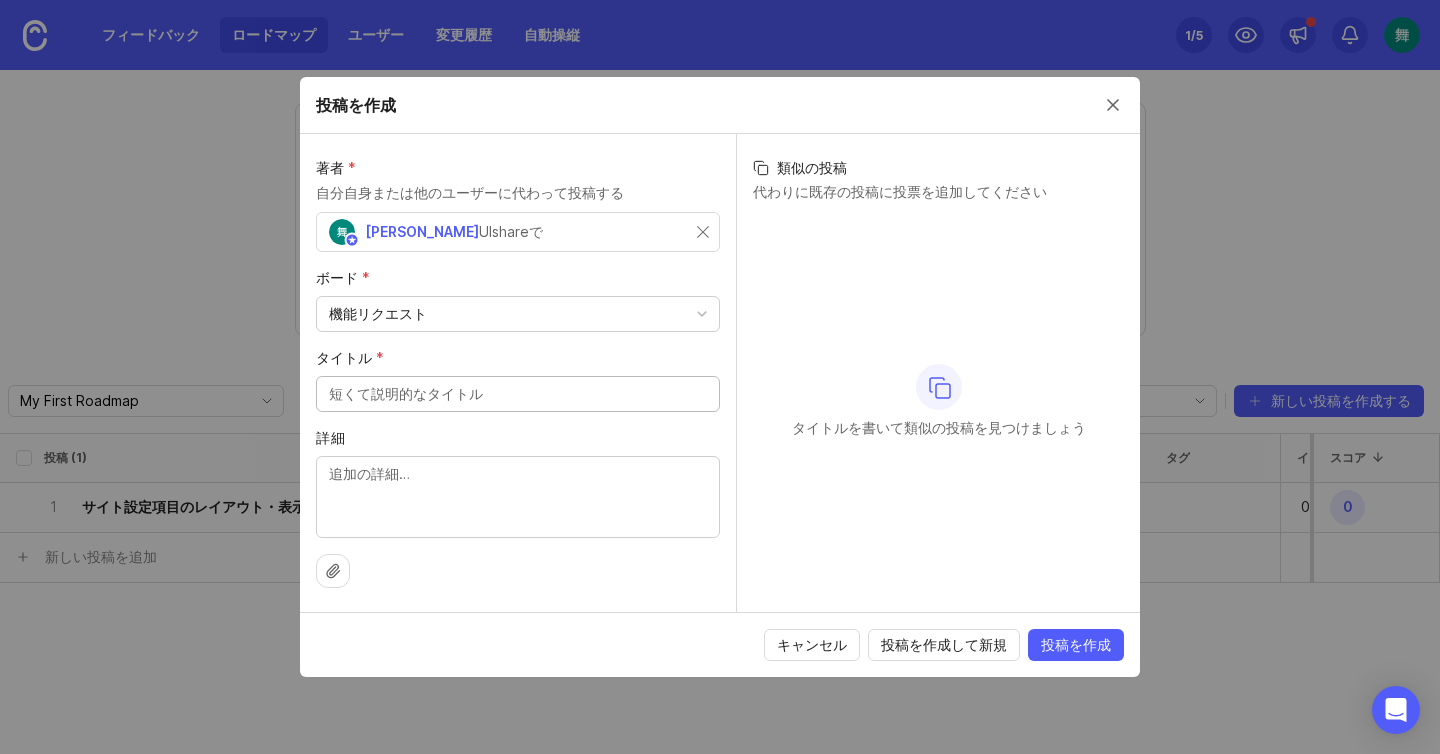 paste on "これからのプレイス/マーケティング用メタディスクリプション設定項目の追加" 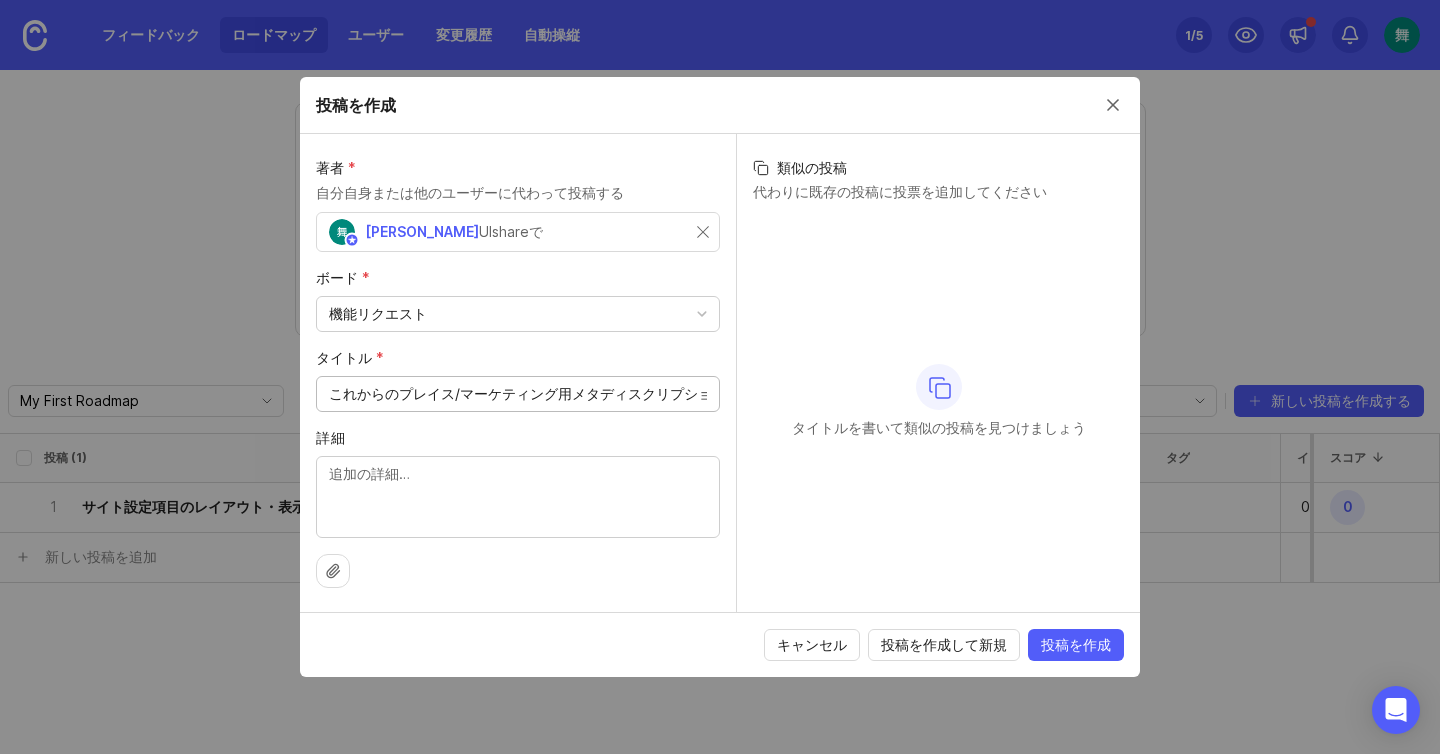 scroll, scrollTop: 0, scrollLeft: 113, axis: horizontal 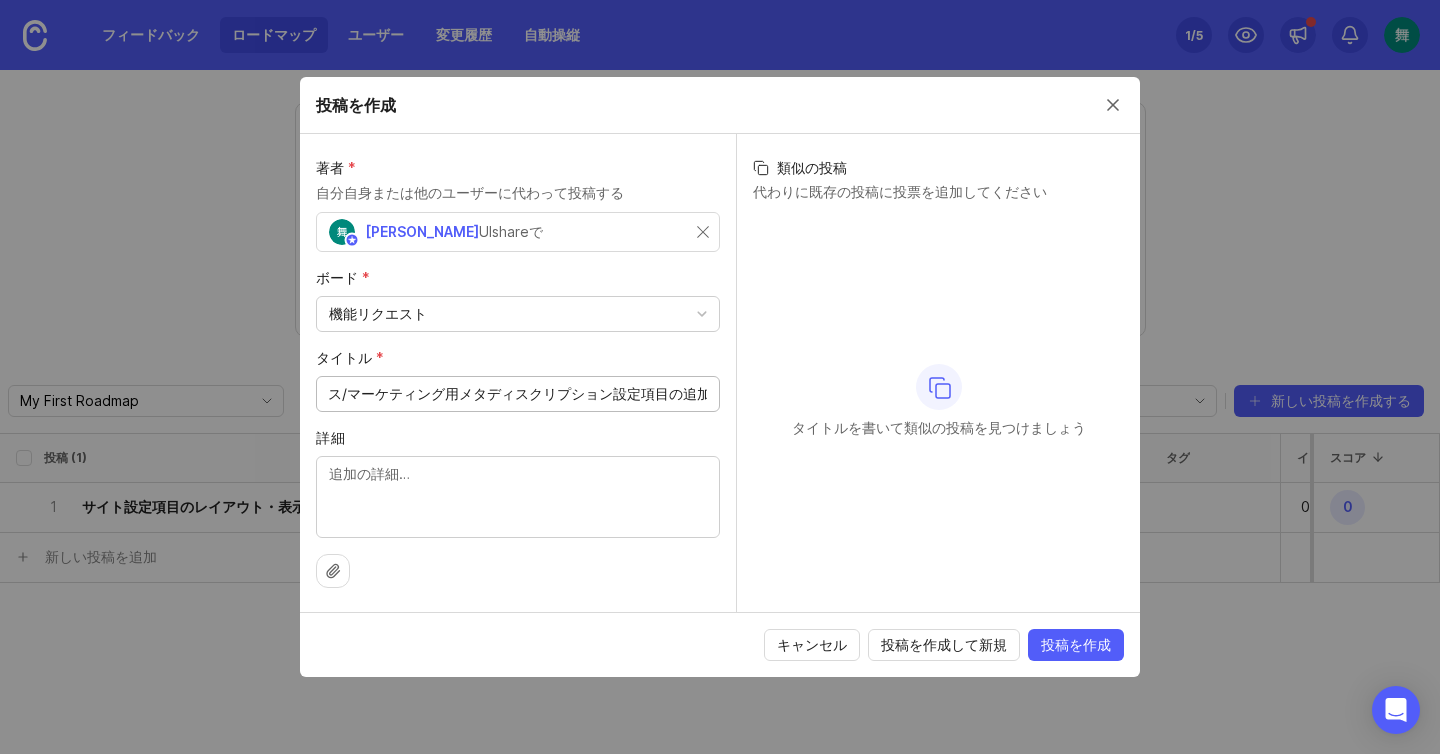 drag, startPoint x: 511, startPoint y: 398, endPoint x: 522, endPoint y: 398, distance: 11 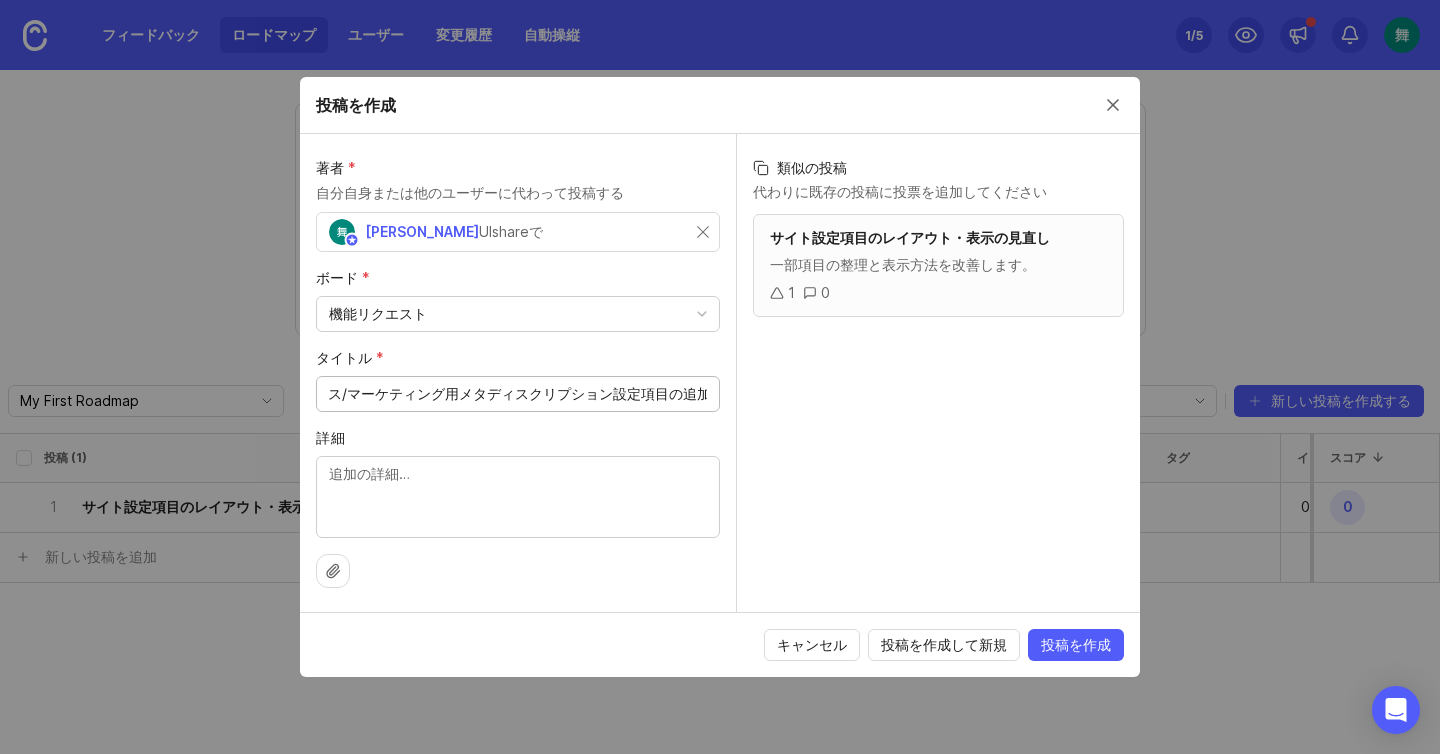 scroll, scrollTop: 0, scrollLeft: 0, axis: both 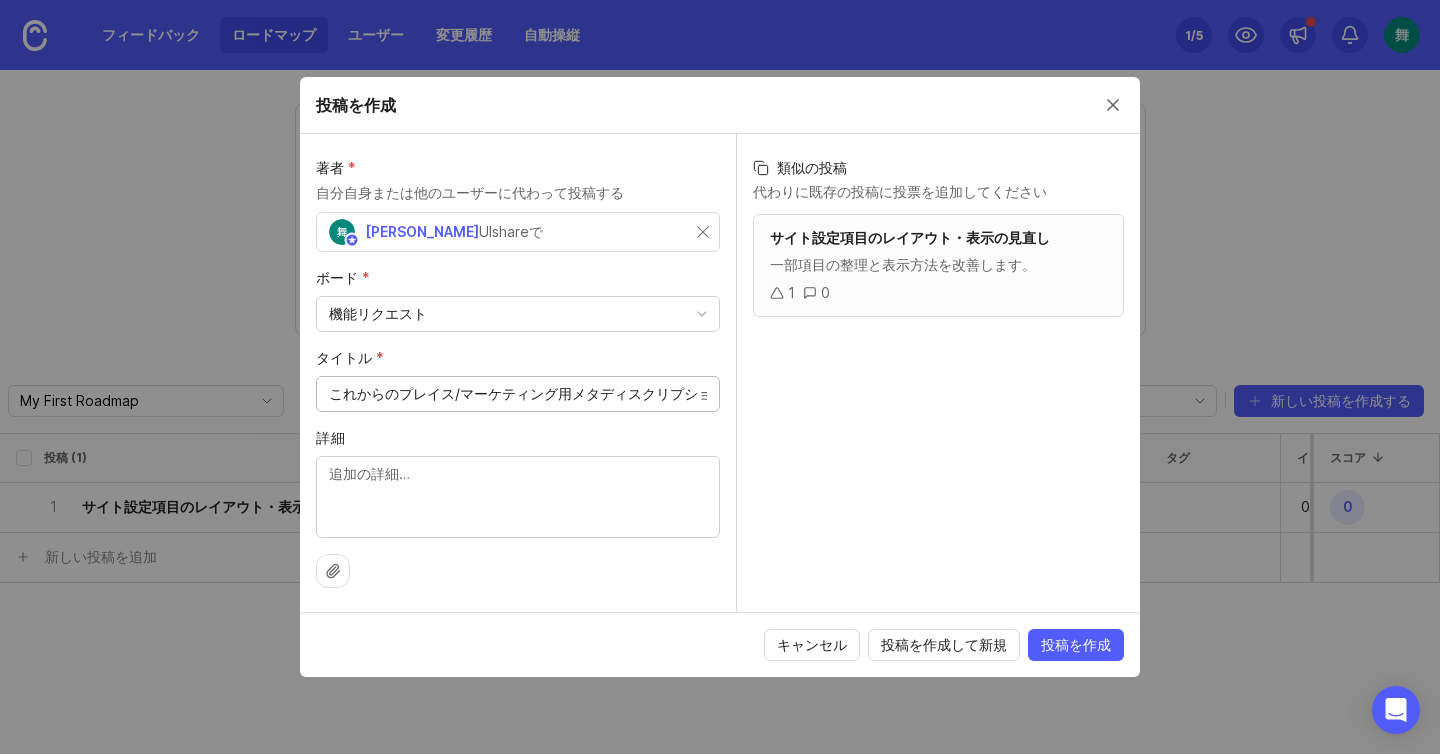 drag, startPoint x: 453, startPoint y: 394, endPoint x: 302, endPoint y: 394, distance: 151 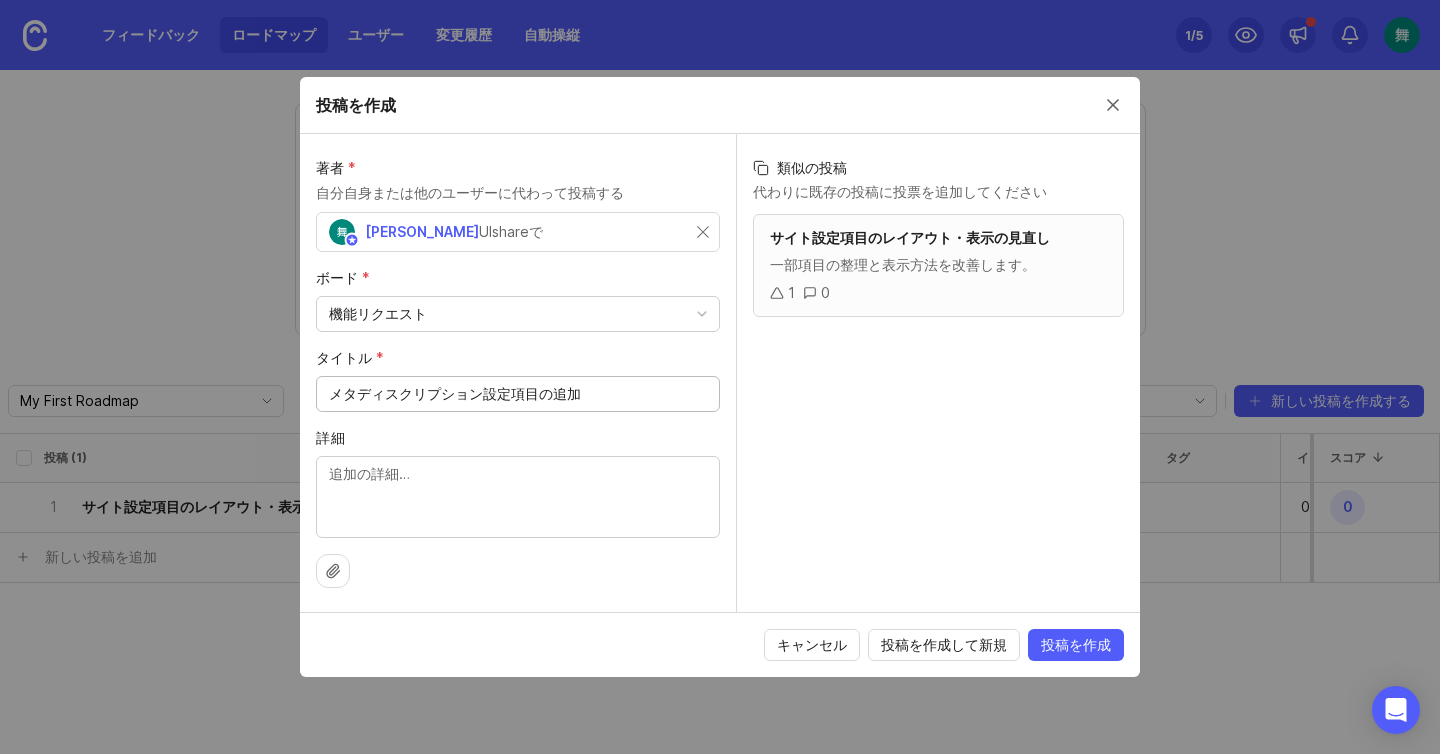 type on "メタディスクリプション設定項目の追加" 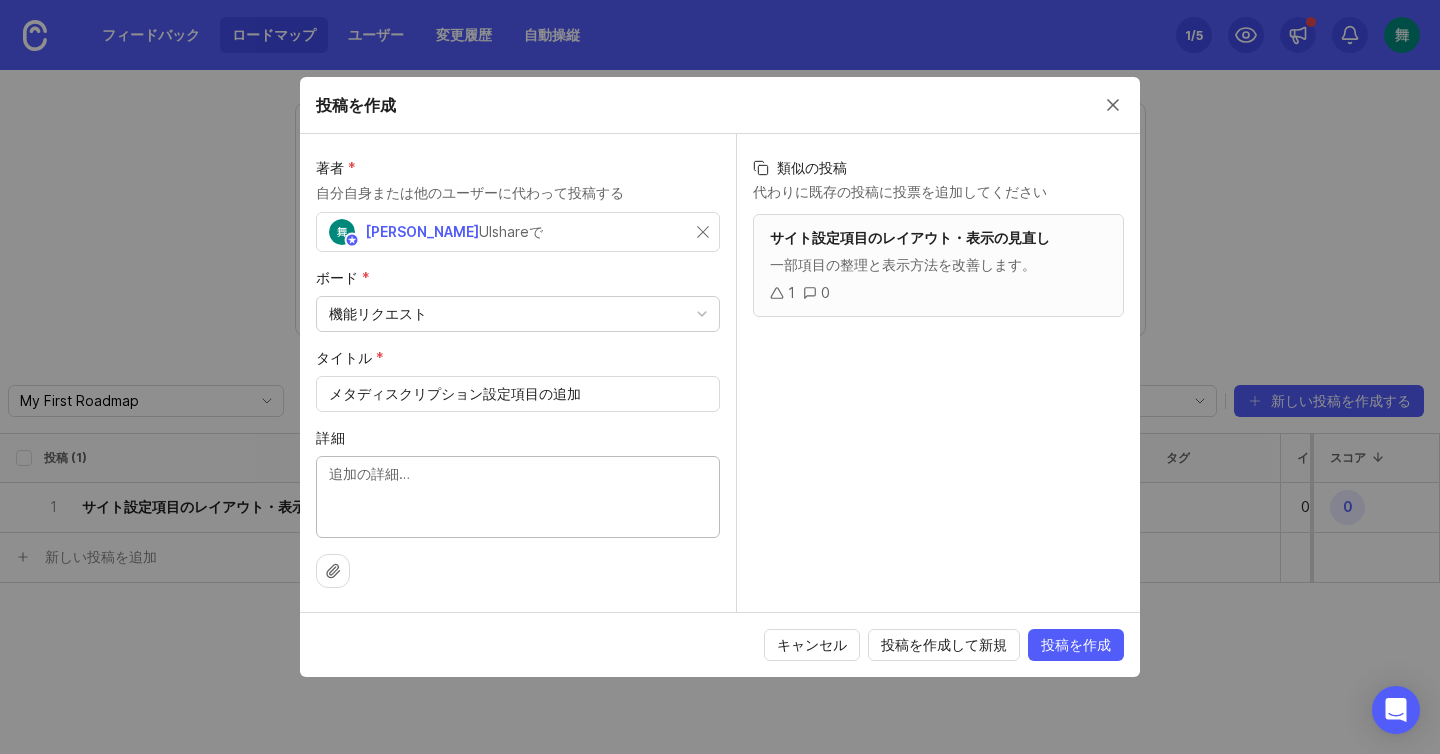 paste on "検索結果に表示されるタイトル・メタディスクリプション（概要文）を設定する項目を
新設します。" 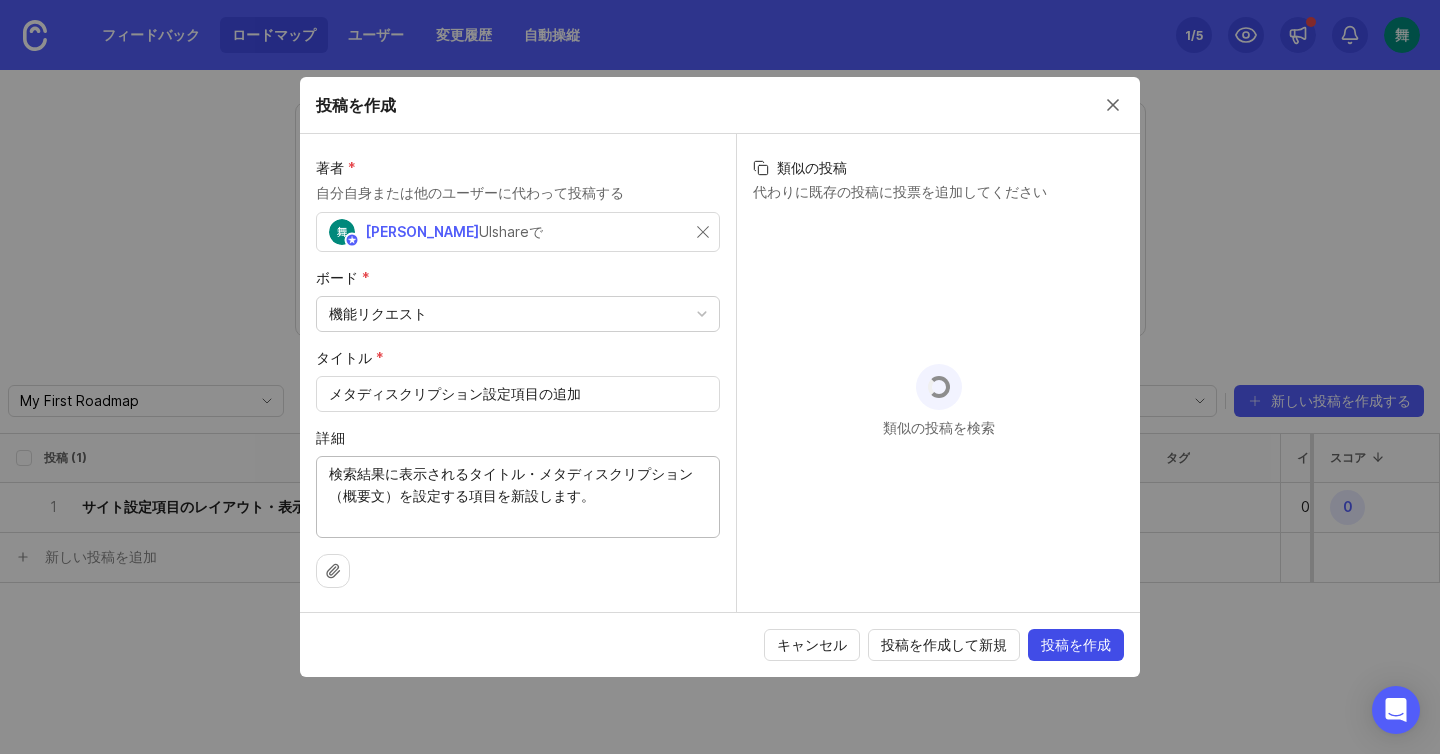 type on "検索結果に表示されるタイトル・メタディスクリプション（概要文）を設定する項目を新設します。" 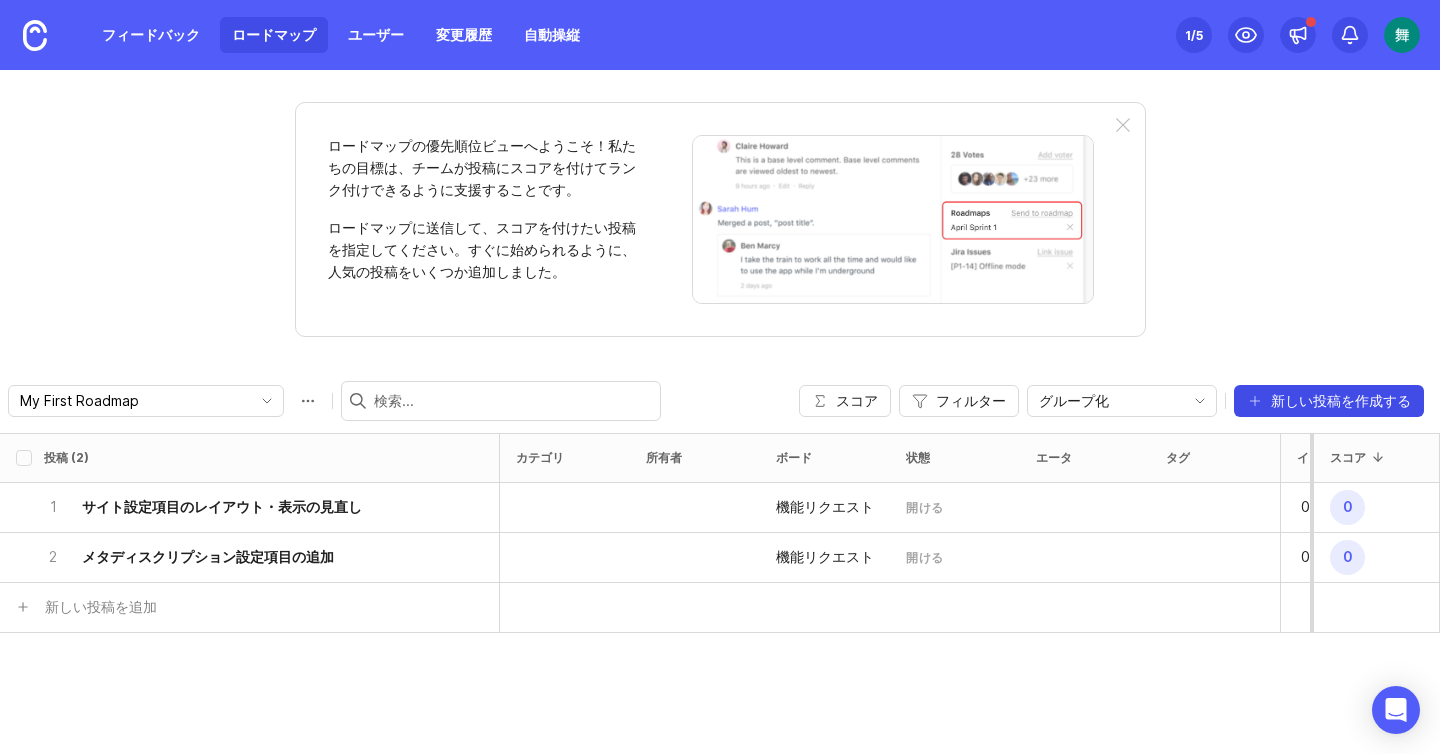 click on "新しい投稿を作成する" at bounding box center (1341, 400) 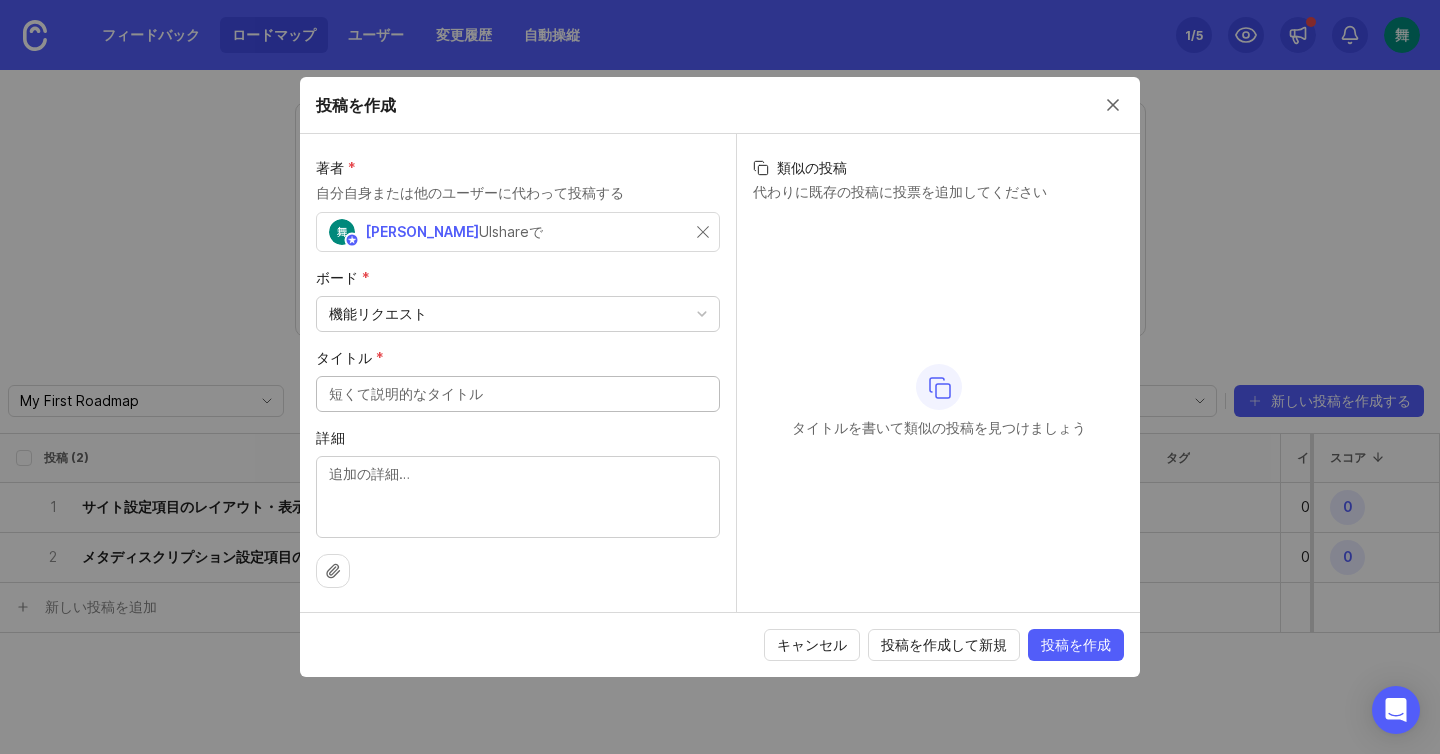 click on "タイトル *" at bounding box center (518, 394) 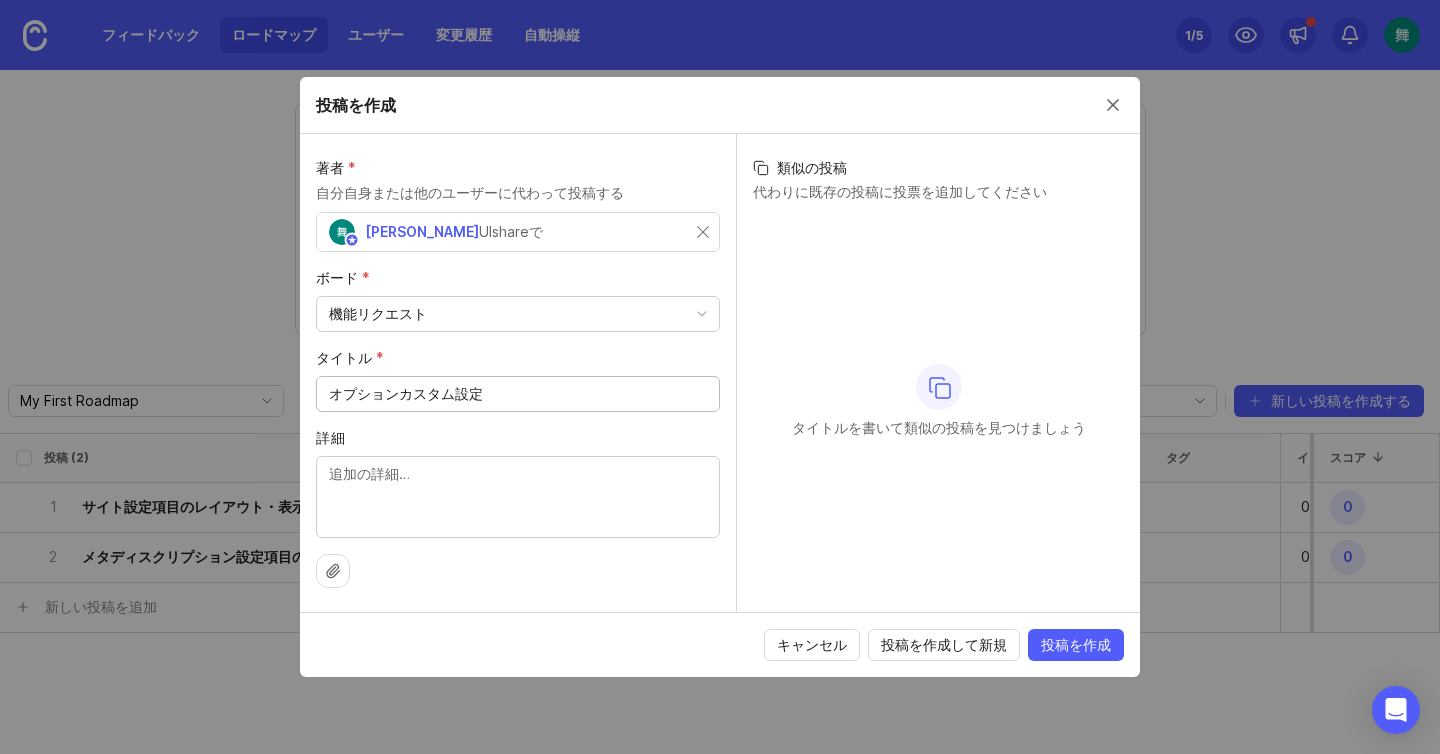 type on "オプションカスタム設定" 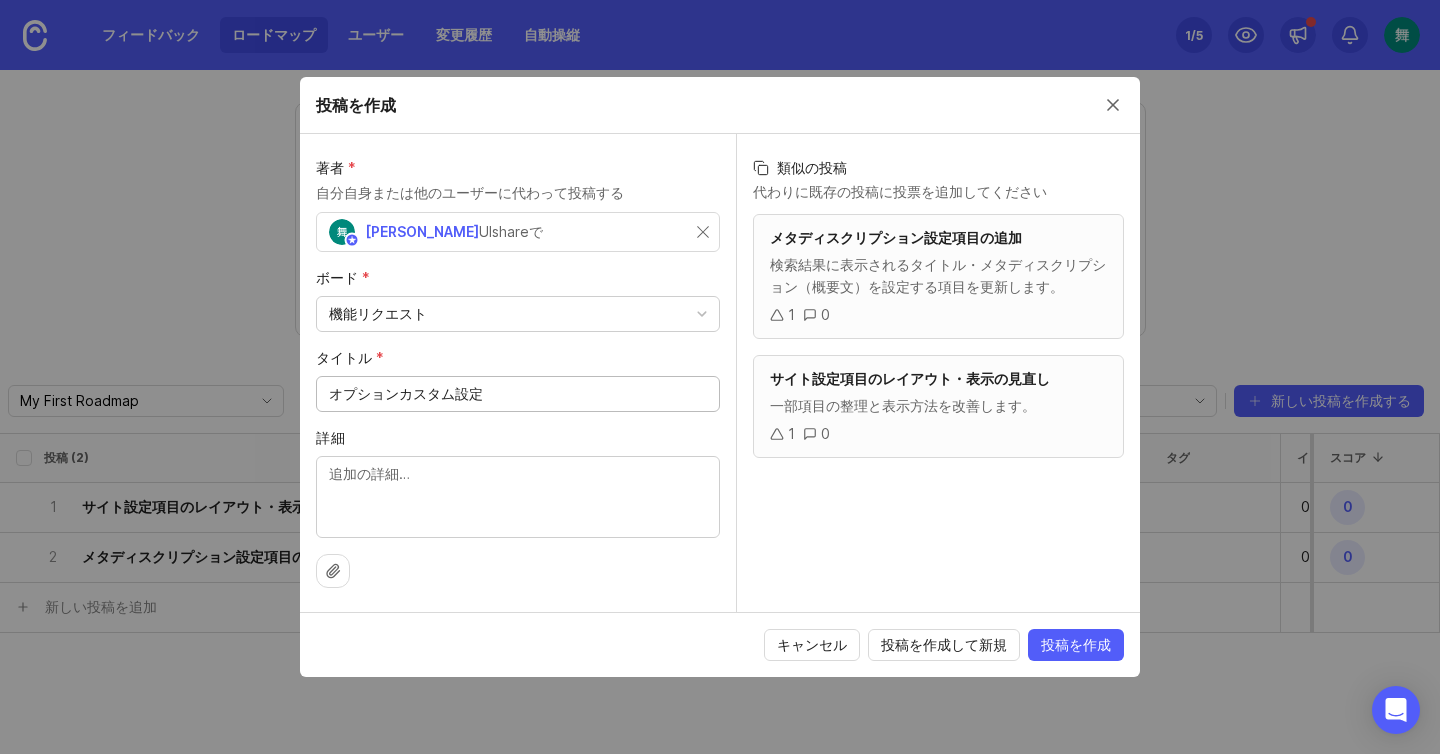 click on "詳細" at bounding box center [518, 496] 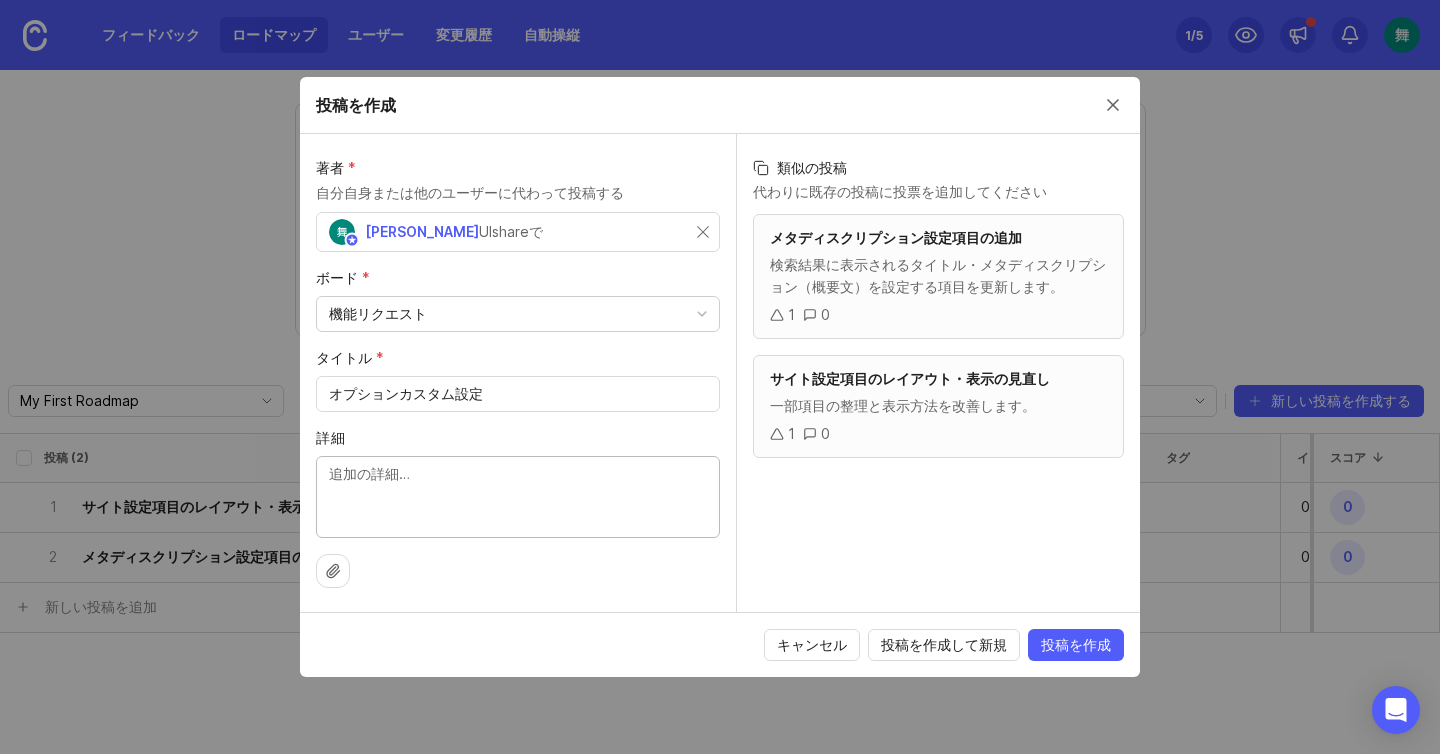 paste on "これまで弊社営業担当などお客様にご依頼いただいておりましたカスタム項目を管理者が自由に設定が変更できます。" 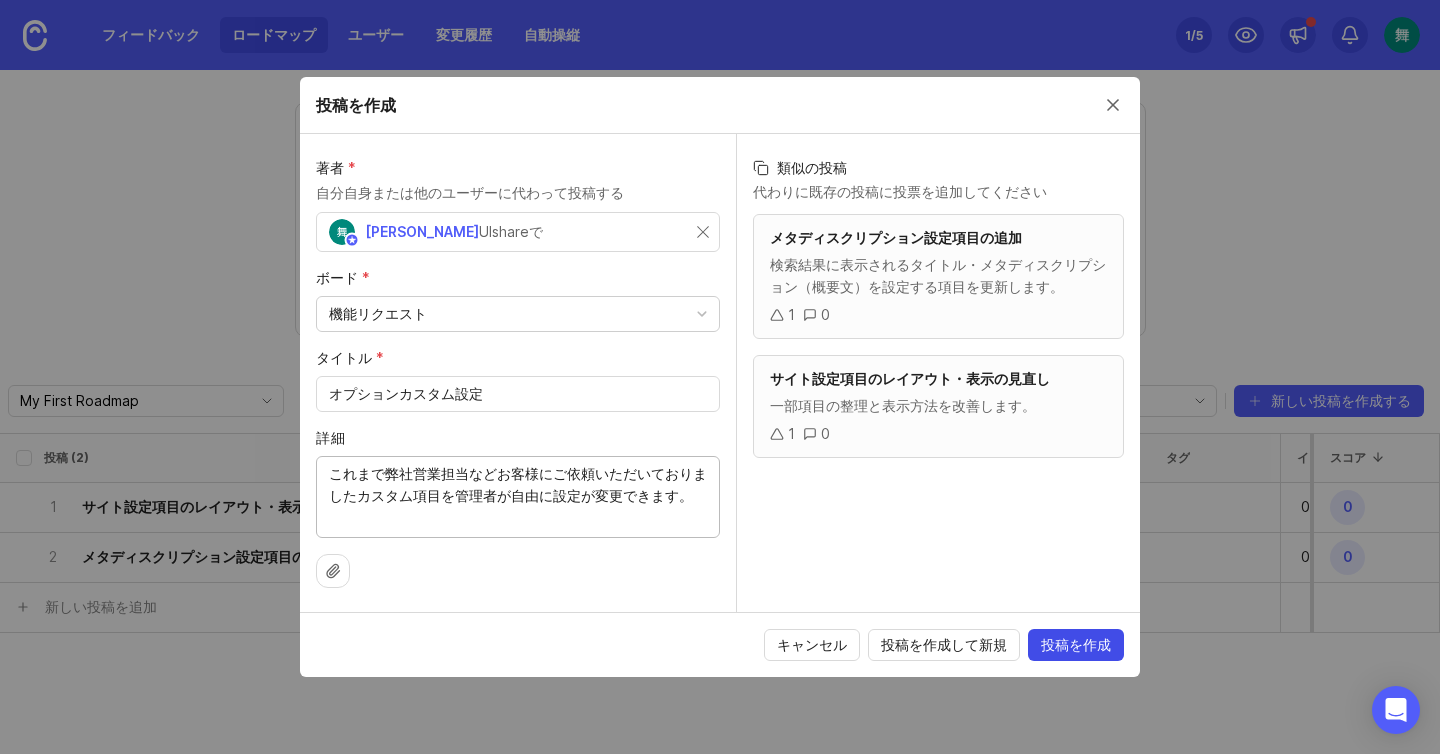 type on "これまで弊社営業担当などお客様にご依頼いただいておりましたカスタム項目を管理者が自由に設定が変更できます。" 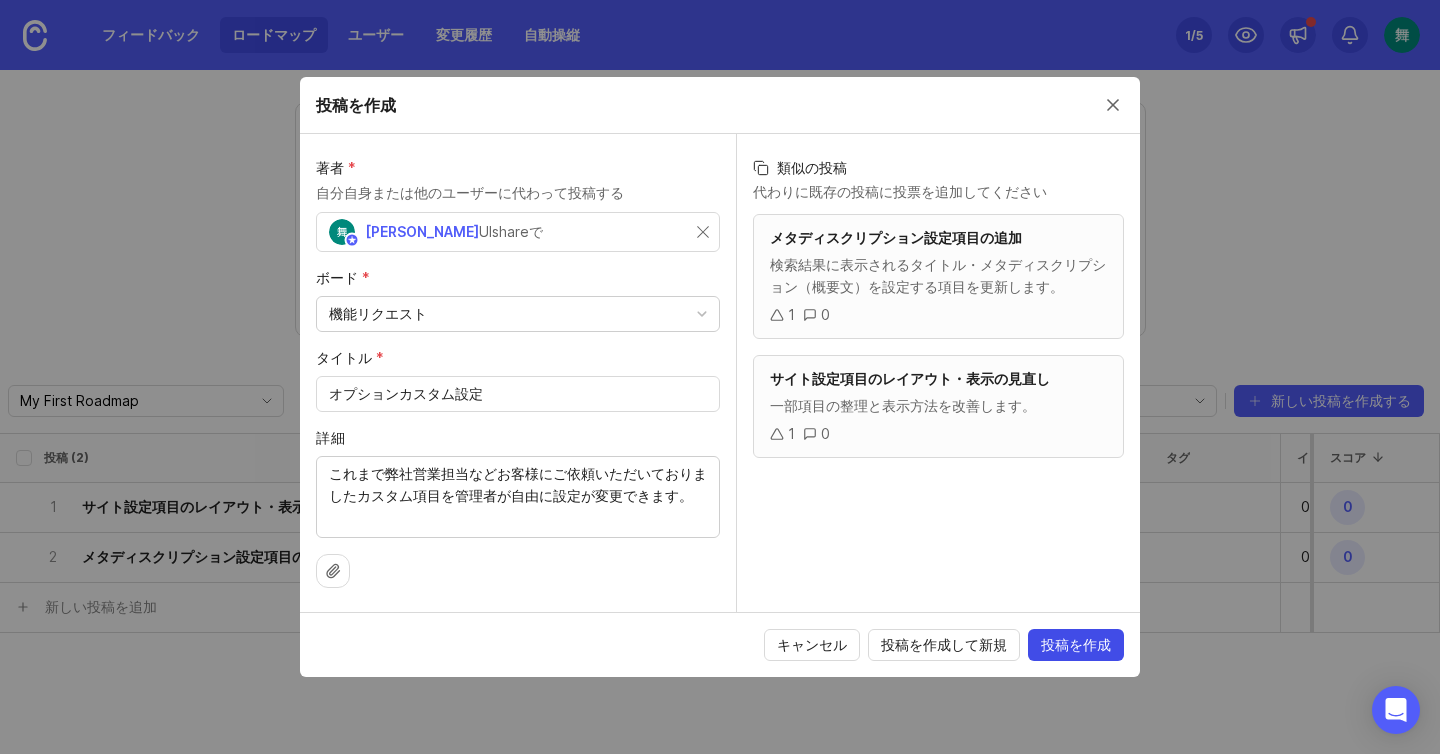click on "投稿を作成" at bounding box center [1076, 644] 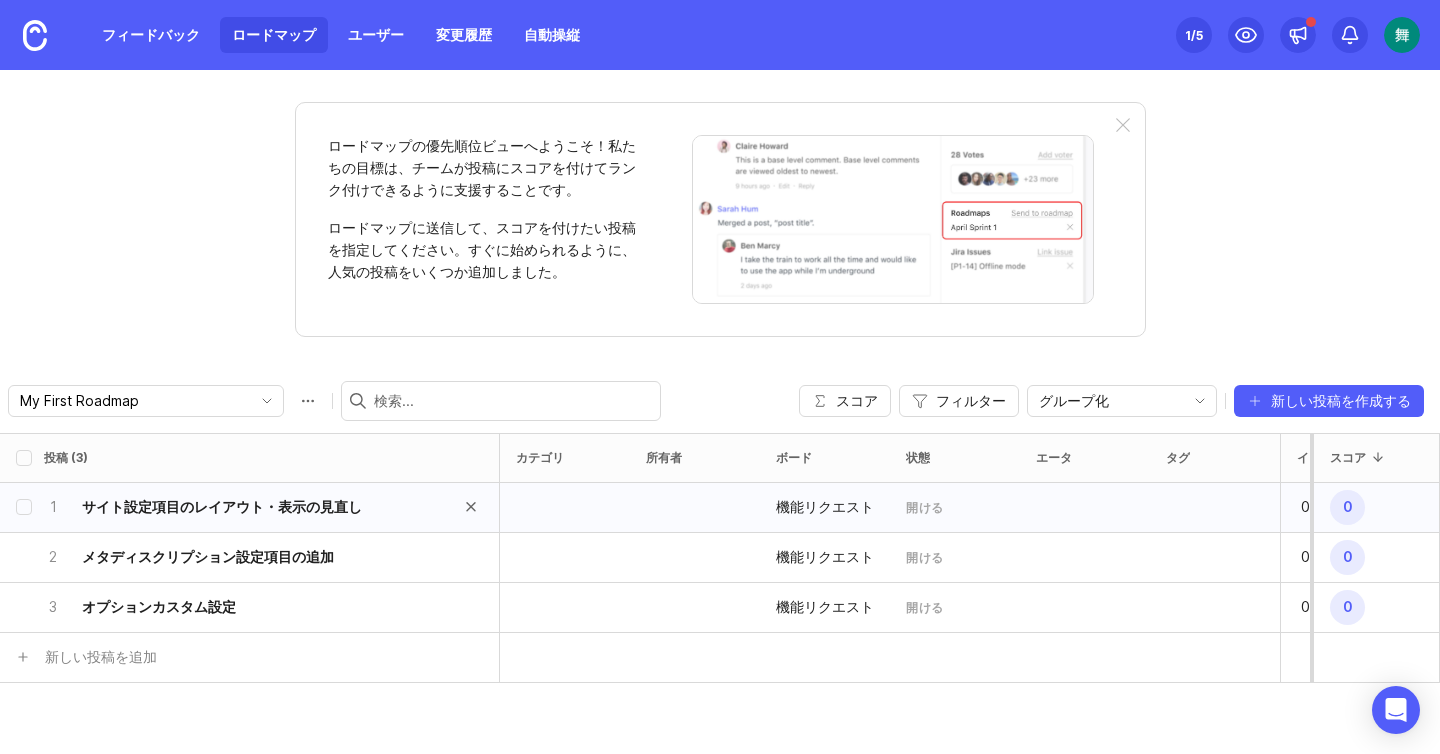 click on "サイト設定項目のレイアウト・表示の見直し" at bounding box center (222, 506) 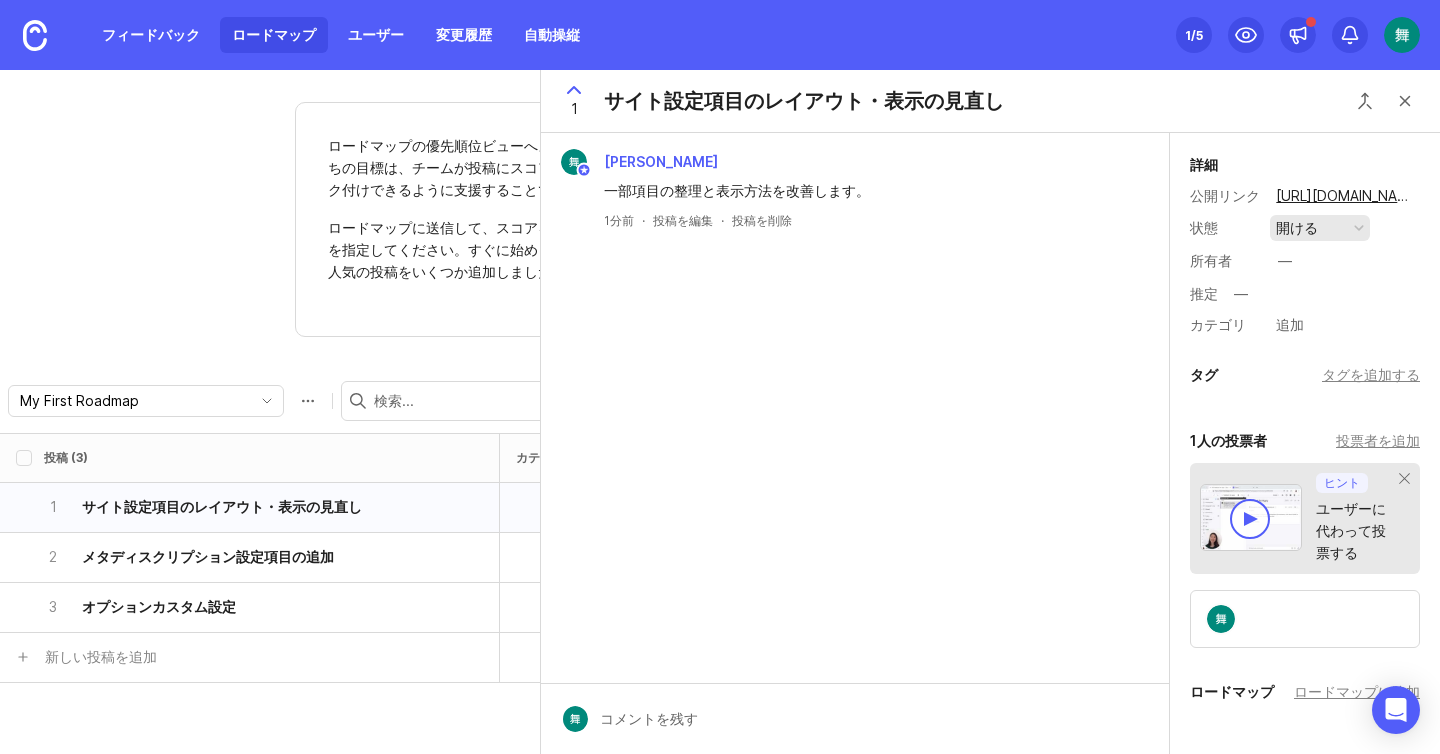 click at bounding box center [1359, 228] 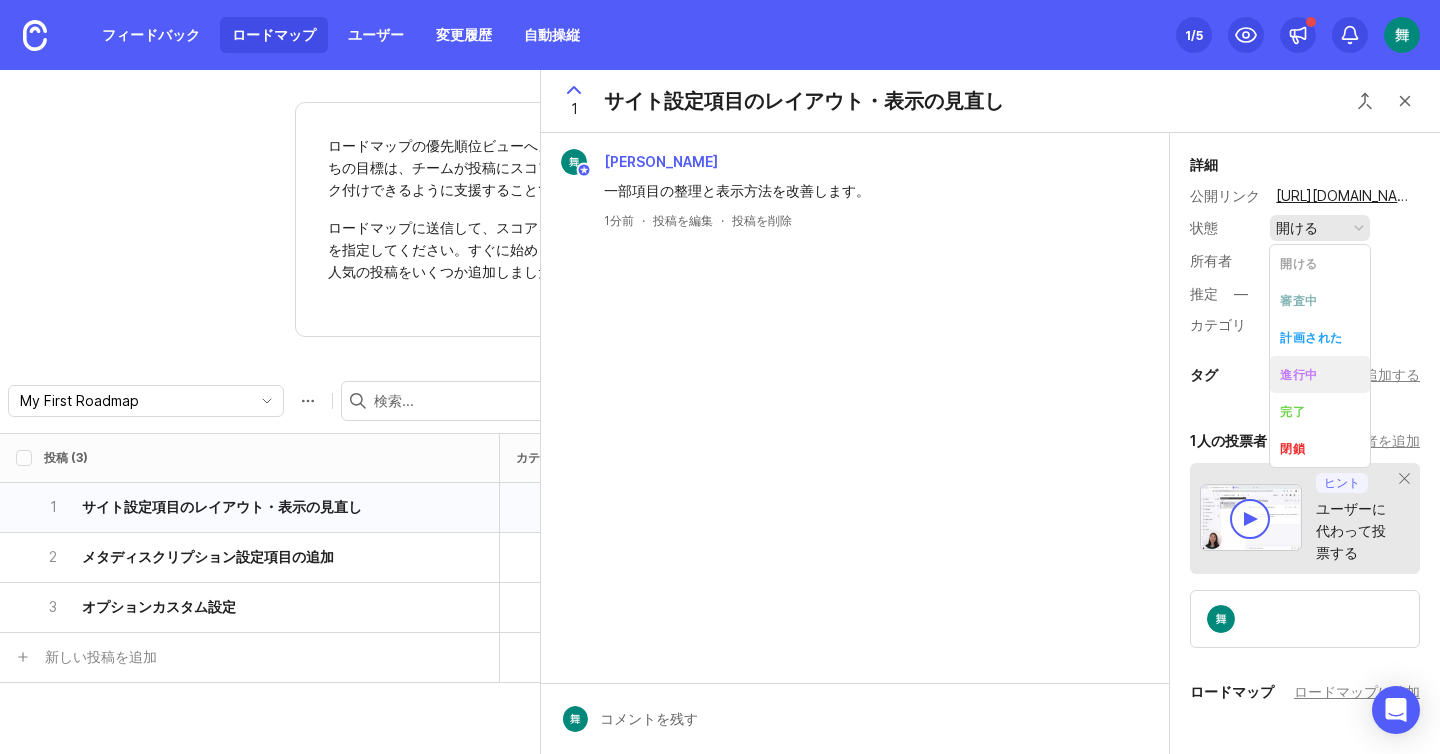click on "進行中" at bounding box center [1320, 374] 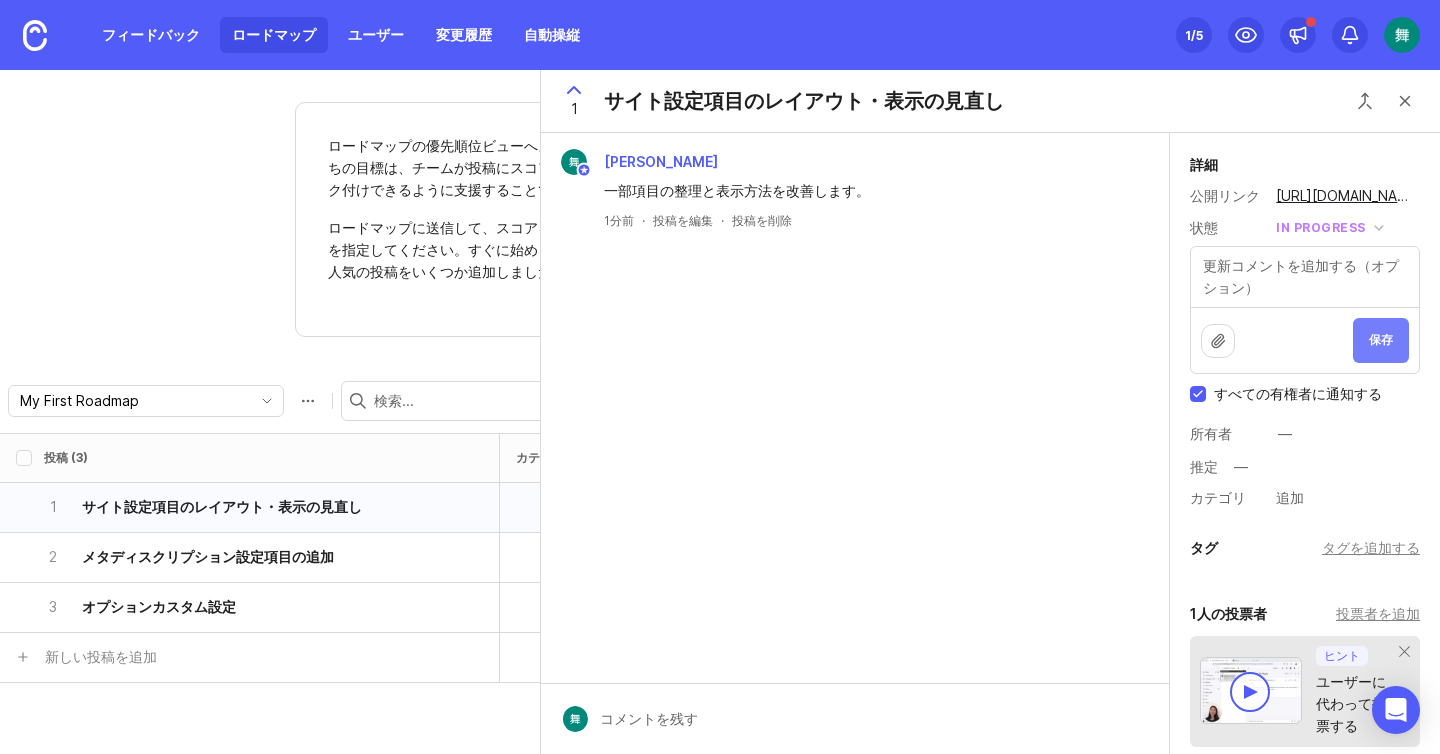 click on "保存" at bounding box center [1381, 339] 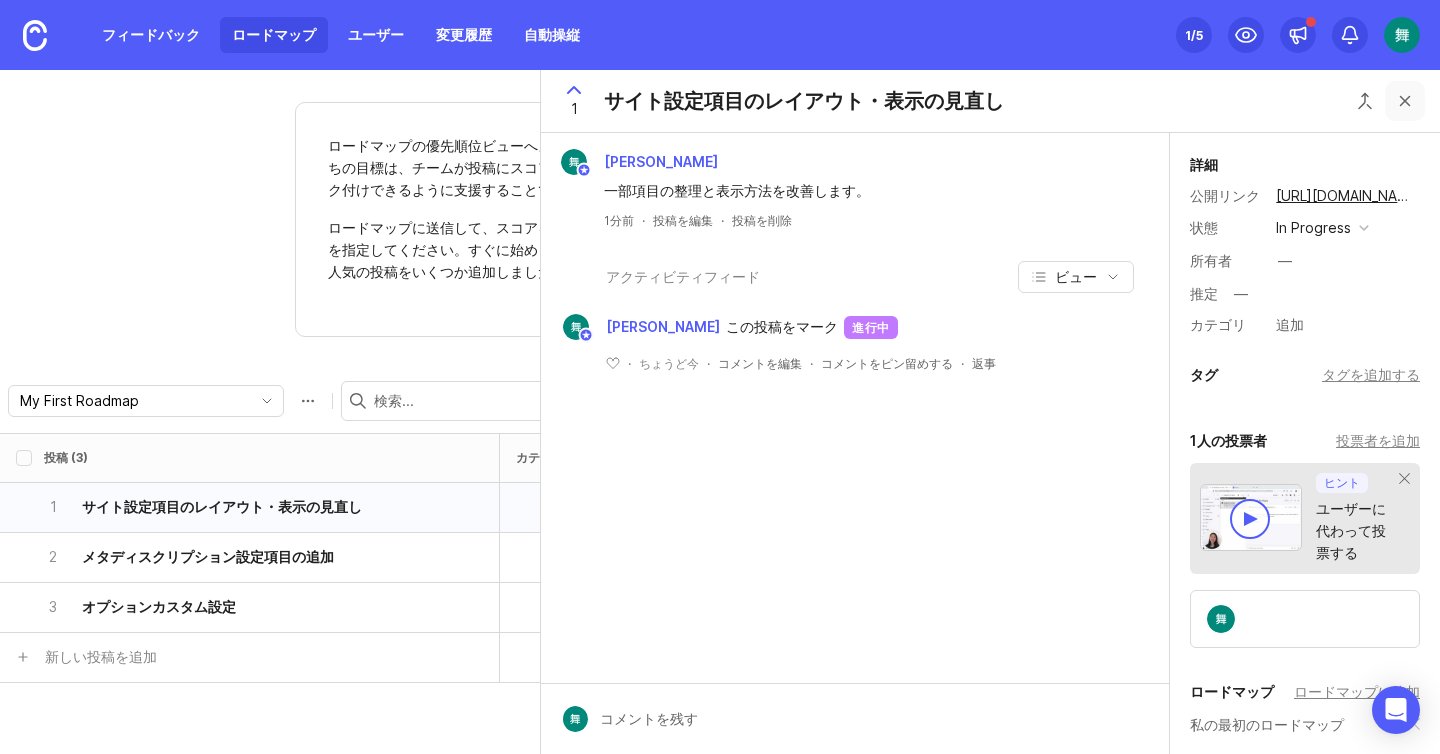 click at bounding box center [1405, 101] 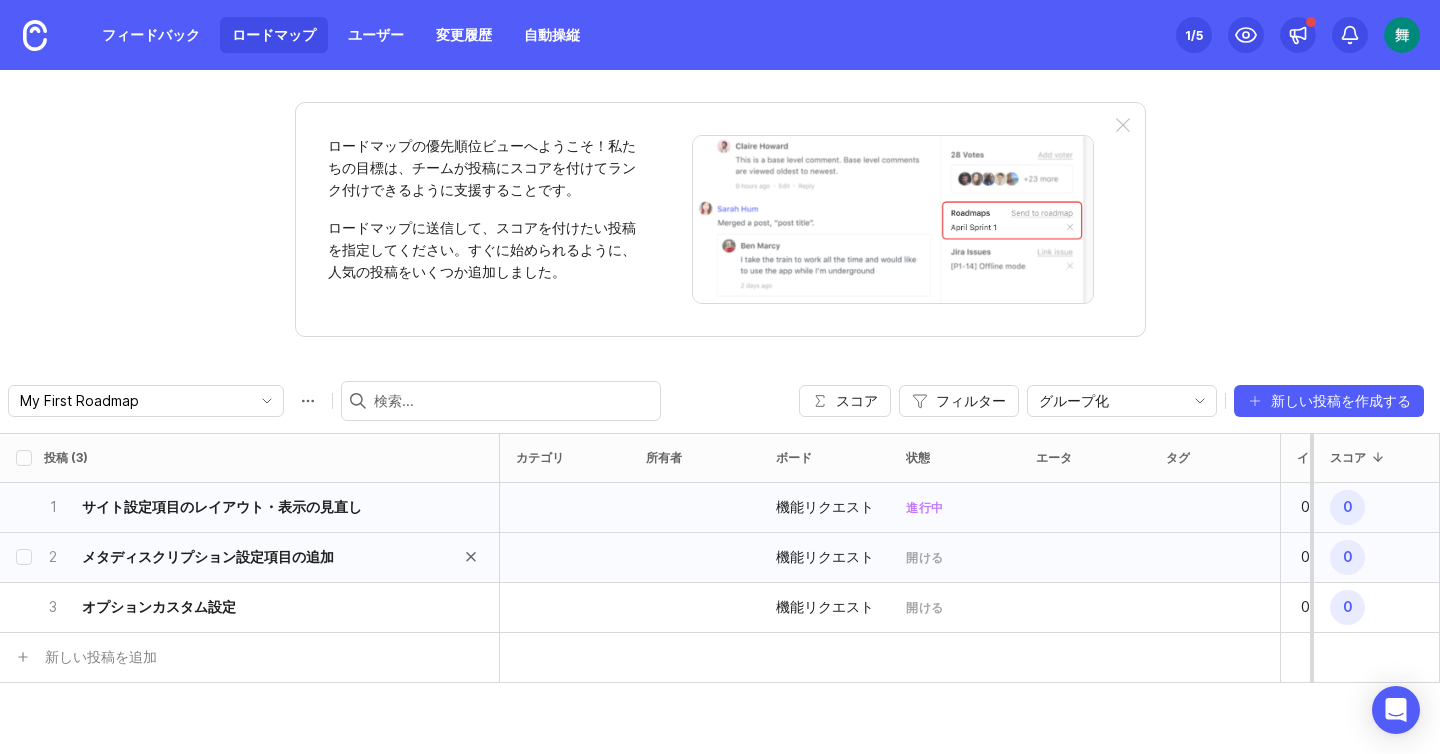 click on "メタディスクリプション設定項目の追加" at bounding box center [208, 556] 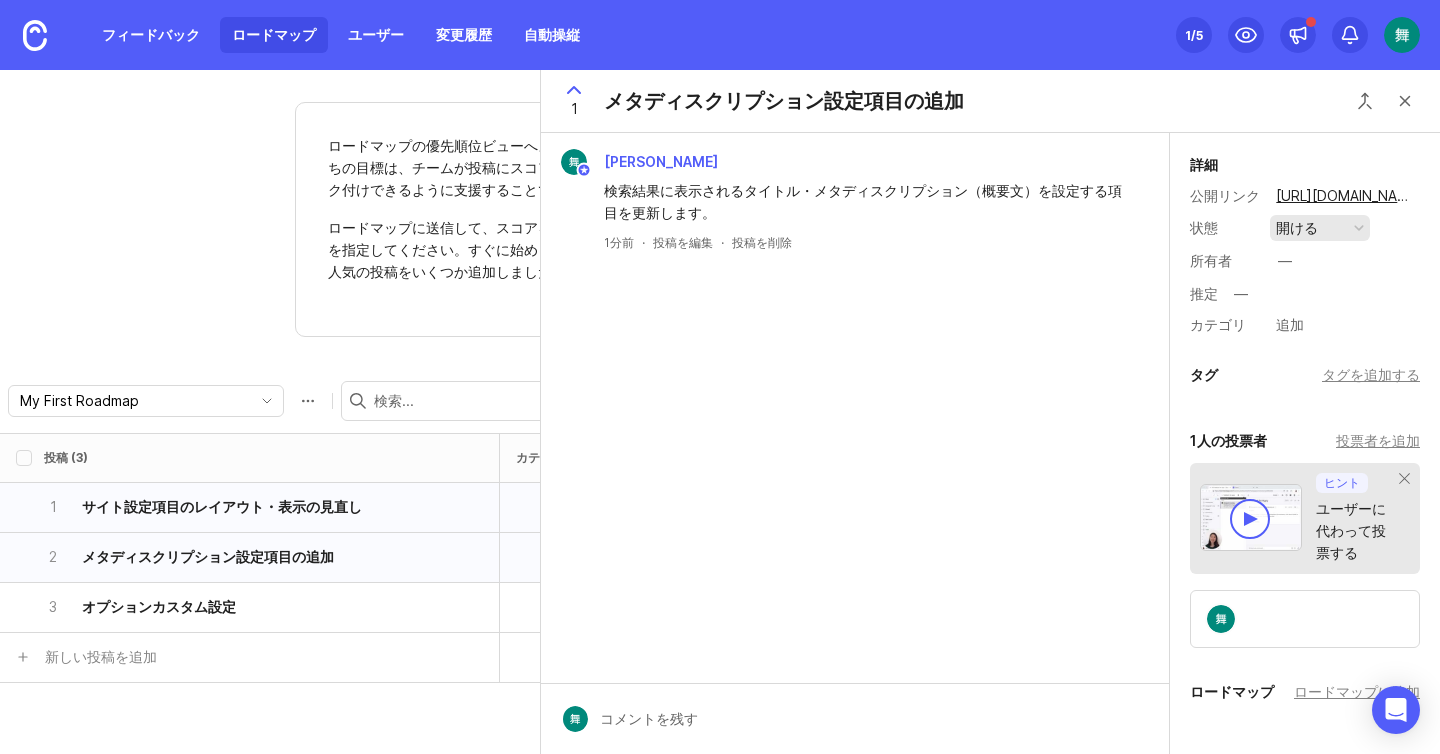 click on "開ける" at bounding box center (1320, 228) 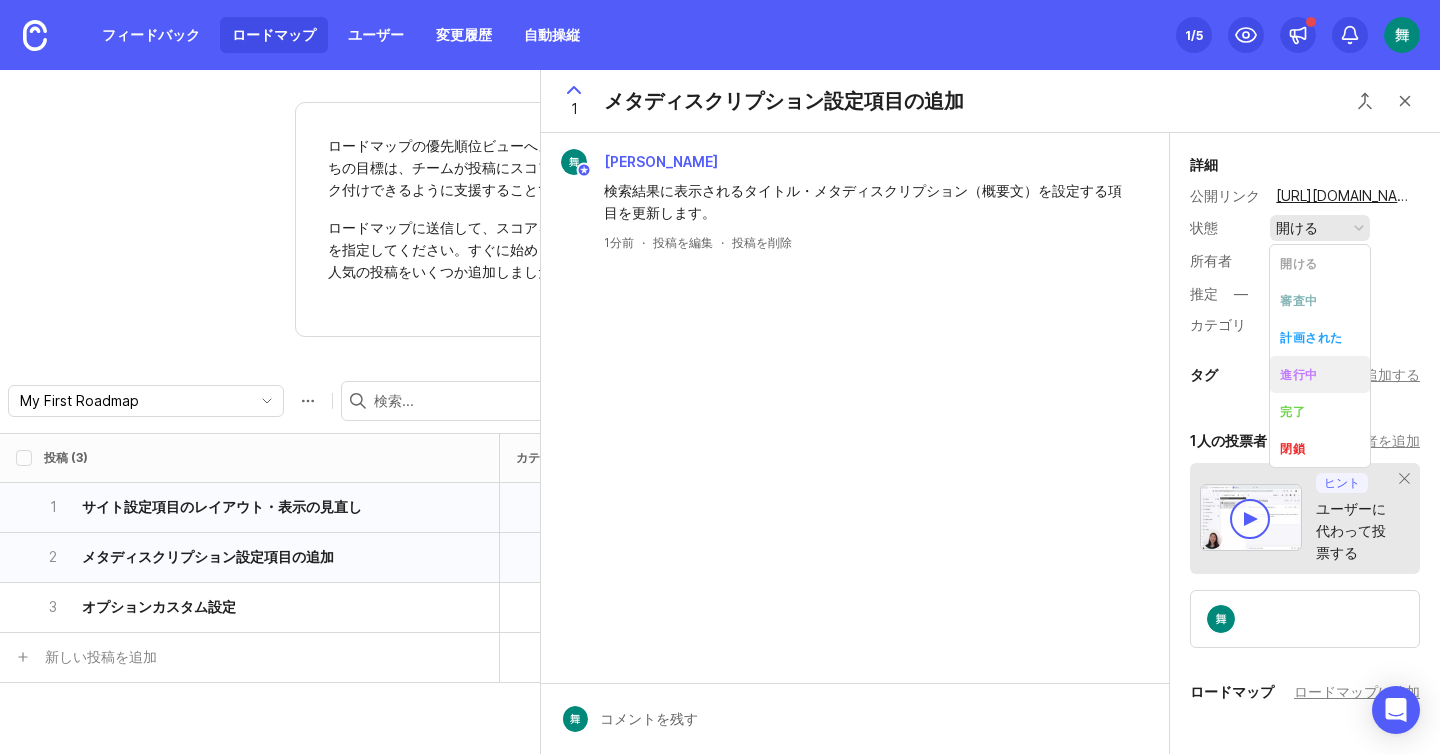 click on "進行中" at bounding box center (1320, 374) 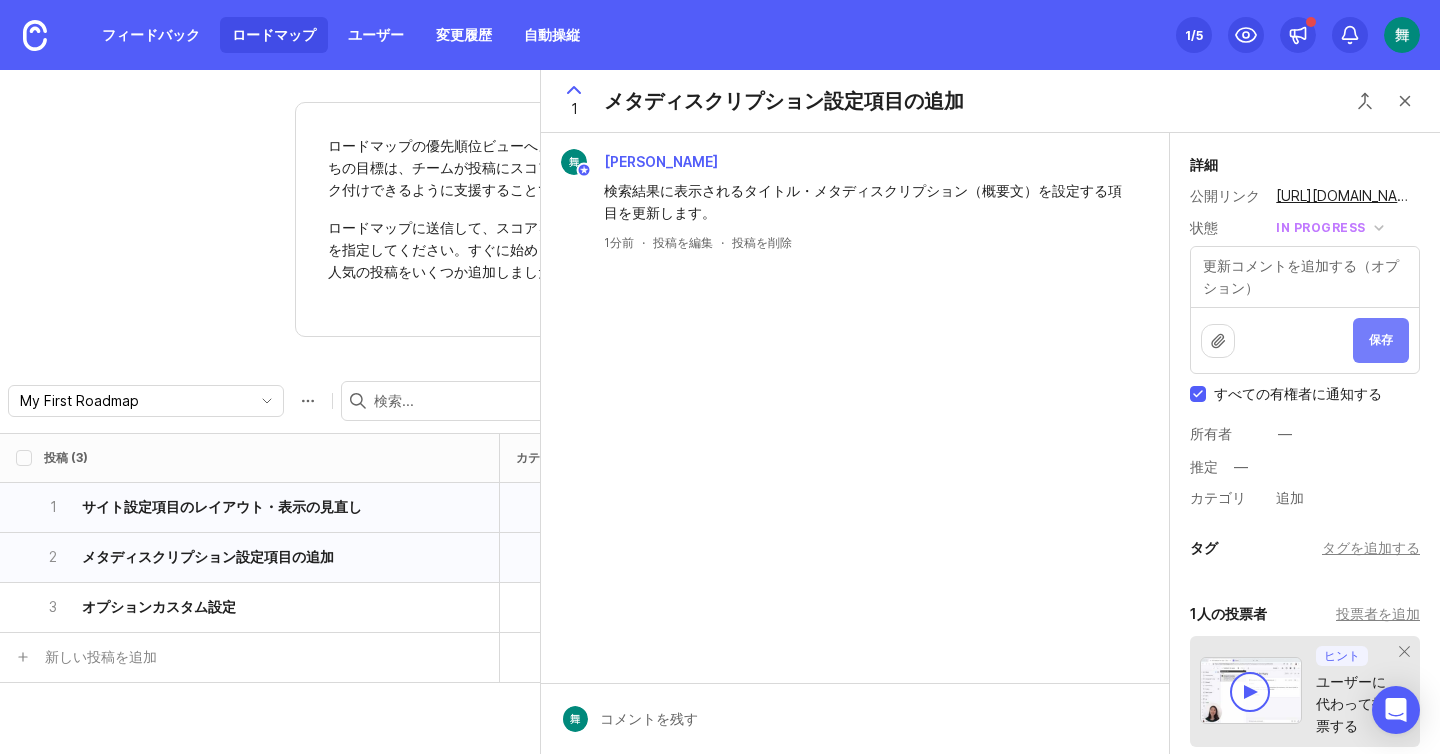 click on "保存" at bounding box center [1381, 339] 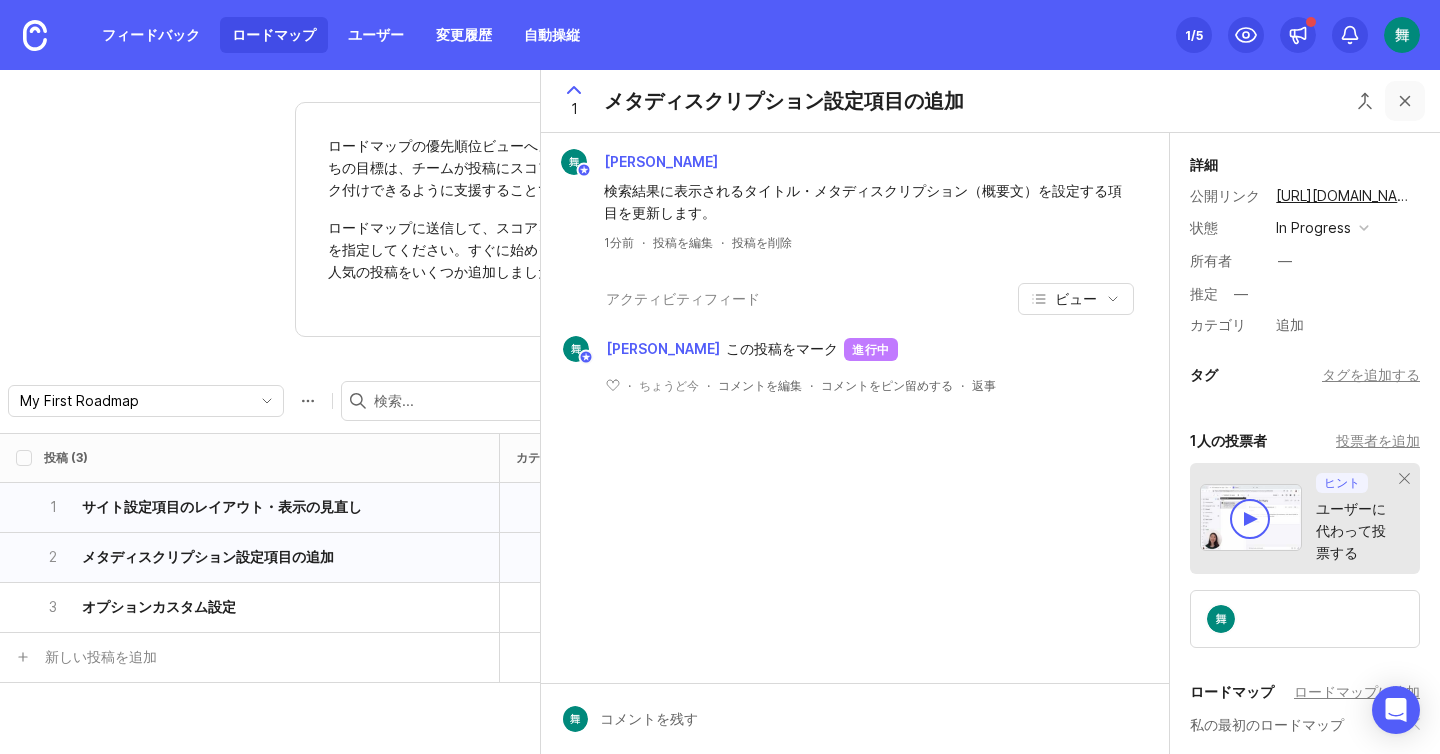 click at bounding box center [1405, 101] 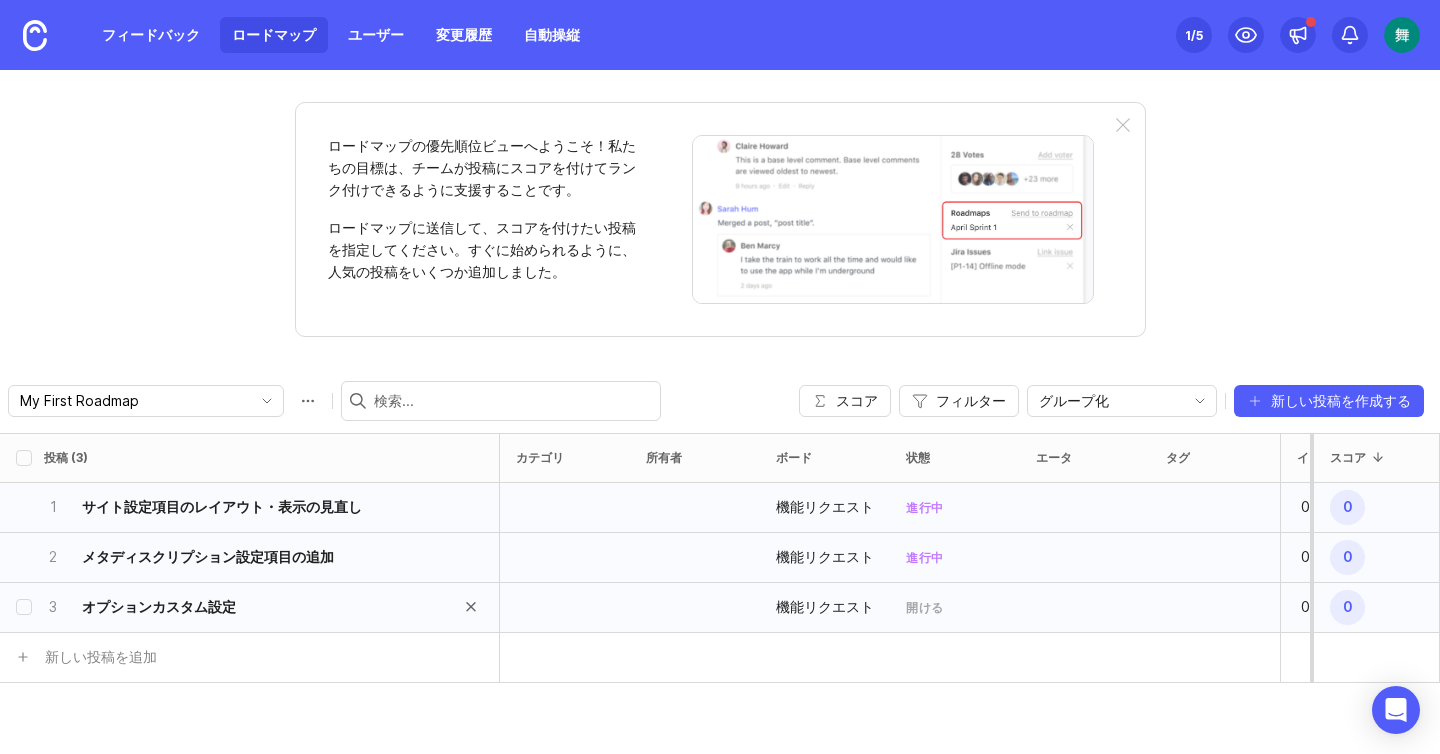 click on "オプションカスタム設定" at bounding box center [159, 606] 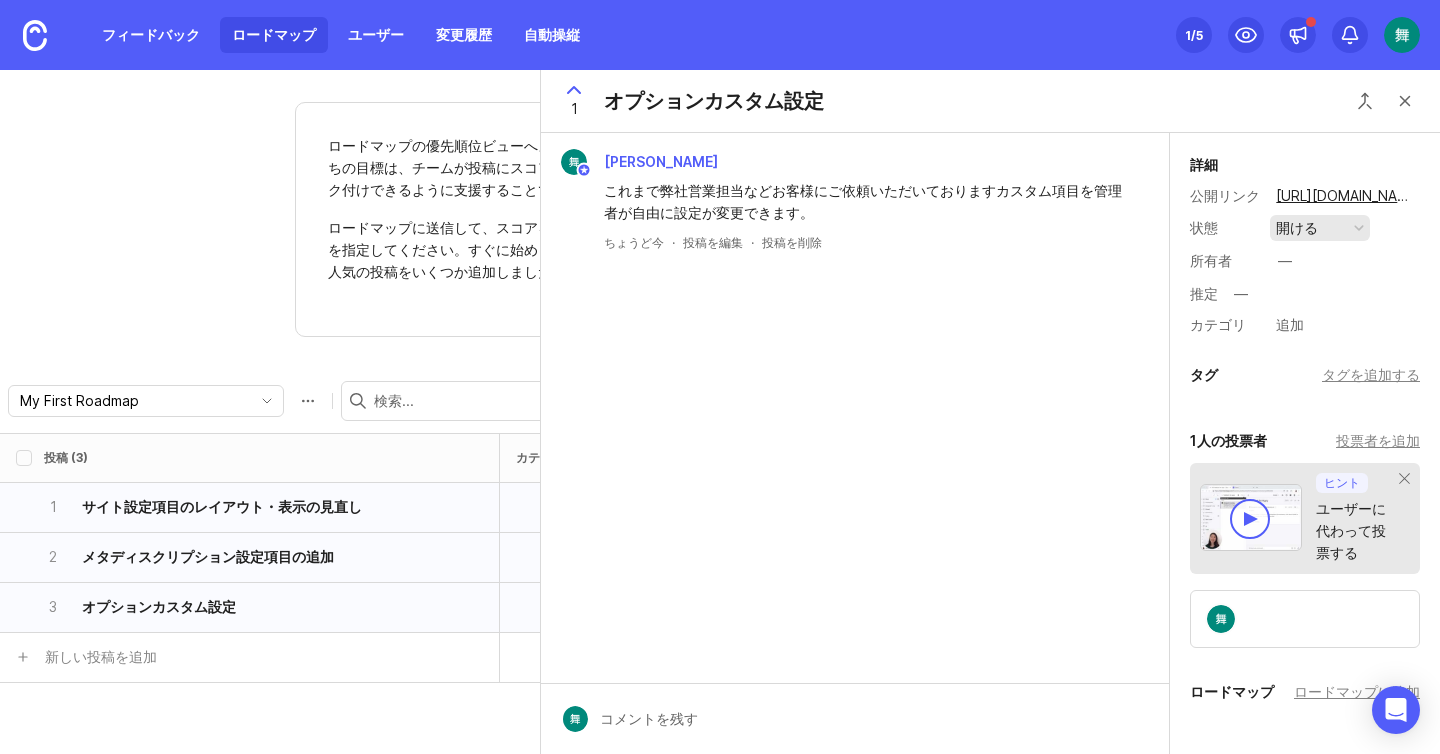 click on "開ける" at bounding box center [1320, 228] 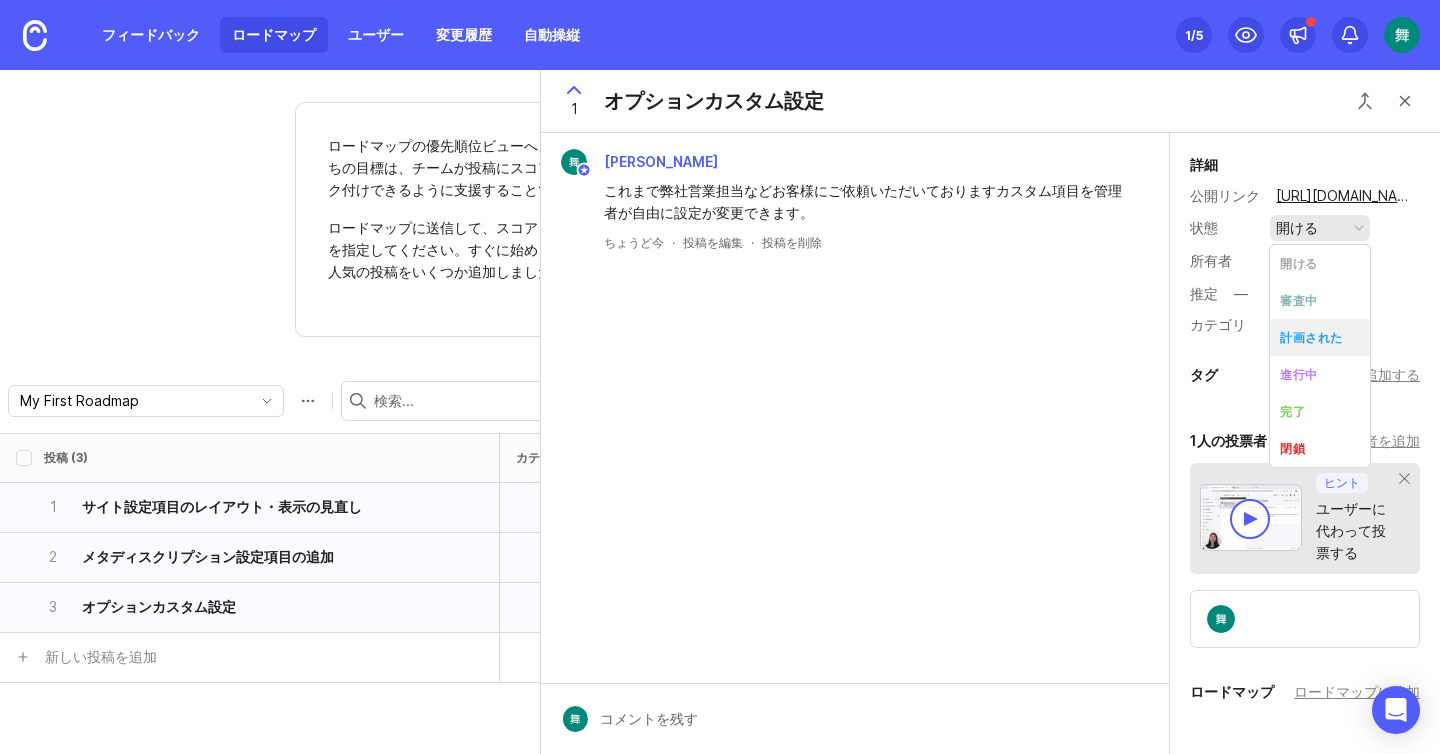 click on "計画された" at bounding box center (1320, 337) 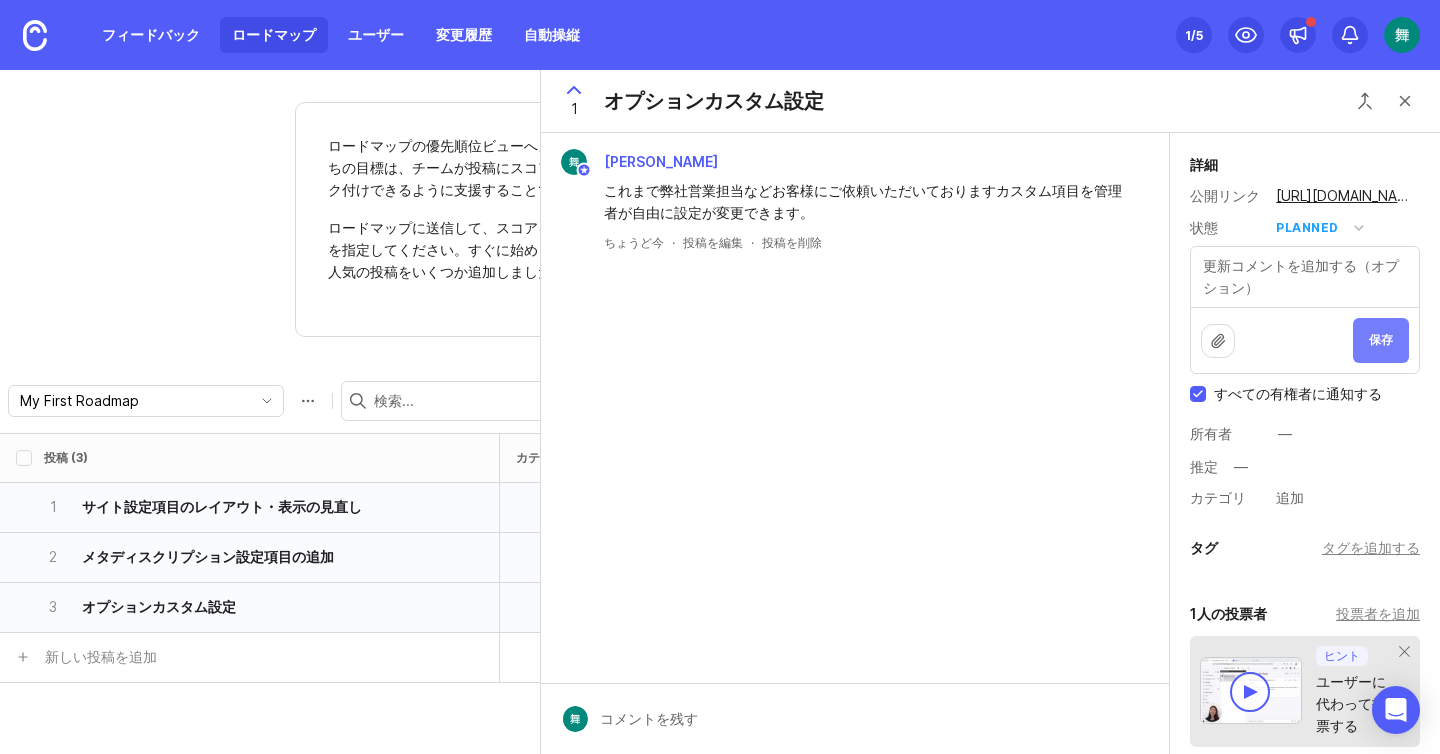 click on "保存" at bounding box center (1381, 339) 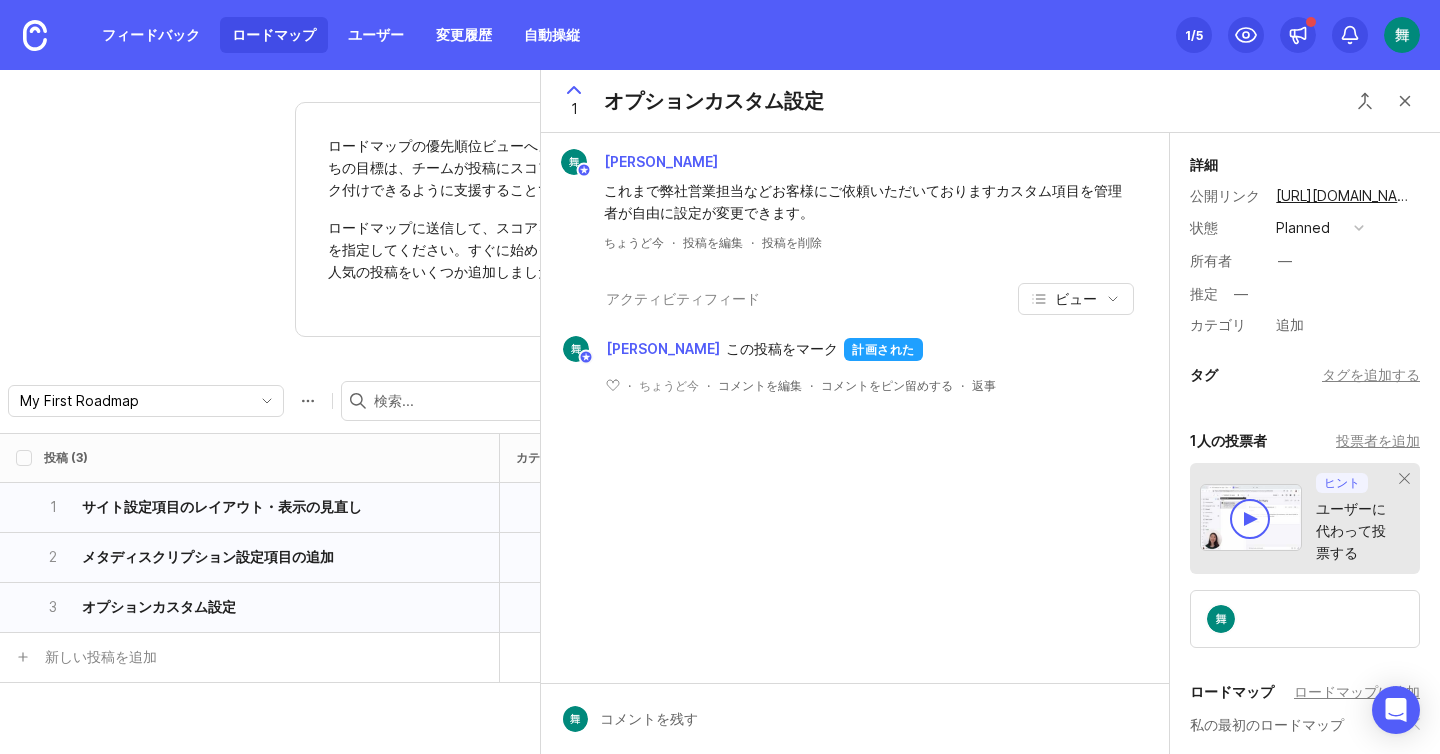 click at bounding box center (1405, 101) 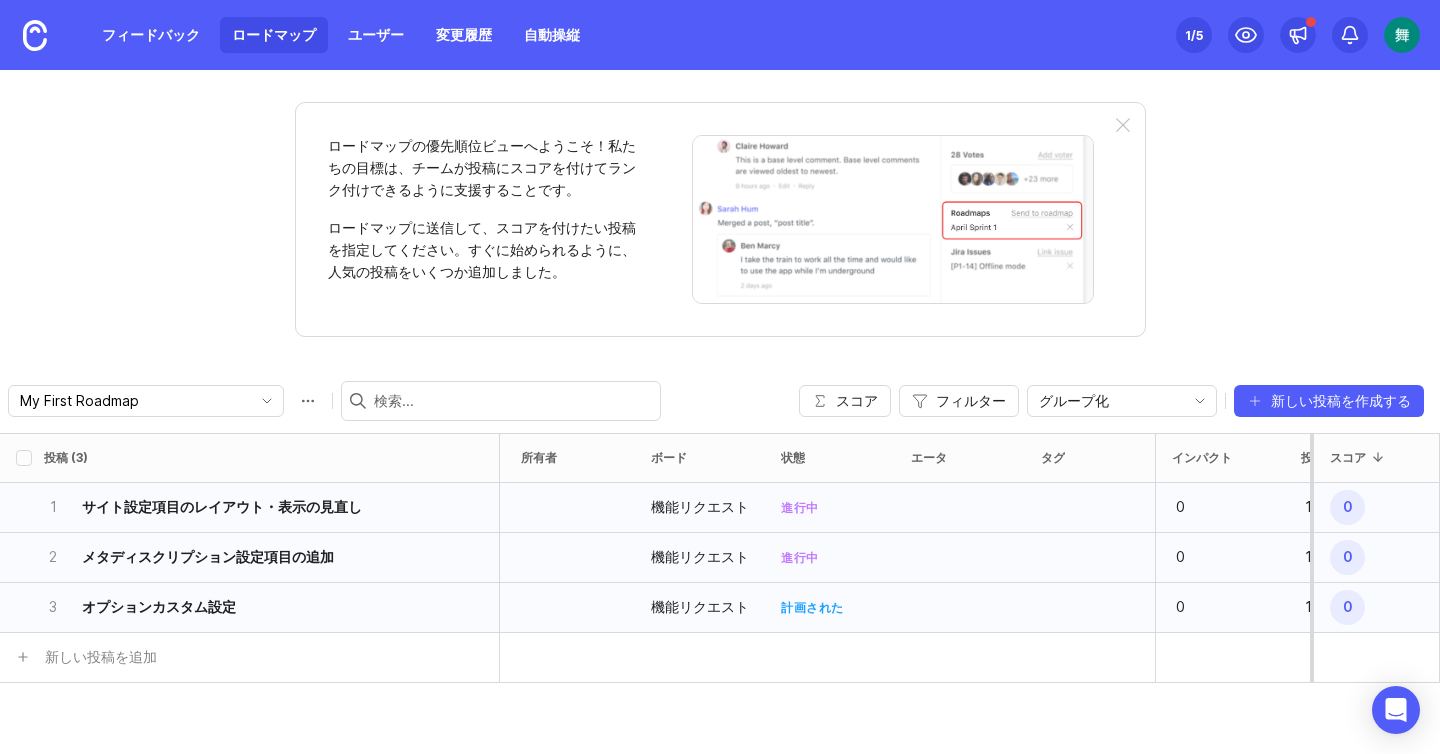 scroll, scrollTop: 0, scrollLeft: 149, axis: horizontal 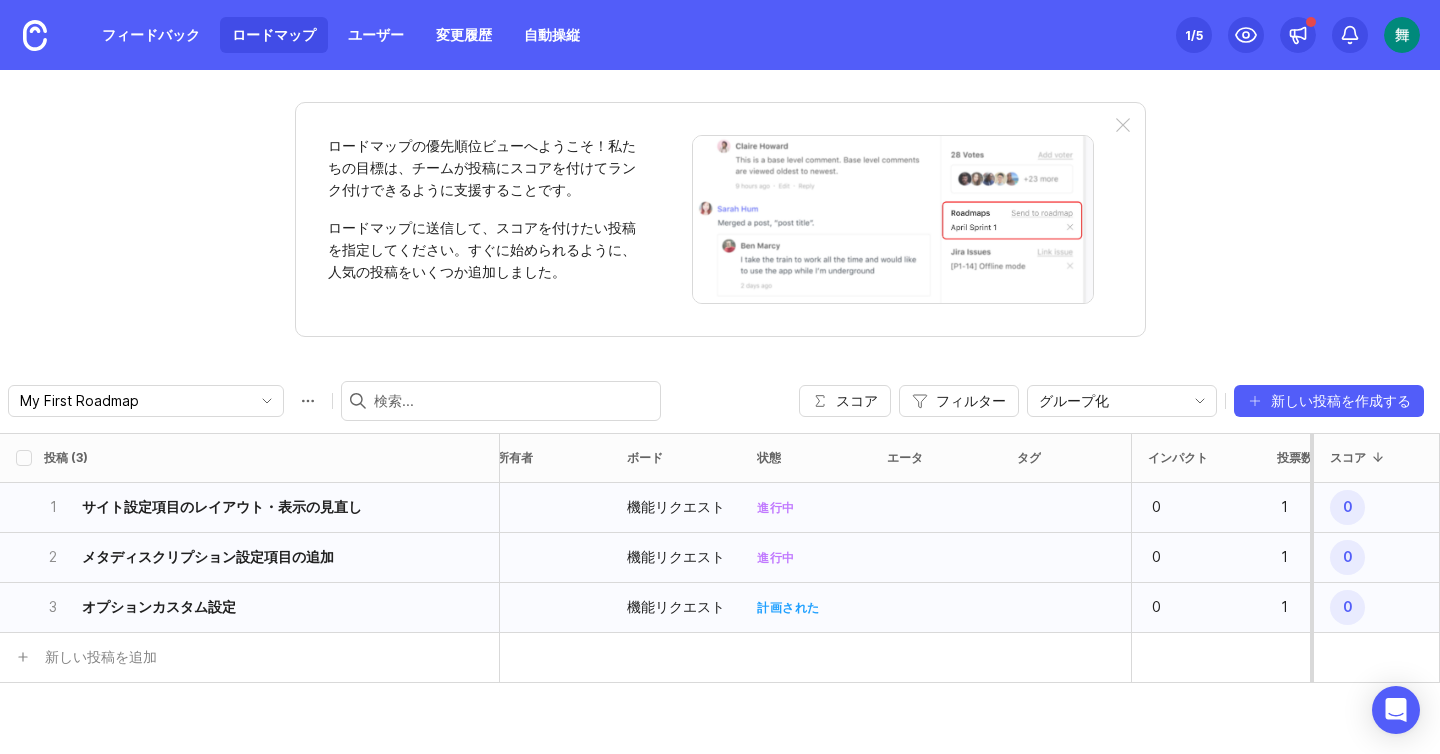 click at bounding box center [1066, 508] 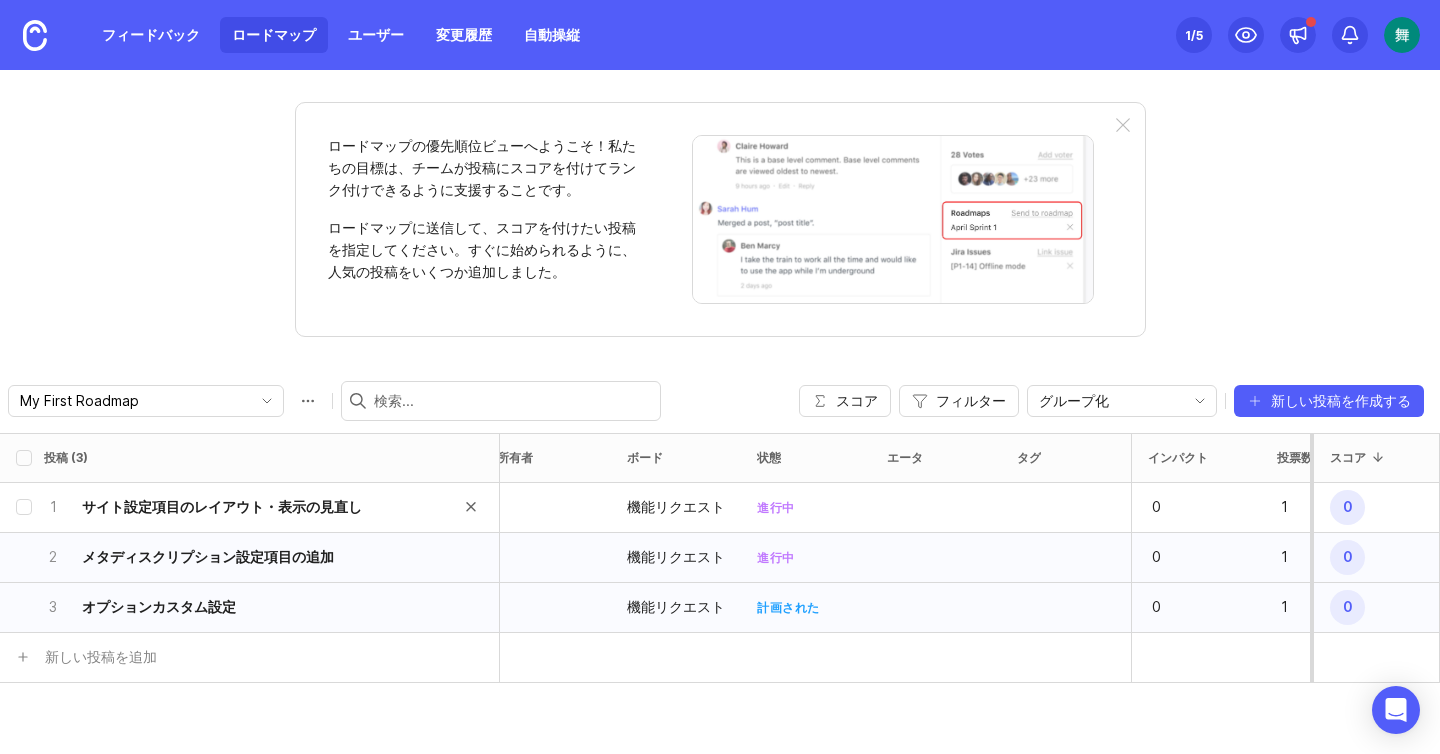 click on "サイト設定項目のレイアウト・表示の見直し" at bounding box center [222, 506] 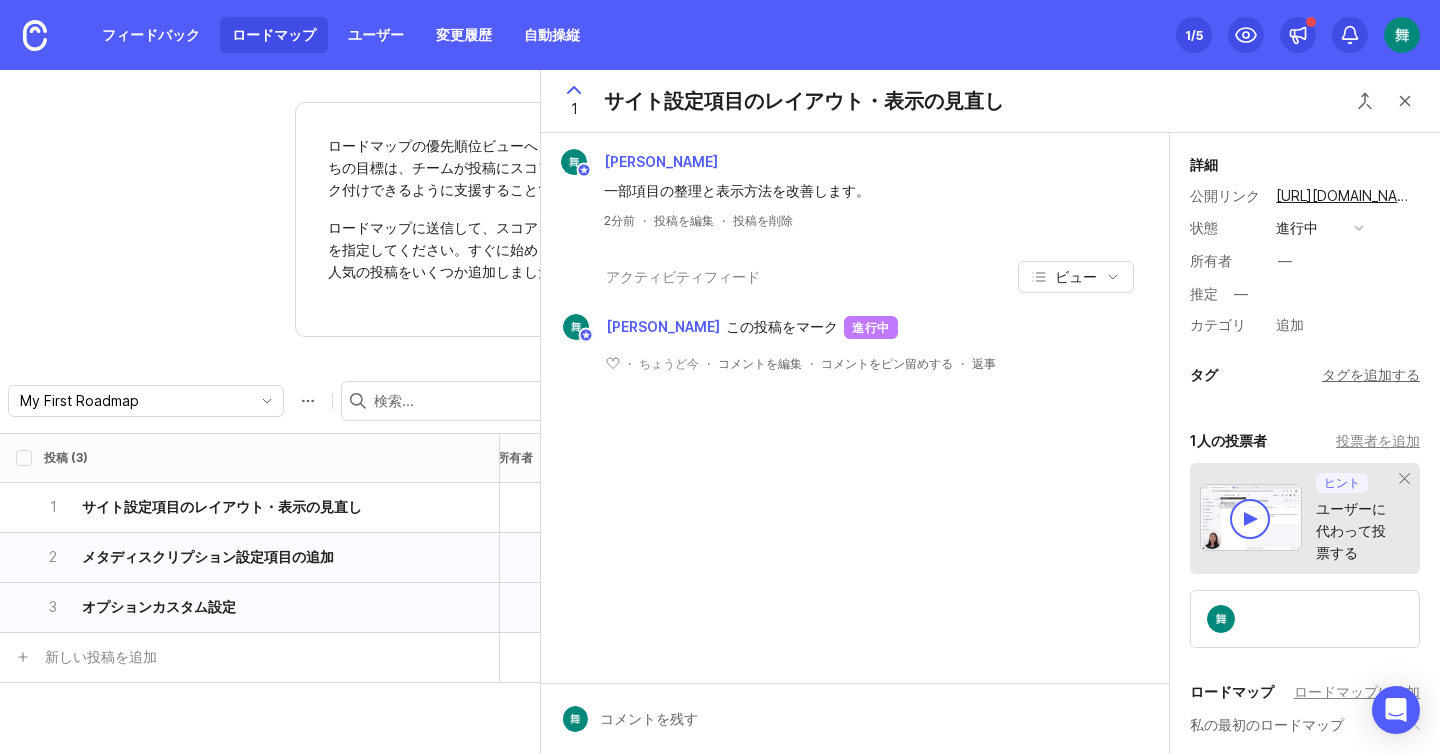 click on "タグを追加する" at bounding box center [1371, 374] 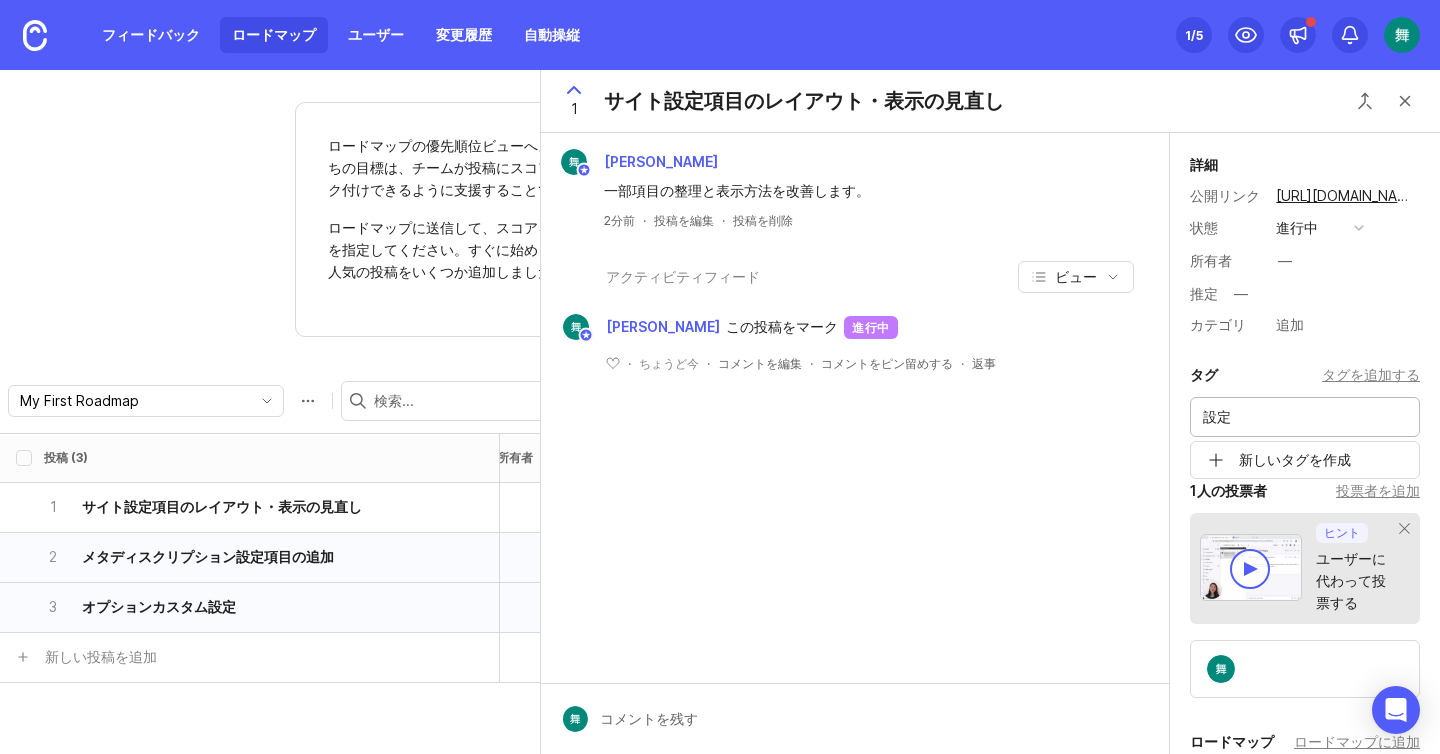 type on "設定" 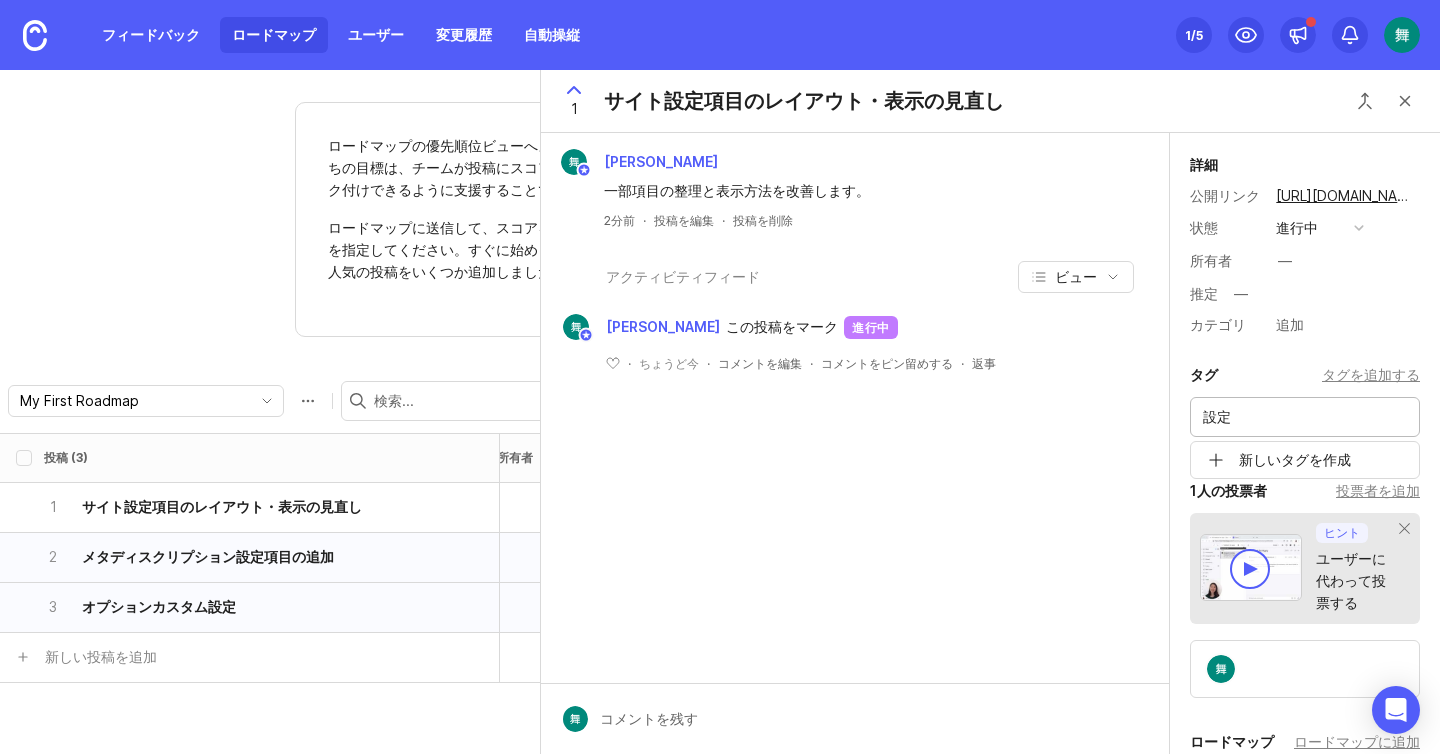 type 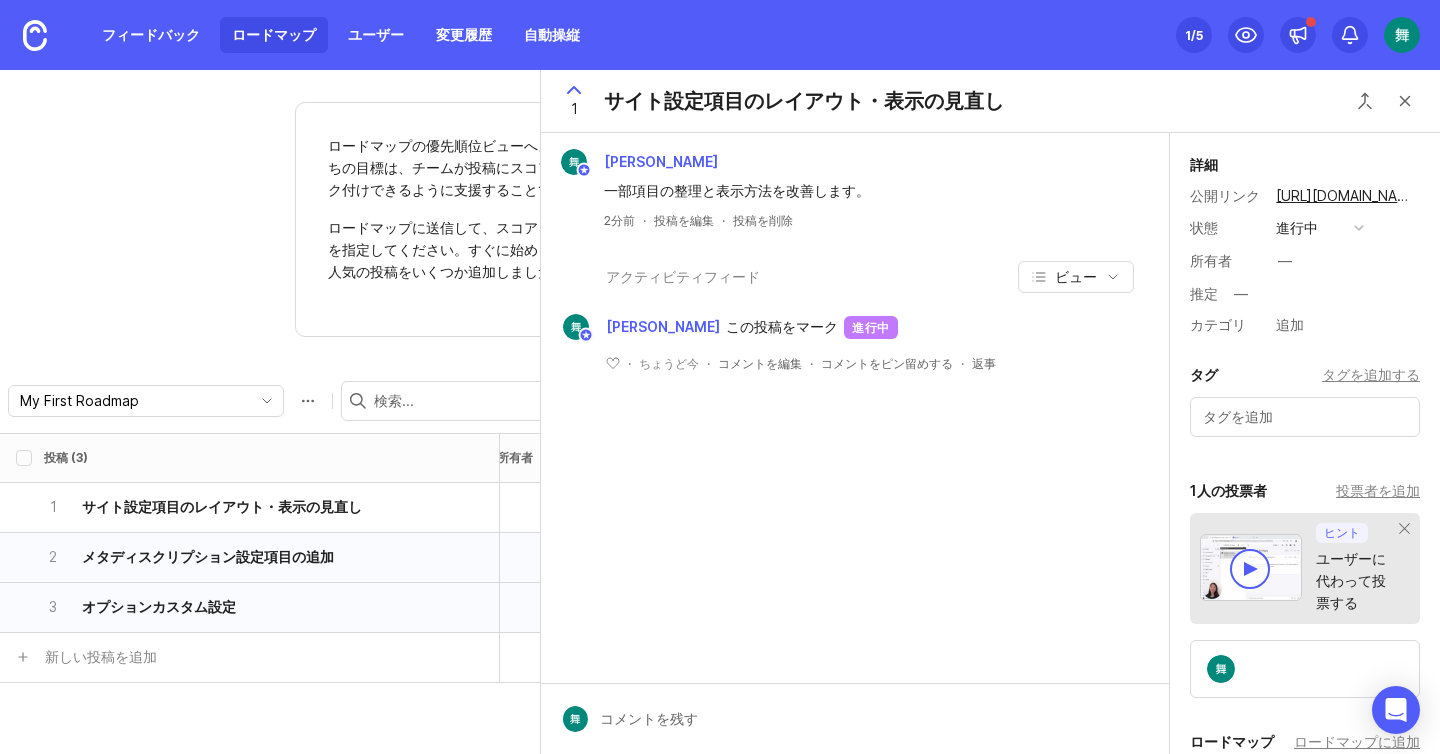 click at bounding box center (1305, 417) 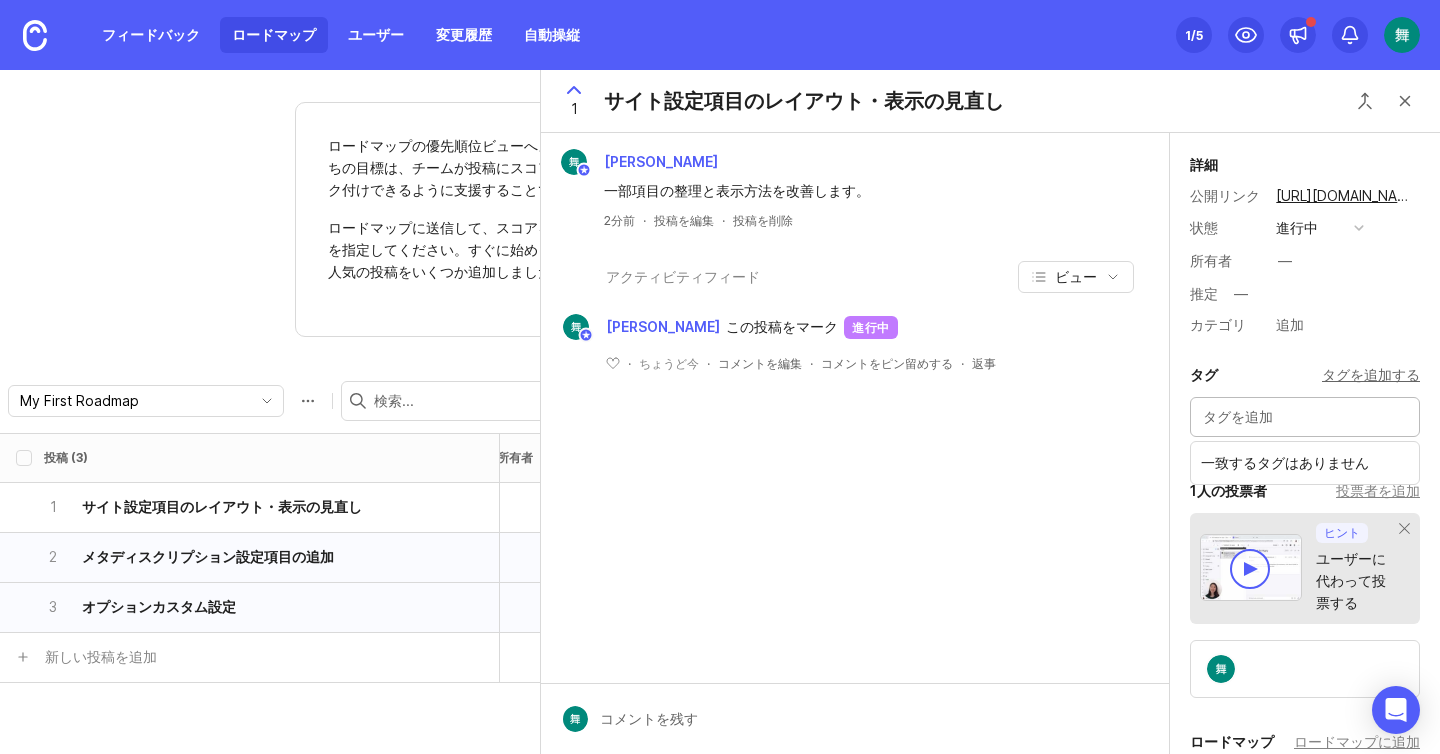 click on "タグを追加する" at bounding box center (1371, 374) 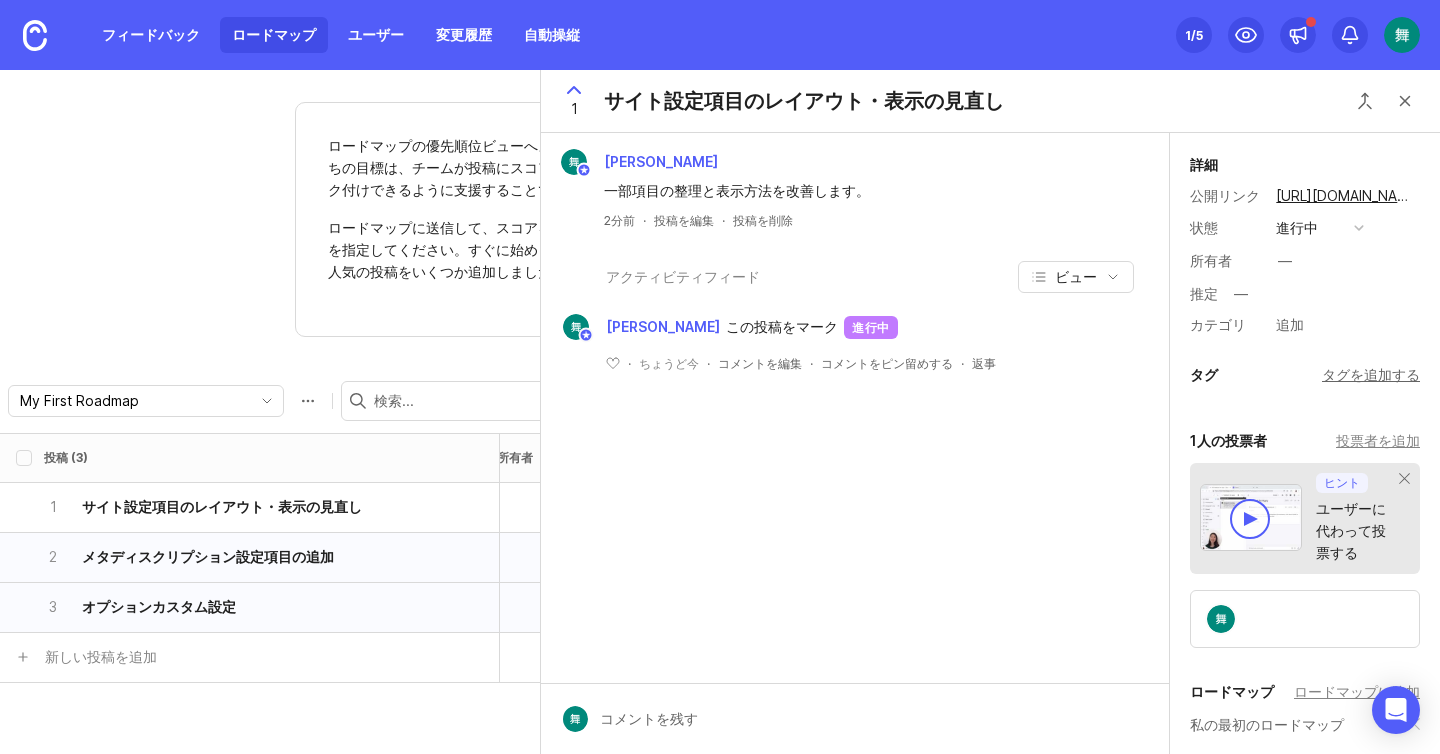click on "タグを追加する" at bounding box center [1371, 374] 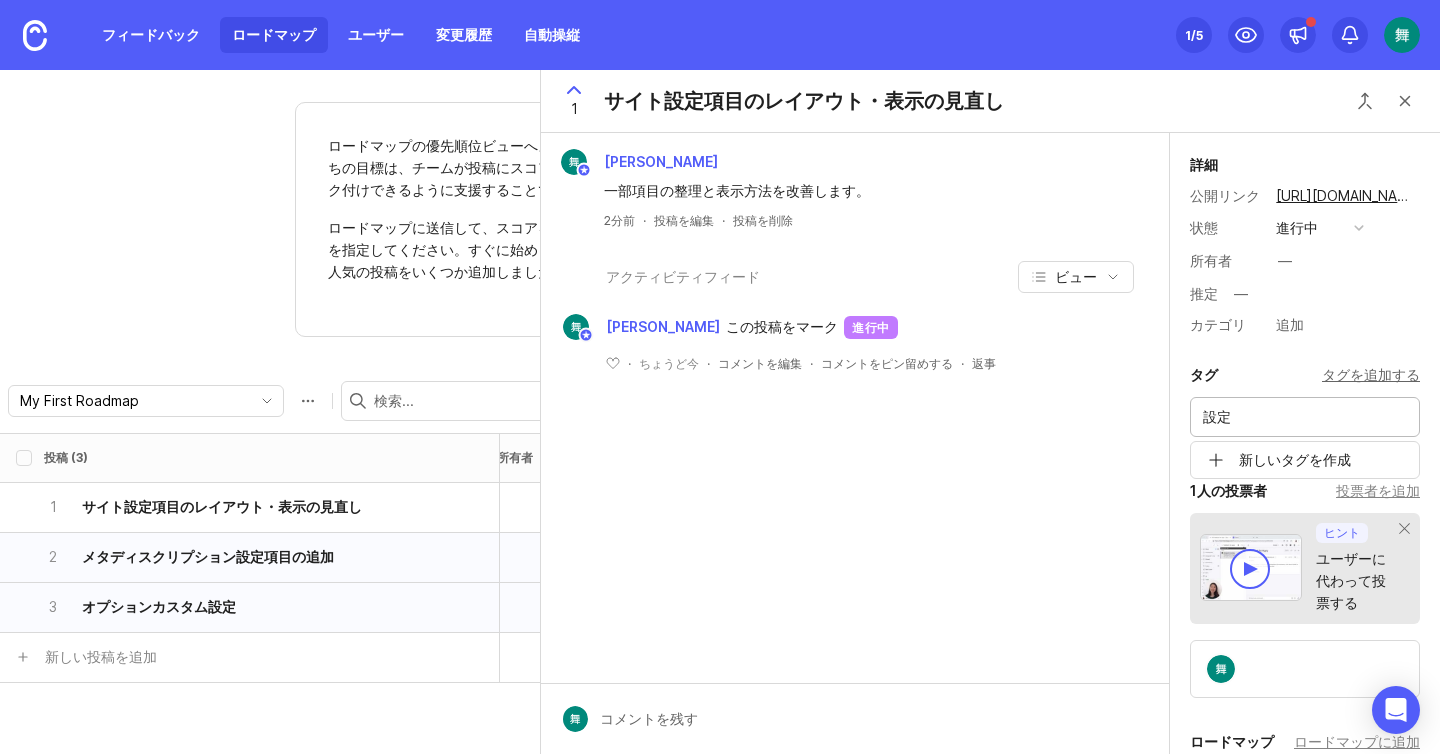 type on "設定" 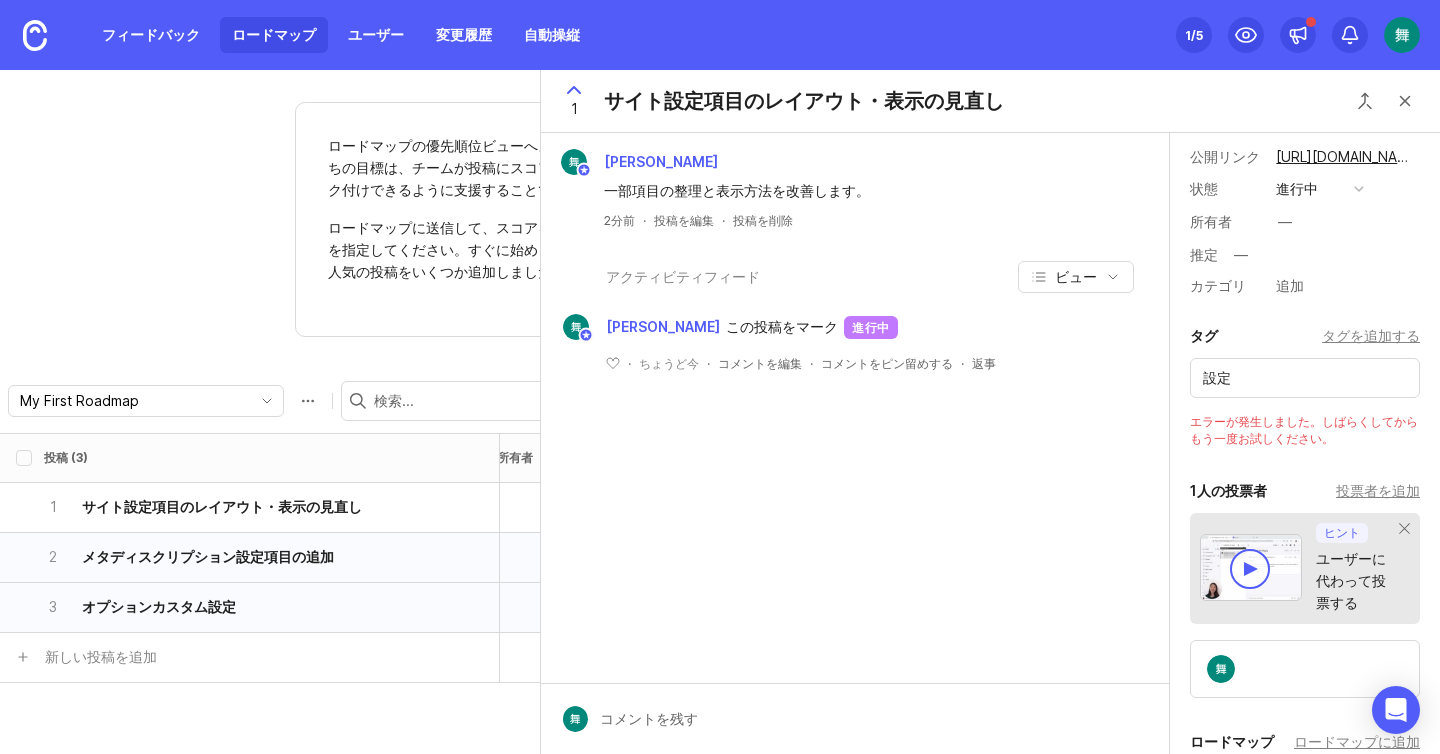 scroll, scrollTop: 0, scrollLeft: 0, axis: both 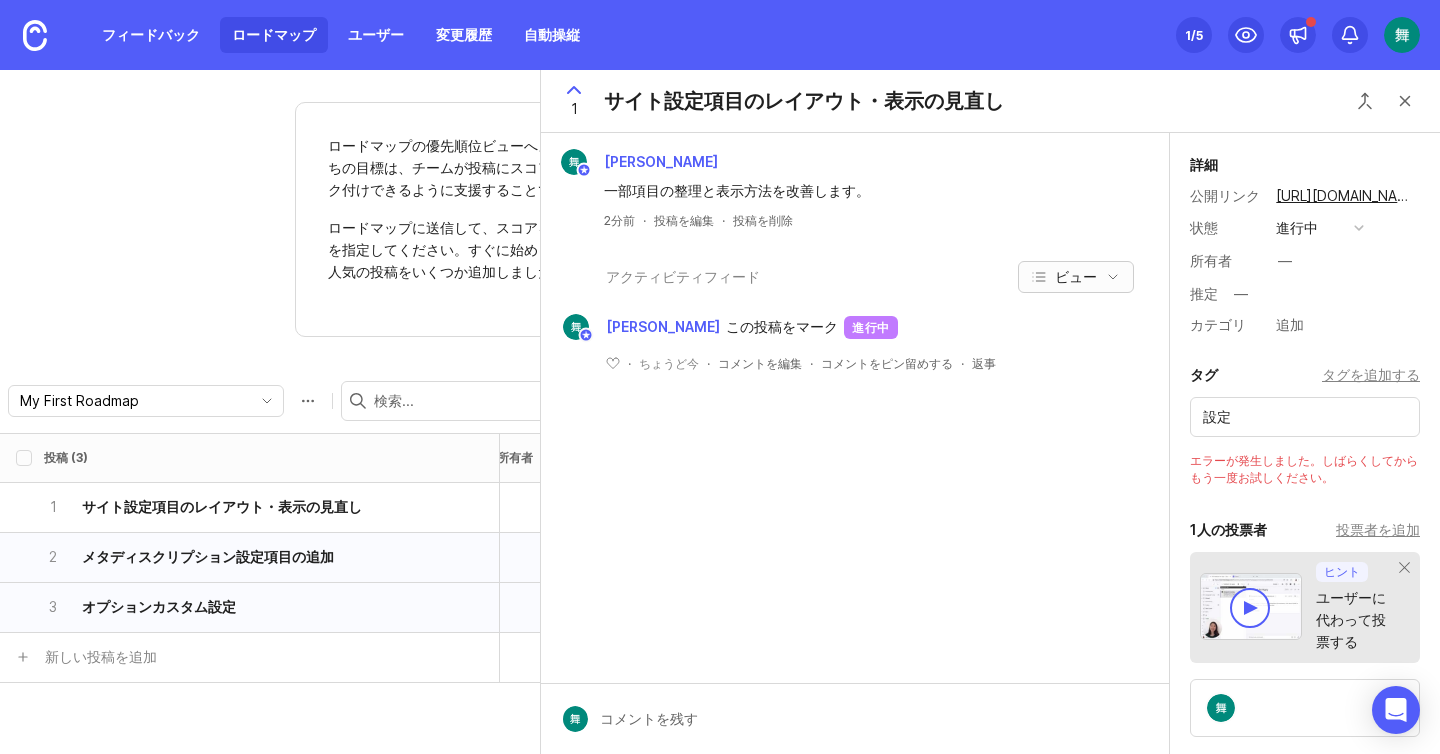 click 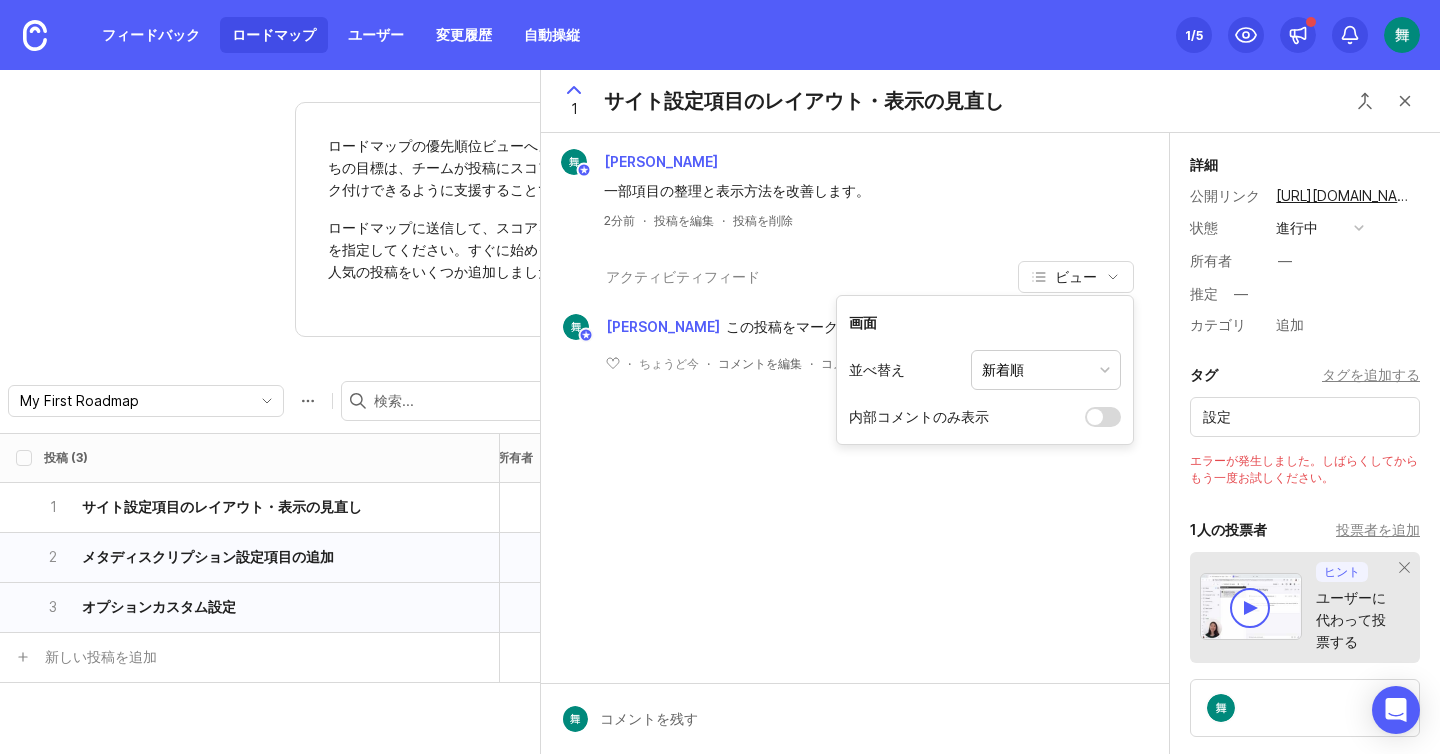 click on "新着順" at bounding box center (1046, 370) 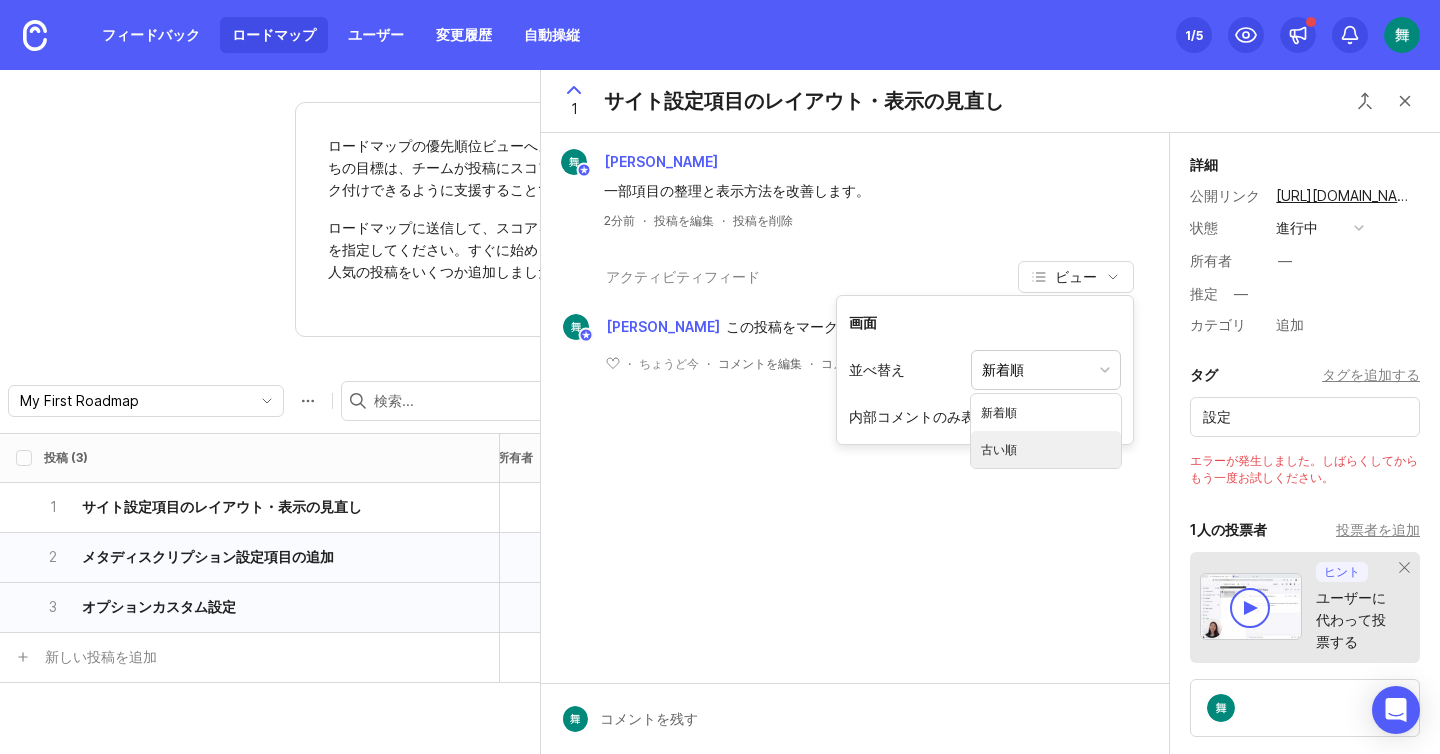 click on "[PERSON_NAME] 一部項目の整理と表示方法を改善します。 2分前 · 投稿を編集 · 投稿を削除 アクティビティフィード ビュー [PERSON_NAME] この投稿をマーク 進行中 ﻿ · ちょうど今 · コメントを編集 · コメントをピン留めする · 返事" at bounding box center (855, 408) 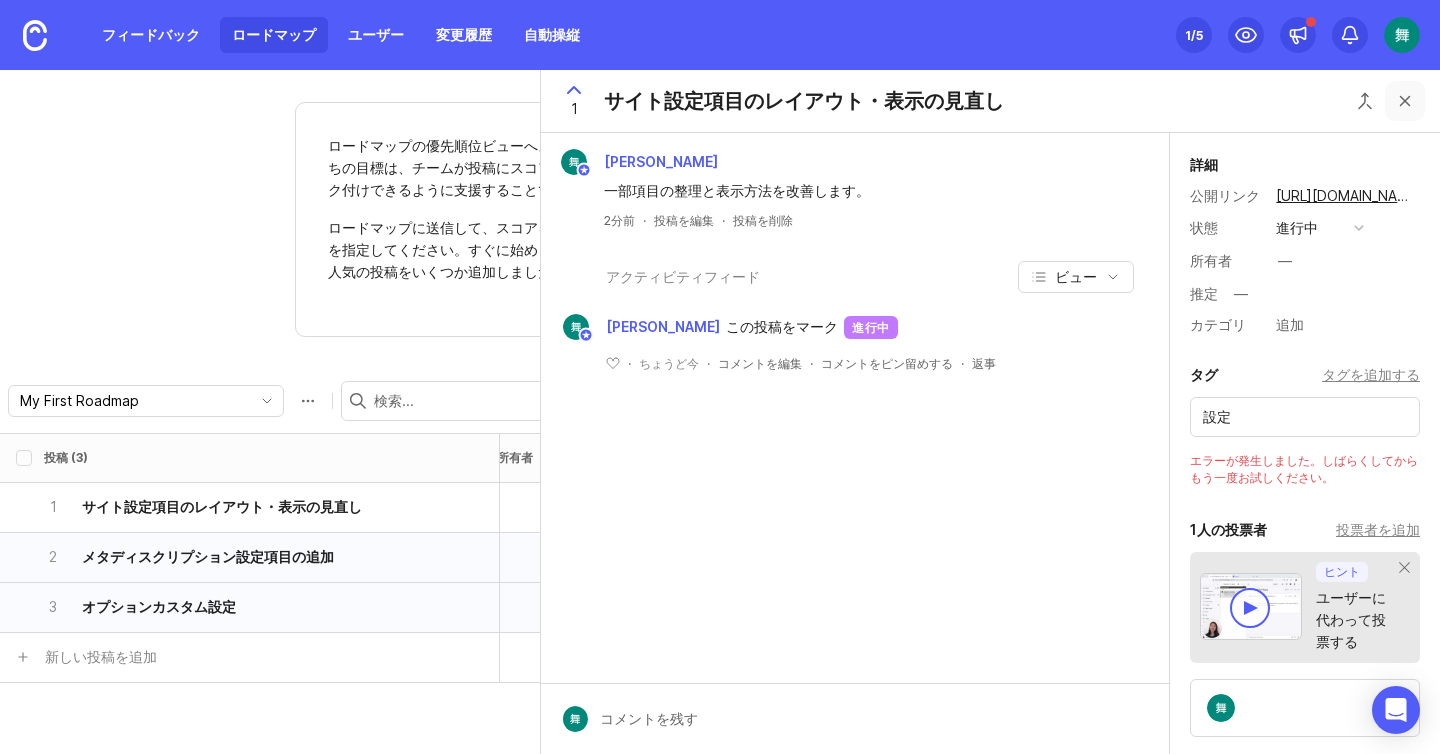 click at bounding box center (1405, 101) 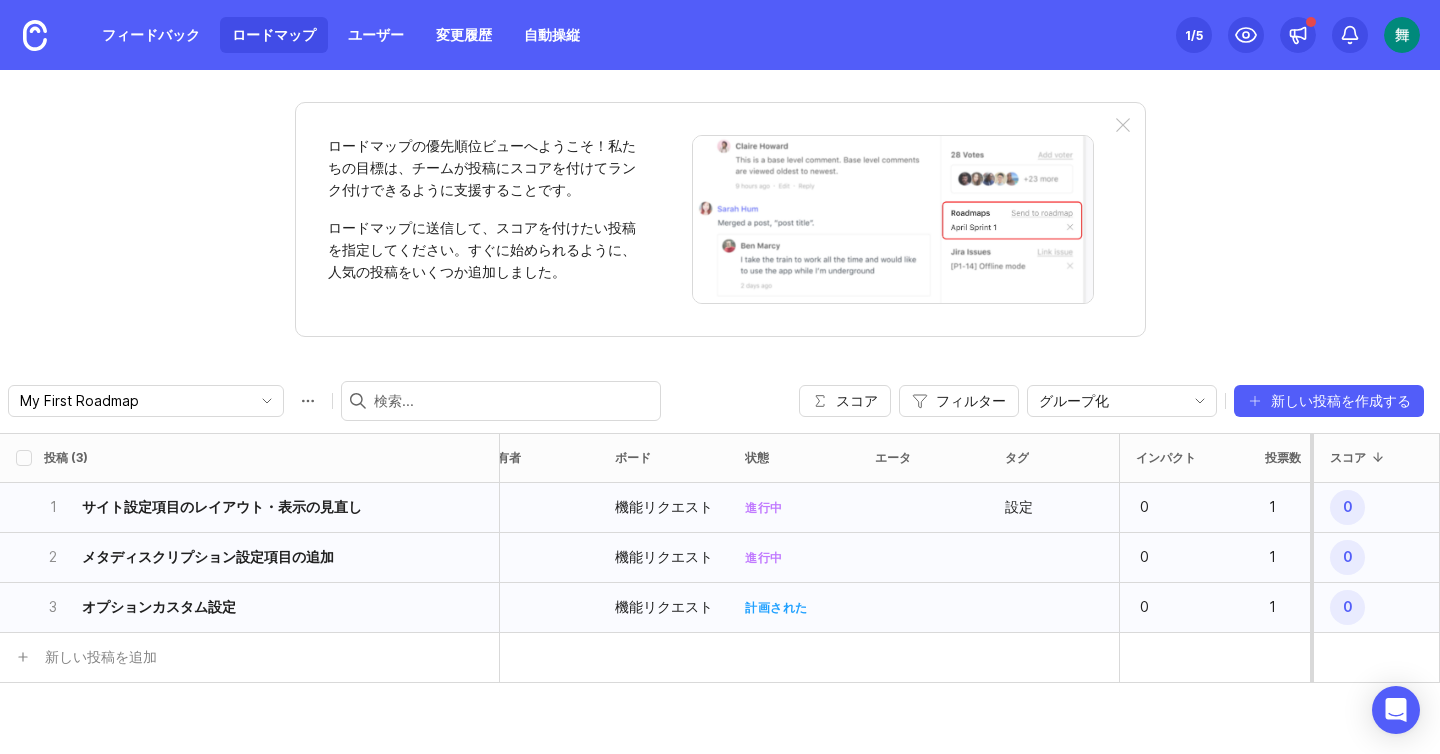 scroll, scrollTop: 0, scrollLeft: 167, axis: horizontal 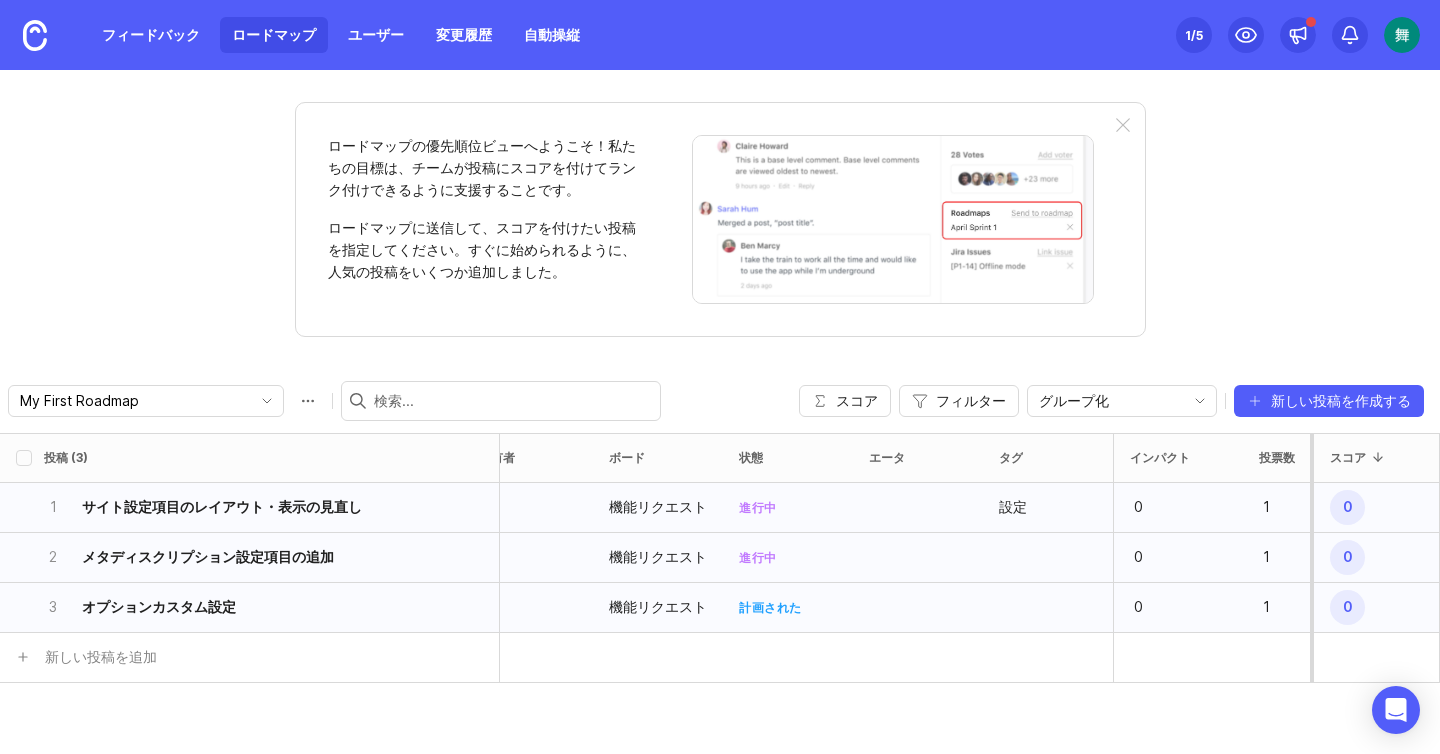 click on "設定" at bounding box center (1013, 506) 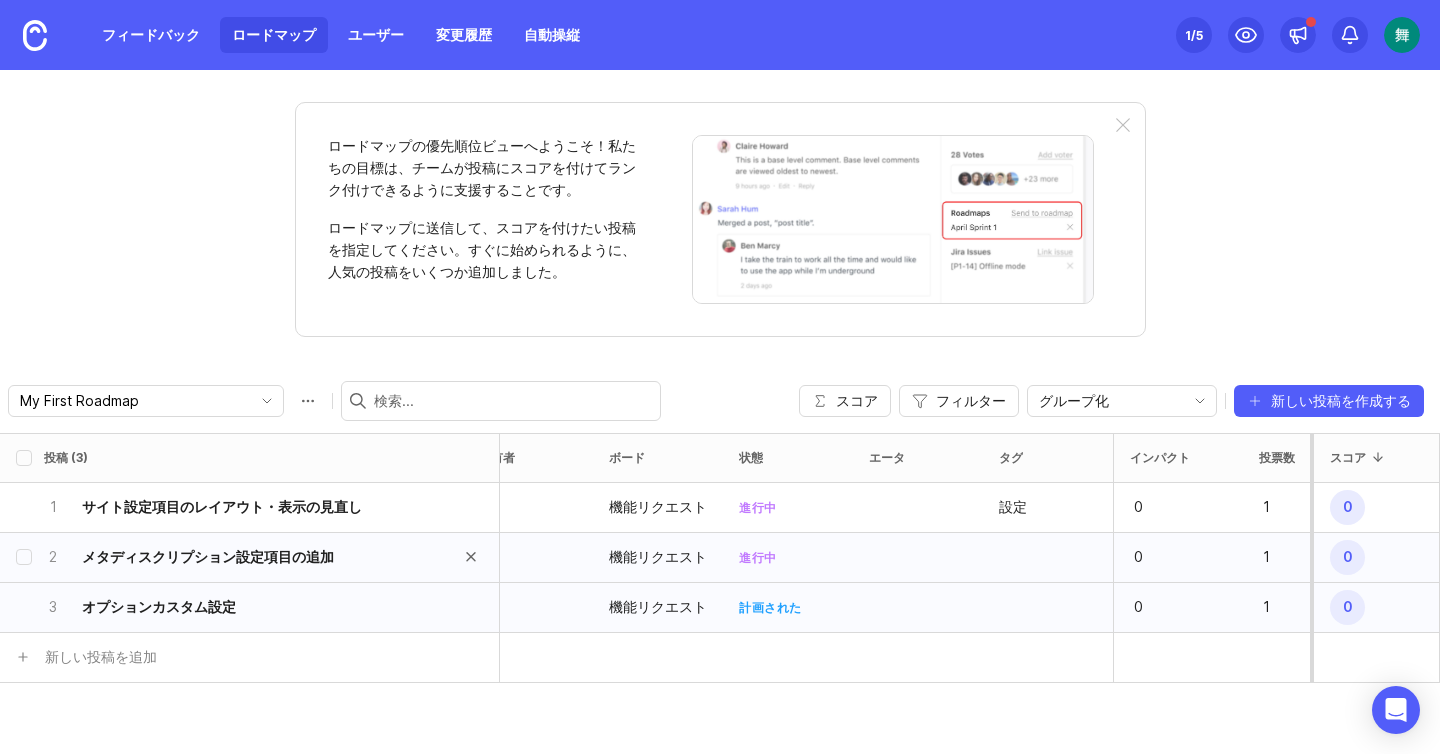 click on "メタディスクリプション設定項目の追加" at bounding box center [208, 556] 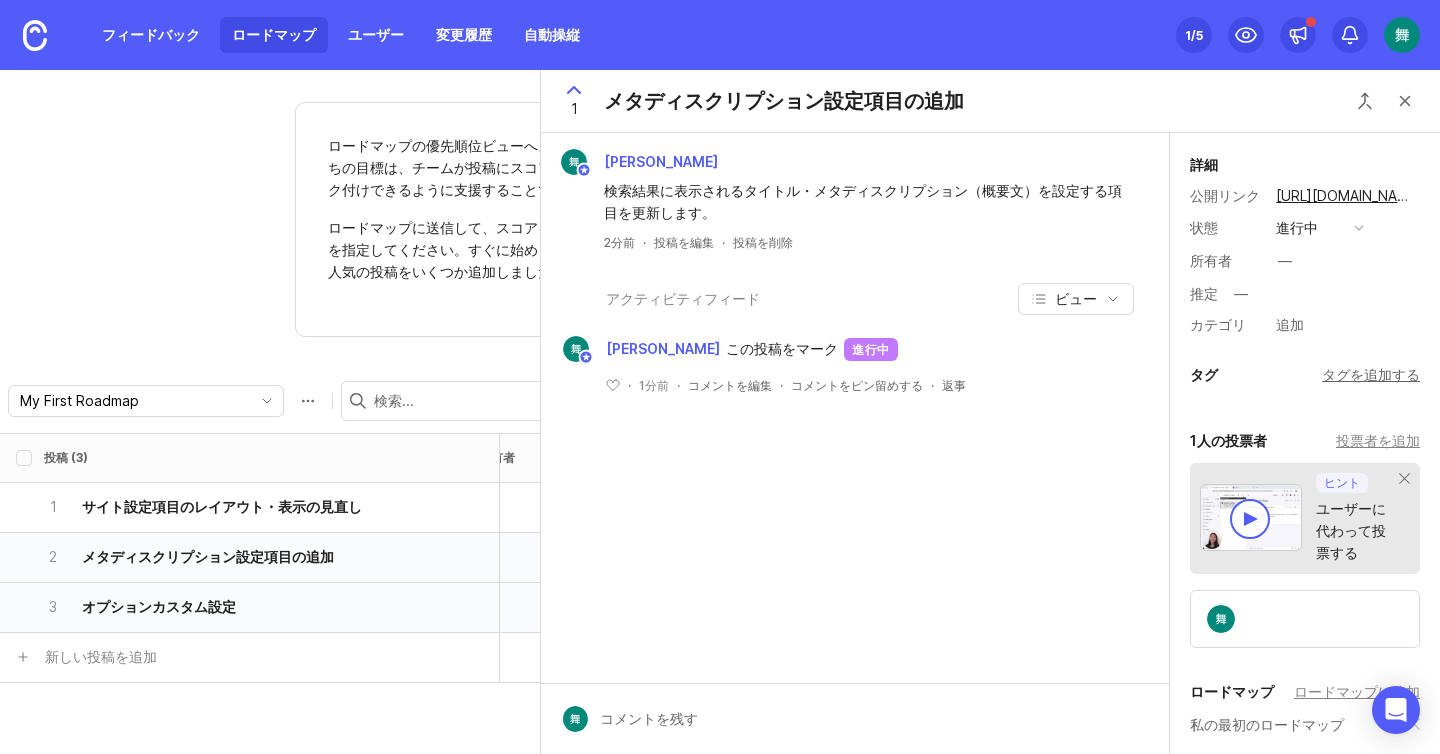 click on "タグを追加する" at bounding box center (1371, 374) 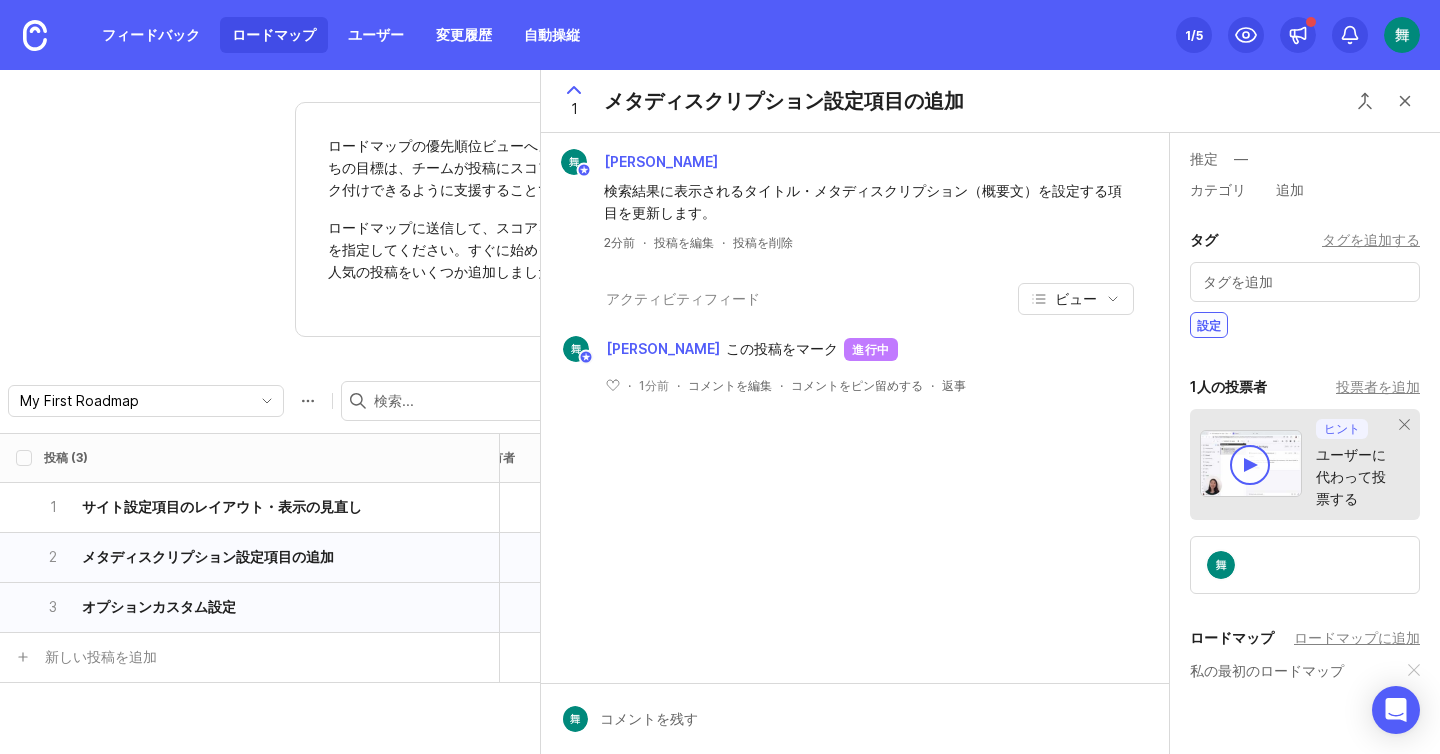 scroll, scrollTop: 275, scrollLeft: 0, axis: vertical 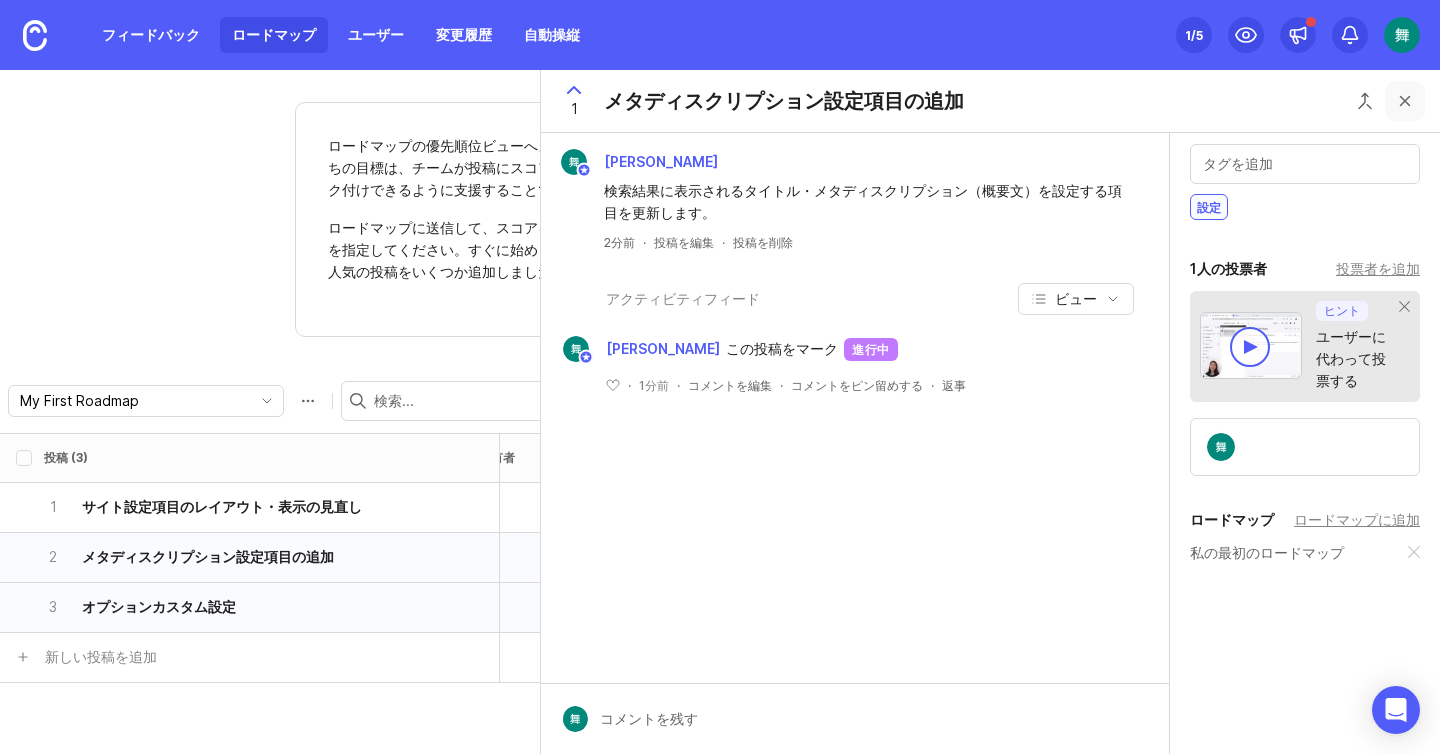 click at bounding box center (1405, 101) 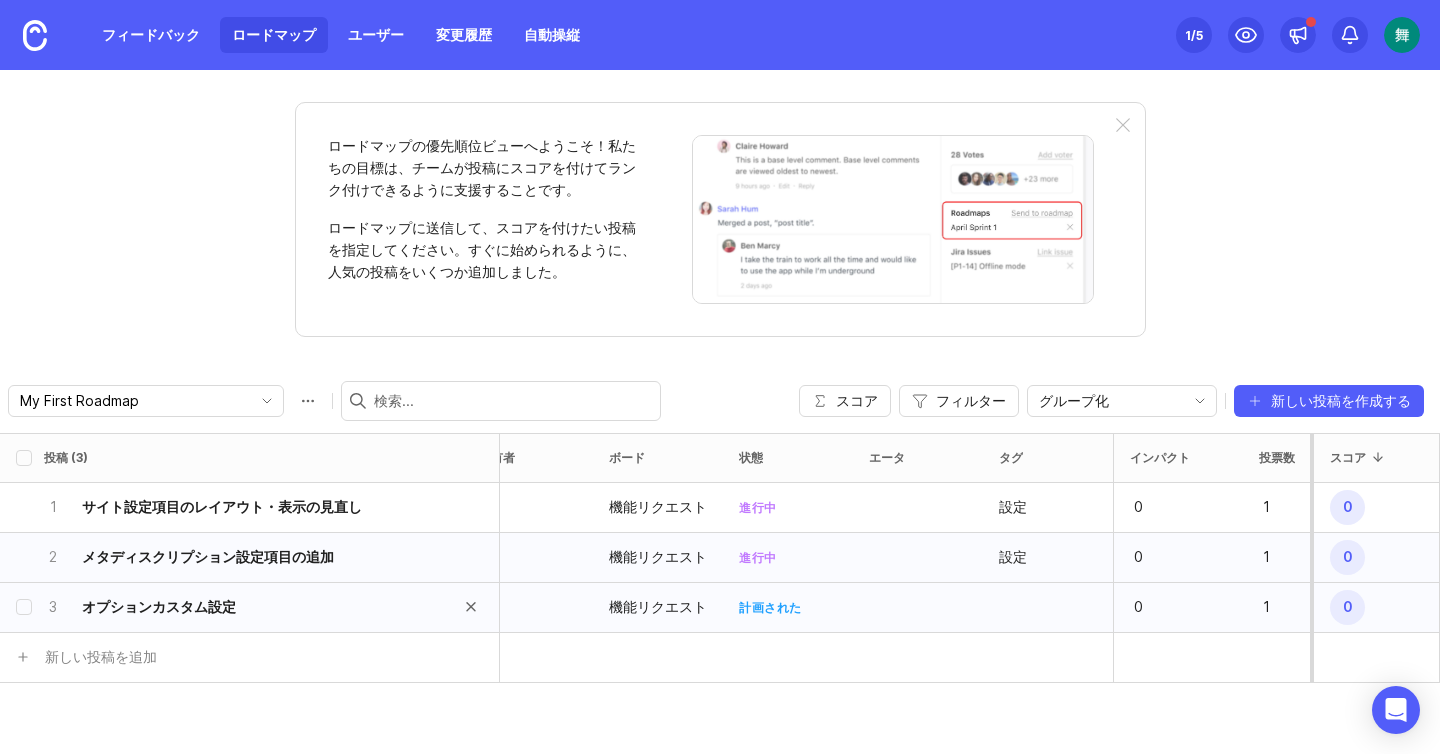 click on "オプションカスタム設定" at bounding box center (159, 606) 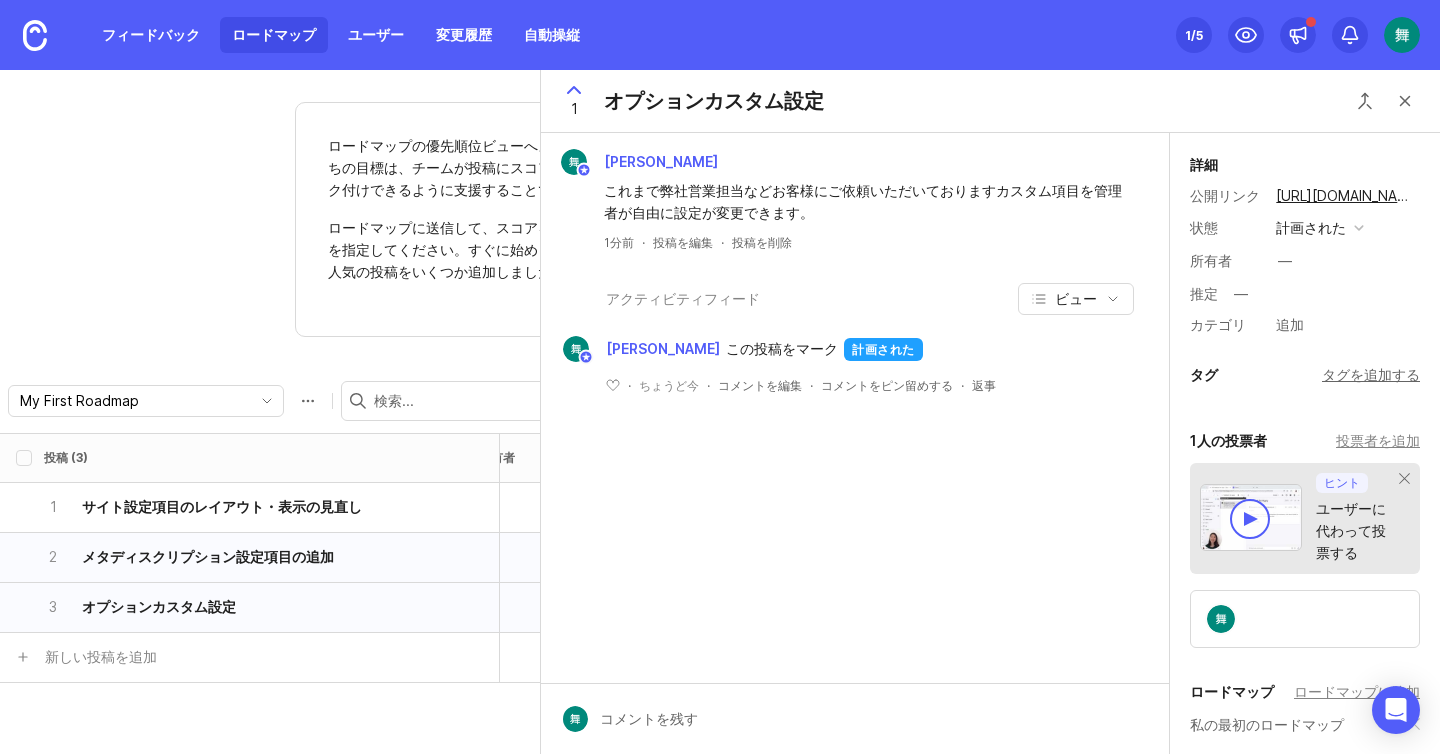 click on "タグを追加する" at bounding box center [1371, 374] 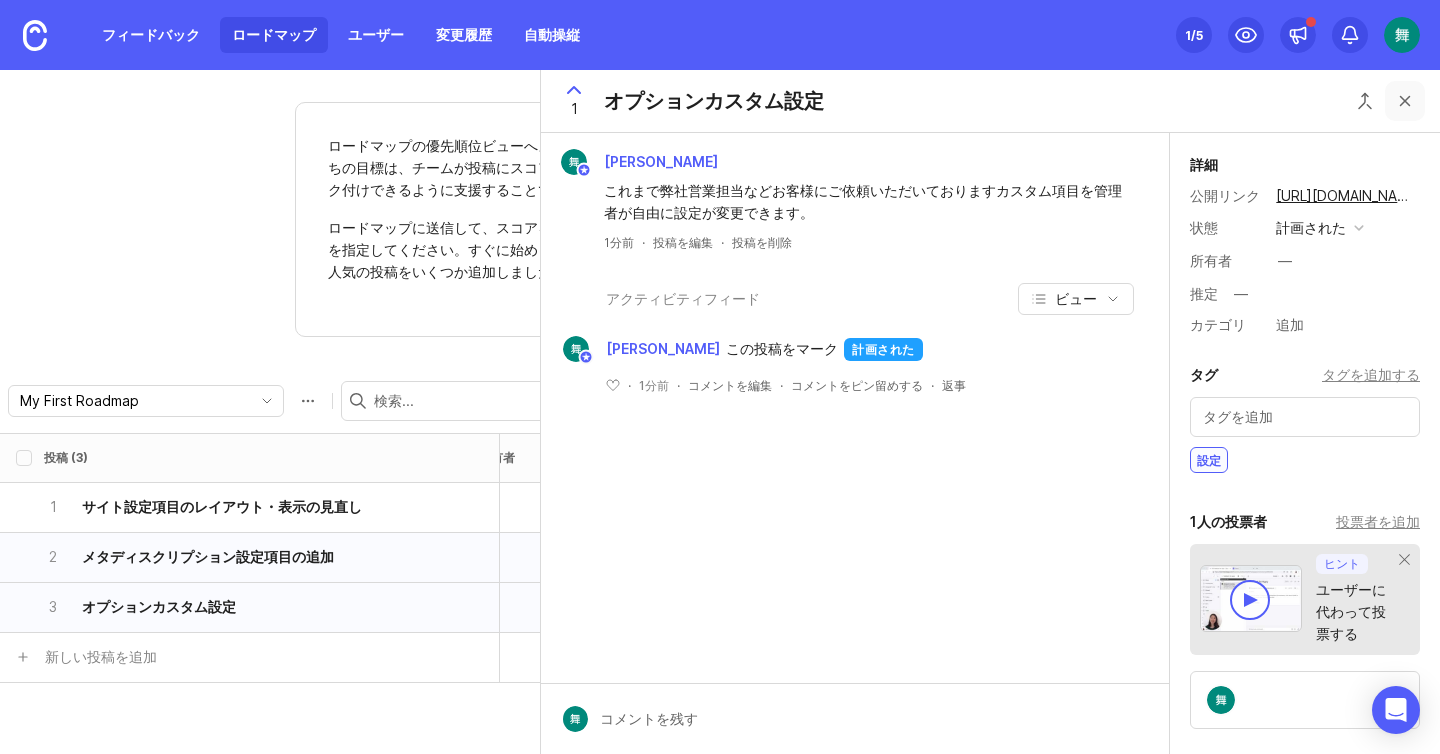 click at bounding box center (1405, 101) 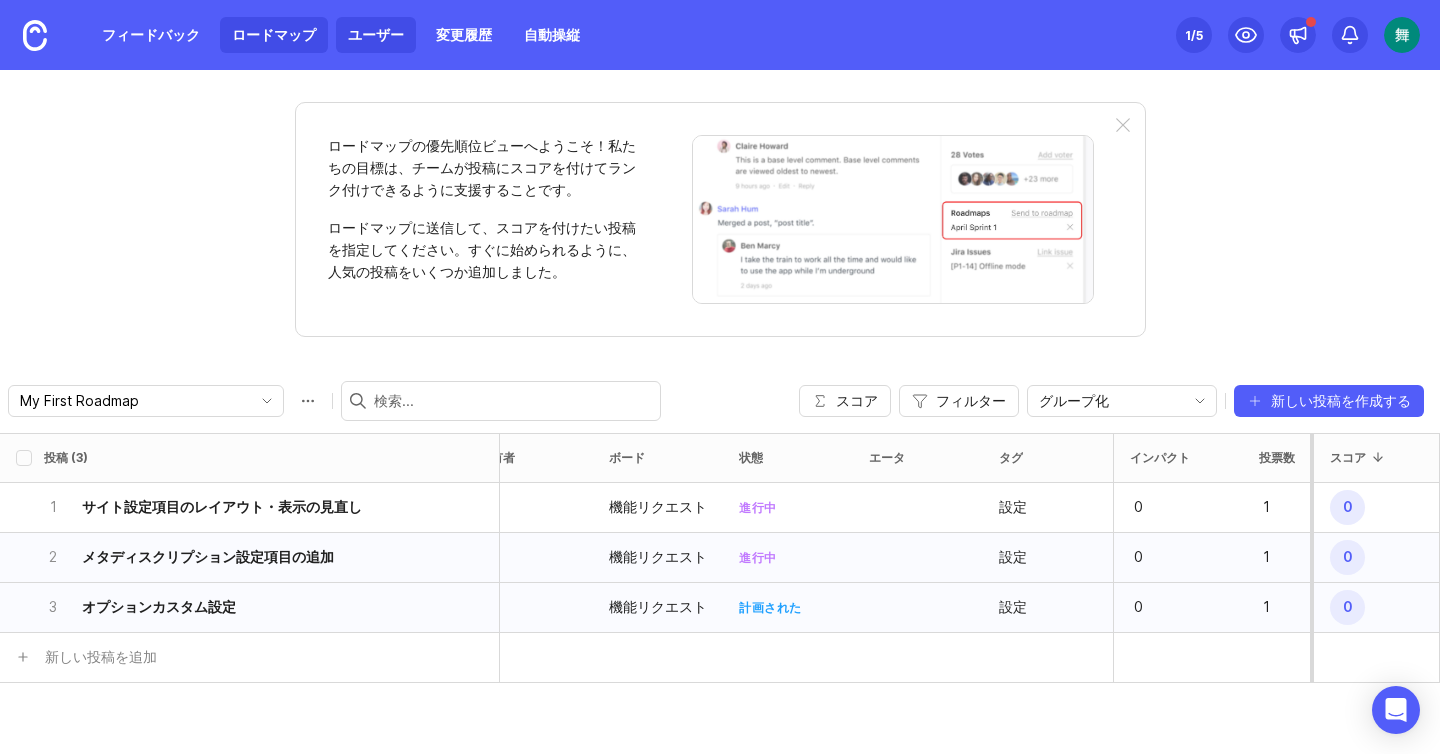 click on "ユーザー" at bounding box center (376, 34) 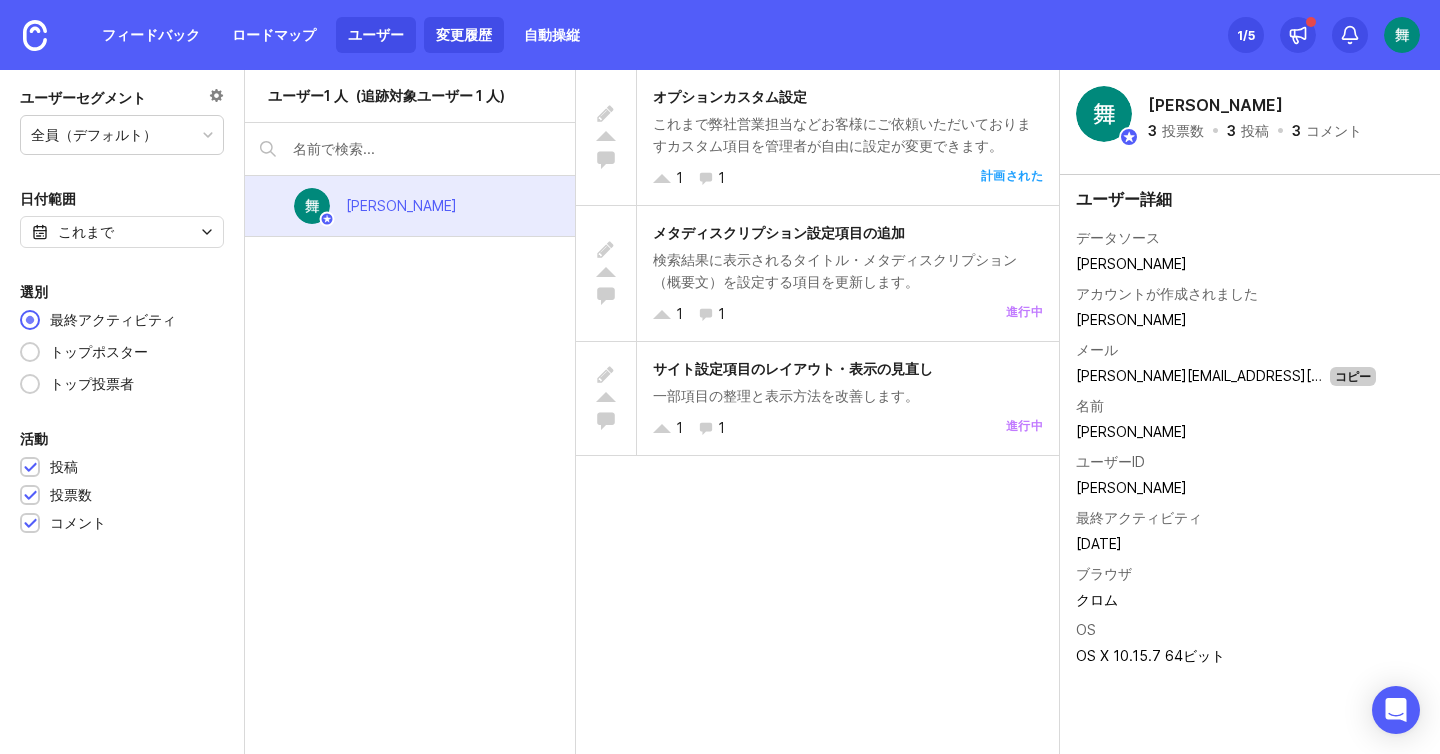 click on "変更履歴" at bounding box center (464, 34) 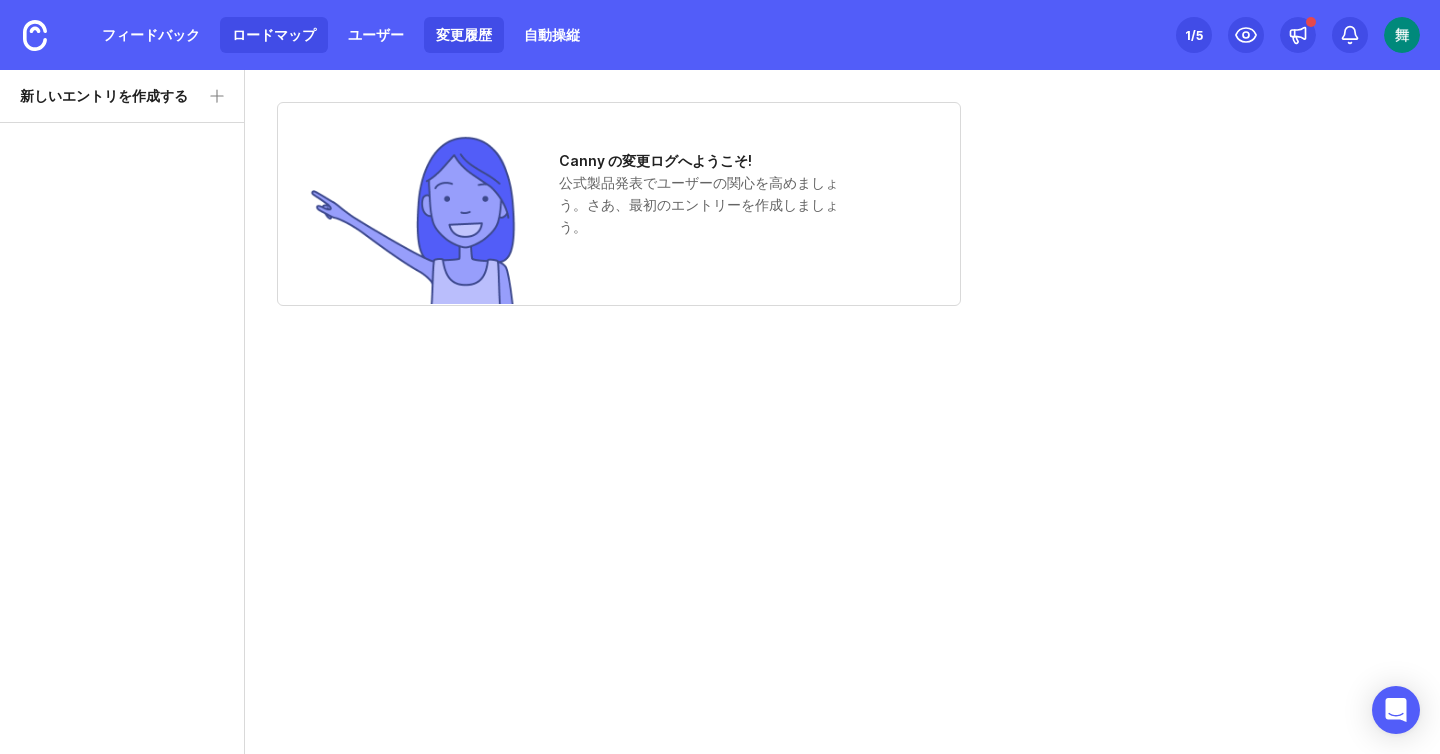 click on "ロードマップ" at bounding box center [274, 34] 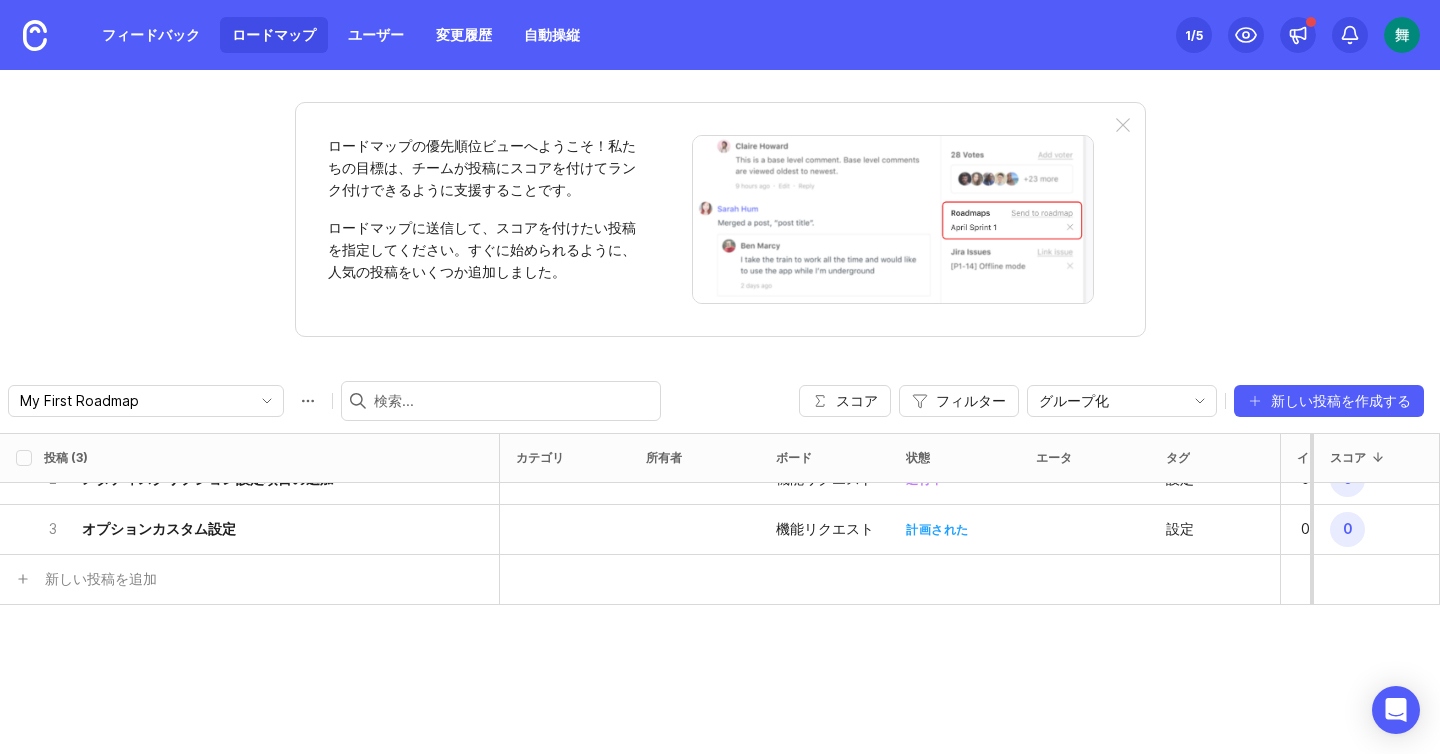 scroll, scrollTop: 0, scrollLeft: 0, axis: both 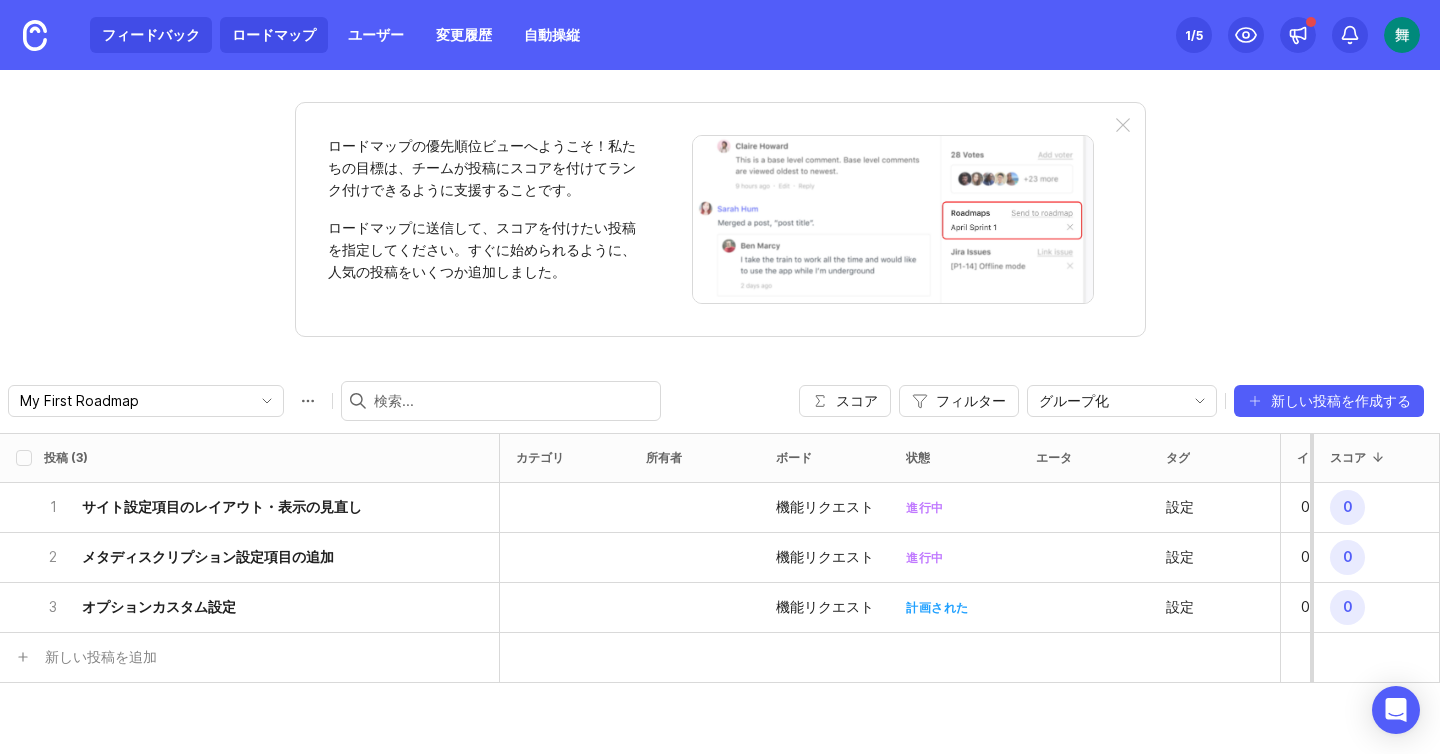 click on "フィードバック" at bounding box center (151, 34) 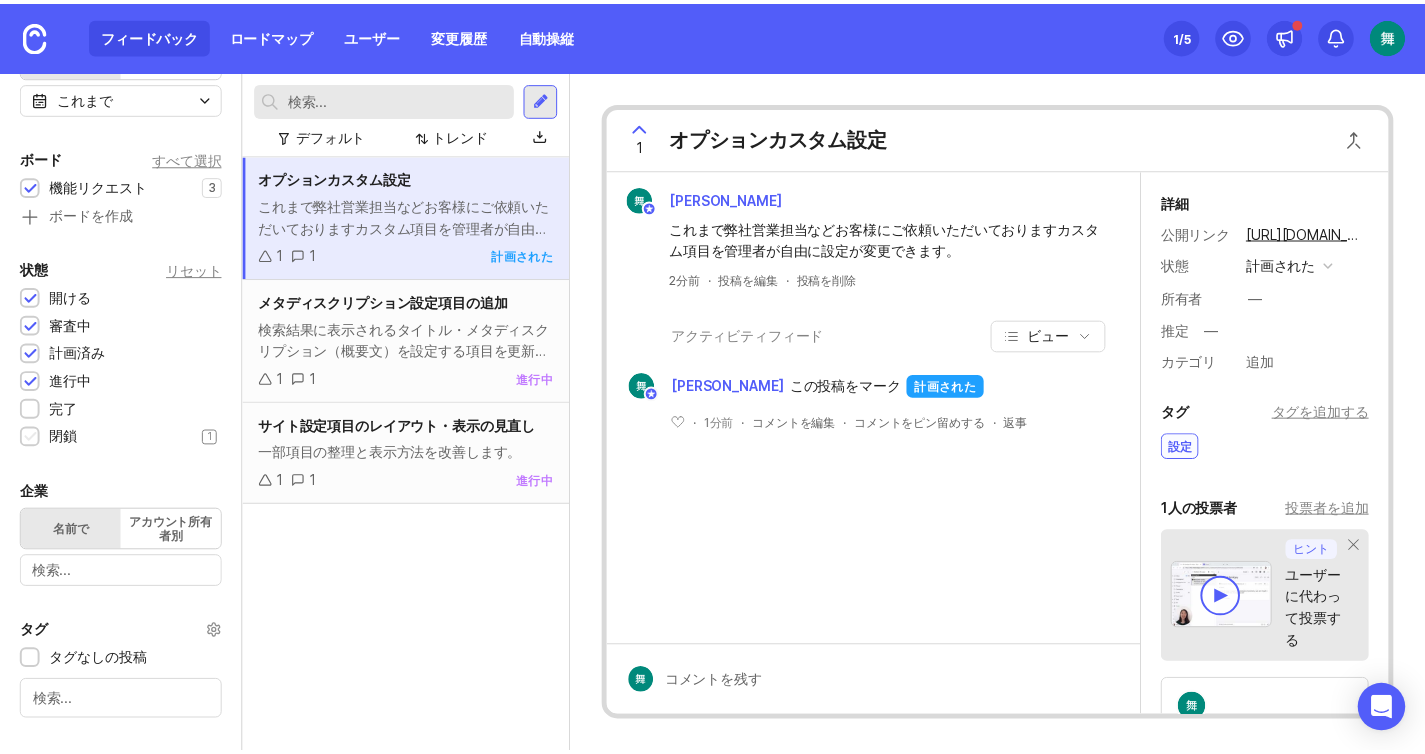 scroll, scrollTop: 0, scrollLeft: 0, axis: both 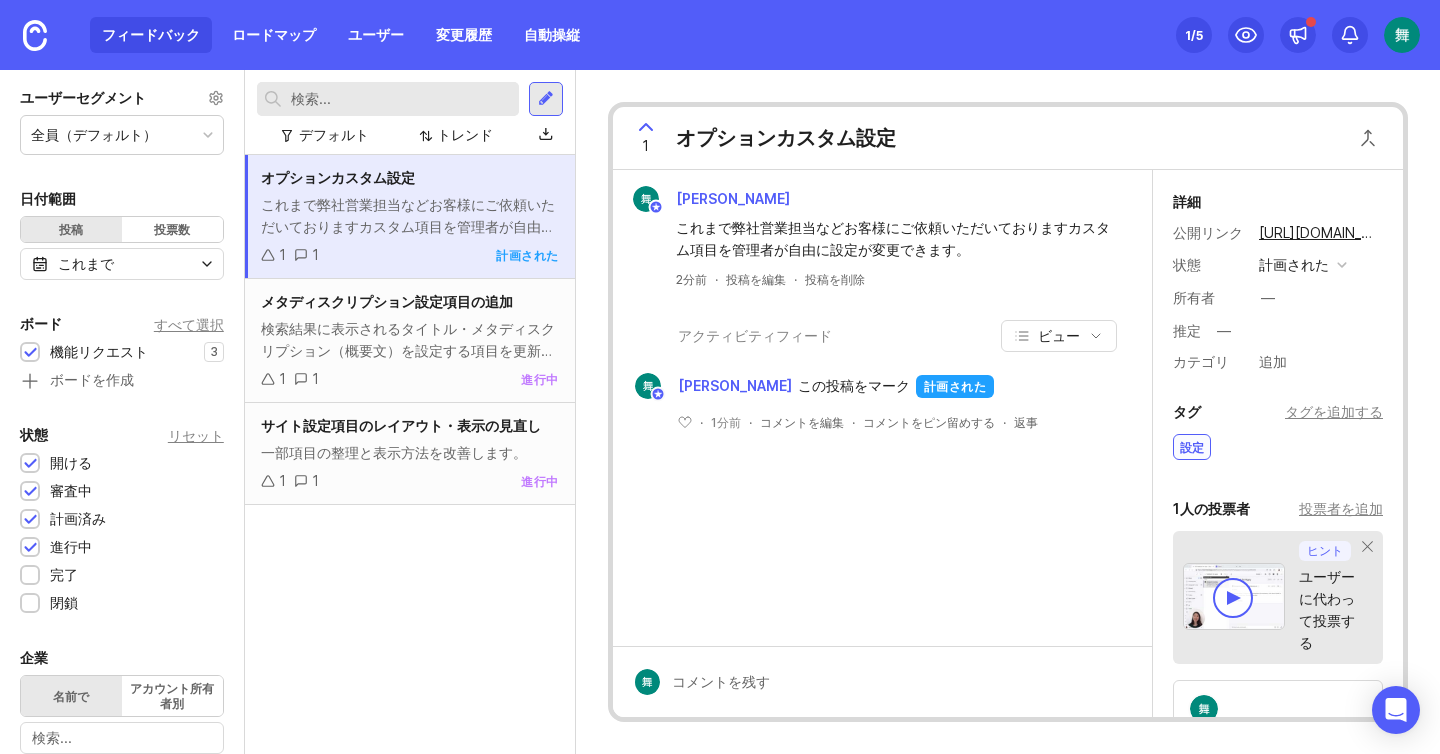 click on "全員（デフォルト）" at bounding box center (122, 135) 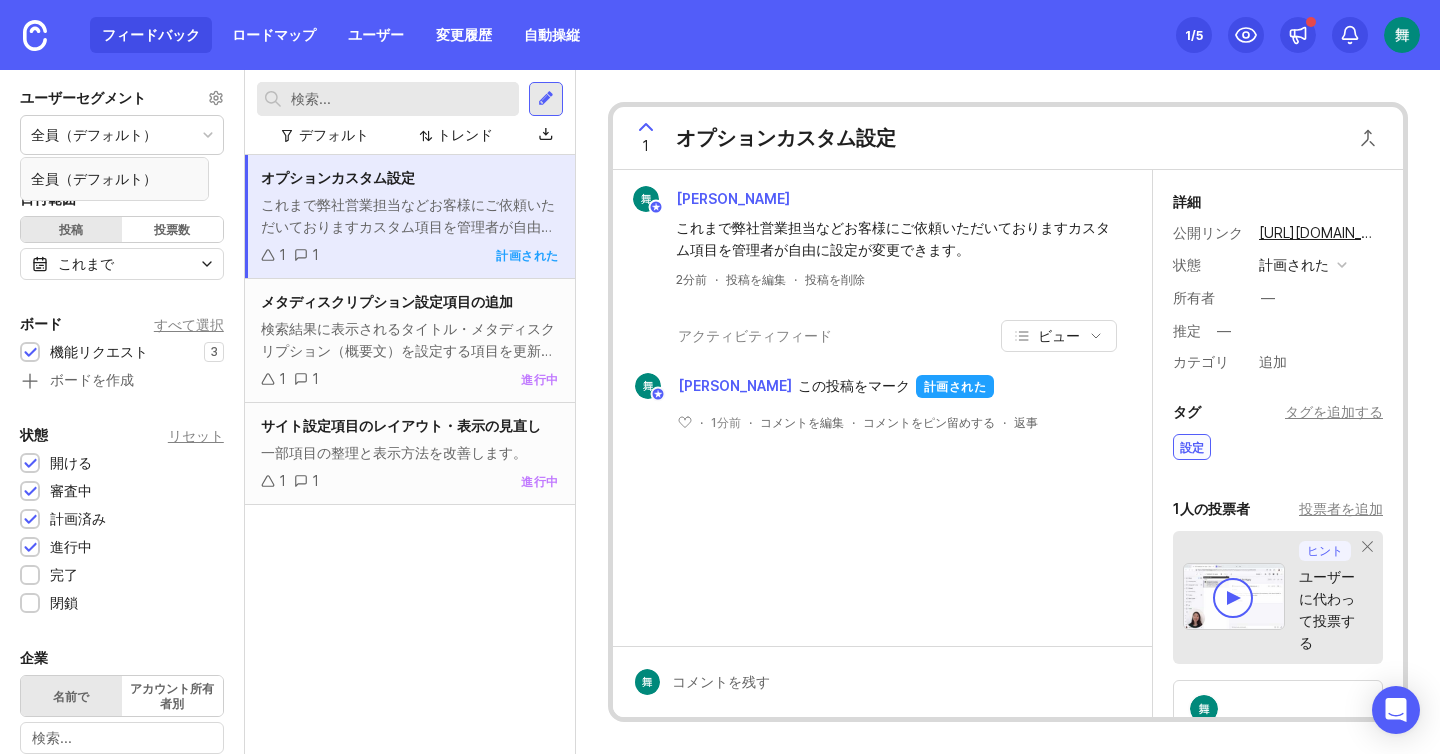click on "フィードバック ロードマップ ユーザー 変更履歴 自動操縦   Cannyを設定する 1/5 ​" at bounding box center [720, 35] 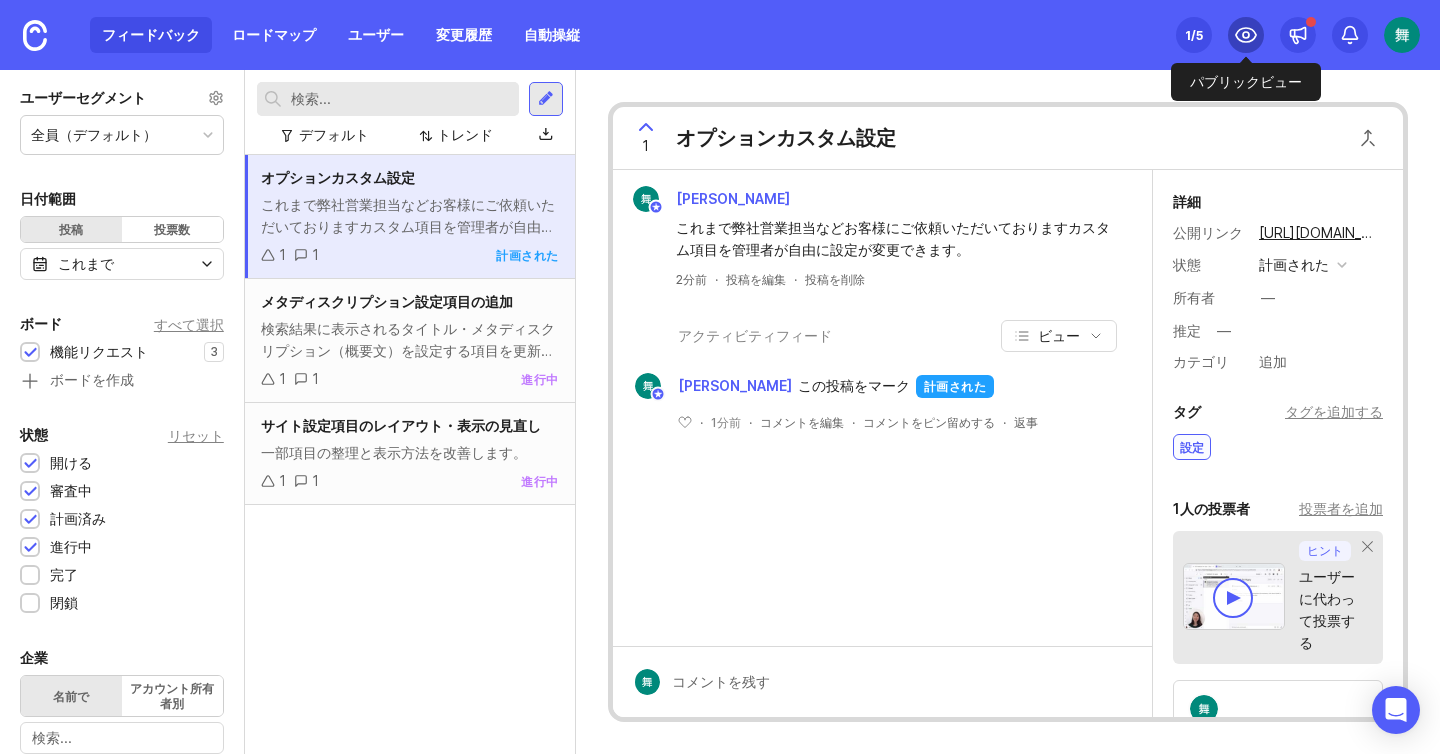 click 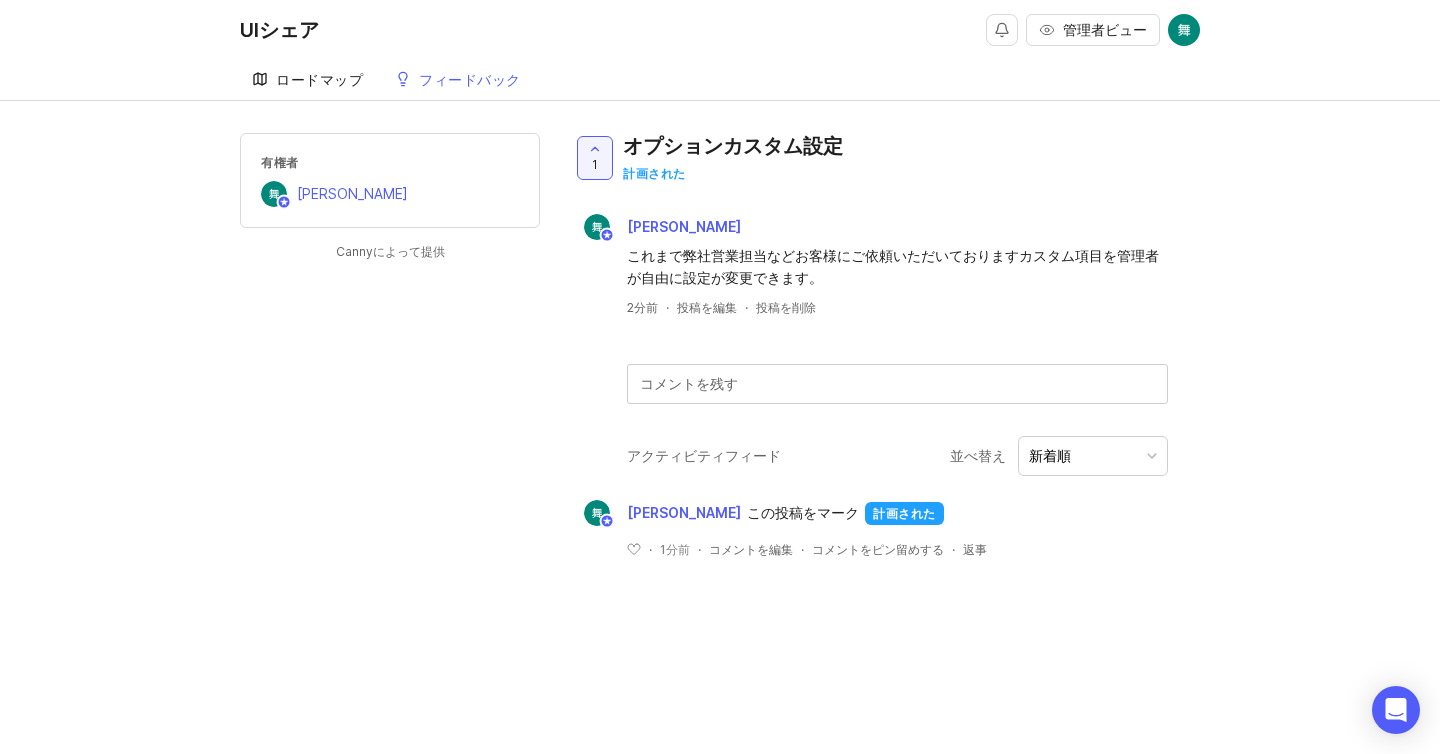 click on "ロードマップ" at bounding box center [319, 79] 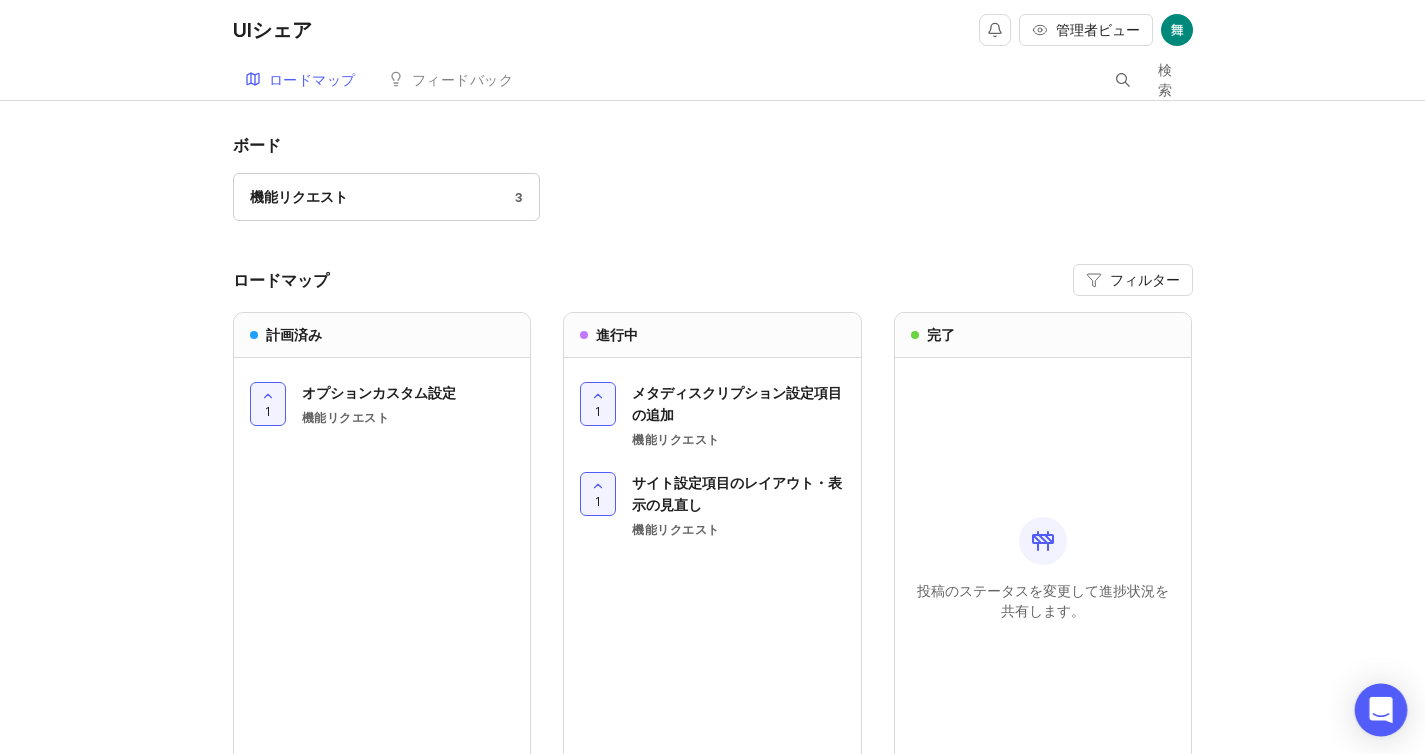 click 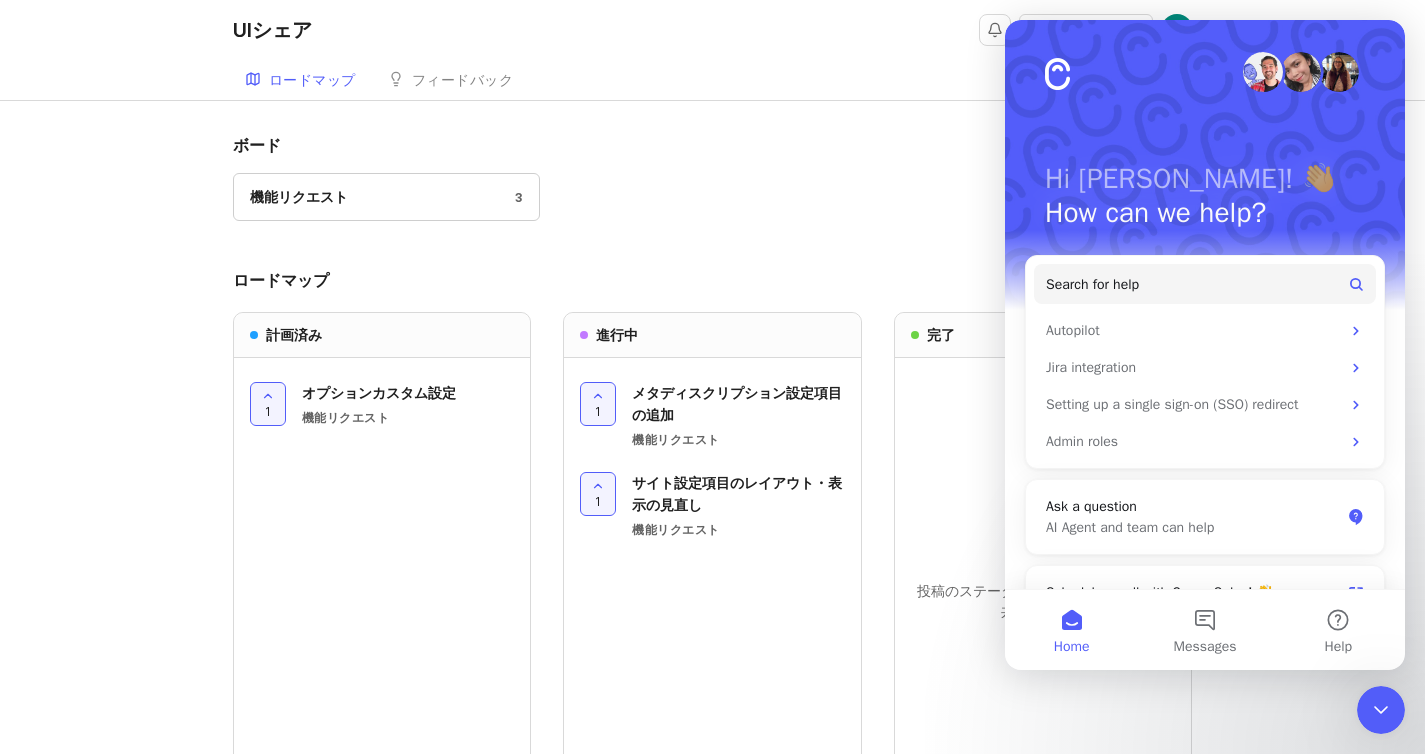 scroll, scrollTop: 0, scrollLeft: 0, axis: both 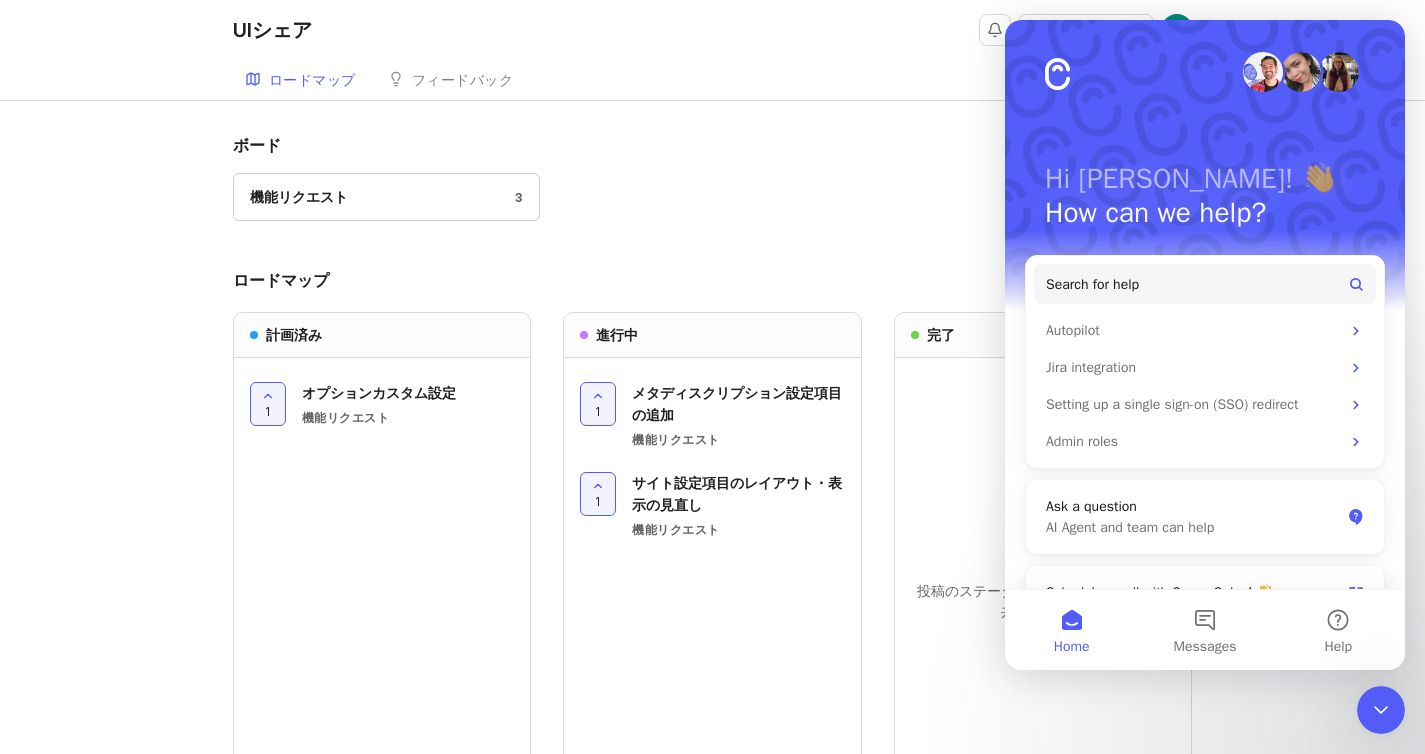 click on "ボード" at bounding box center (713, 145) 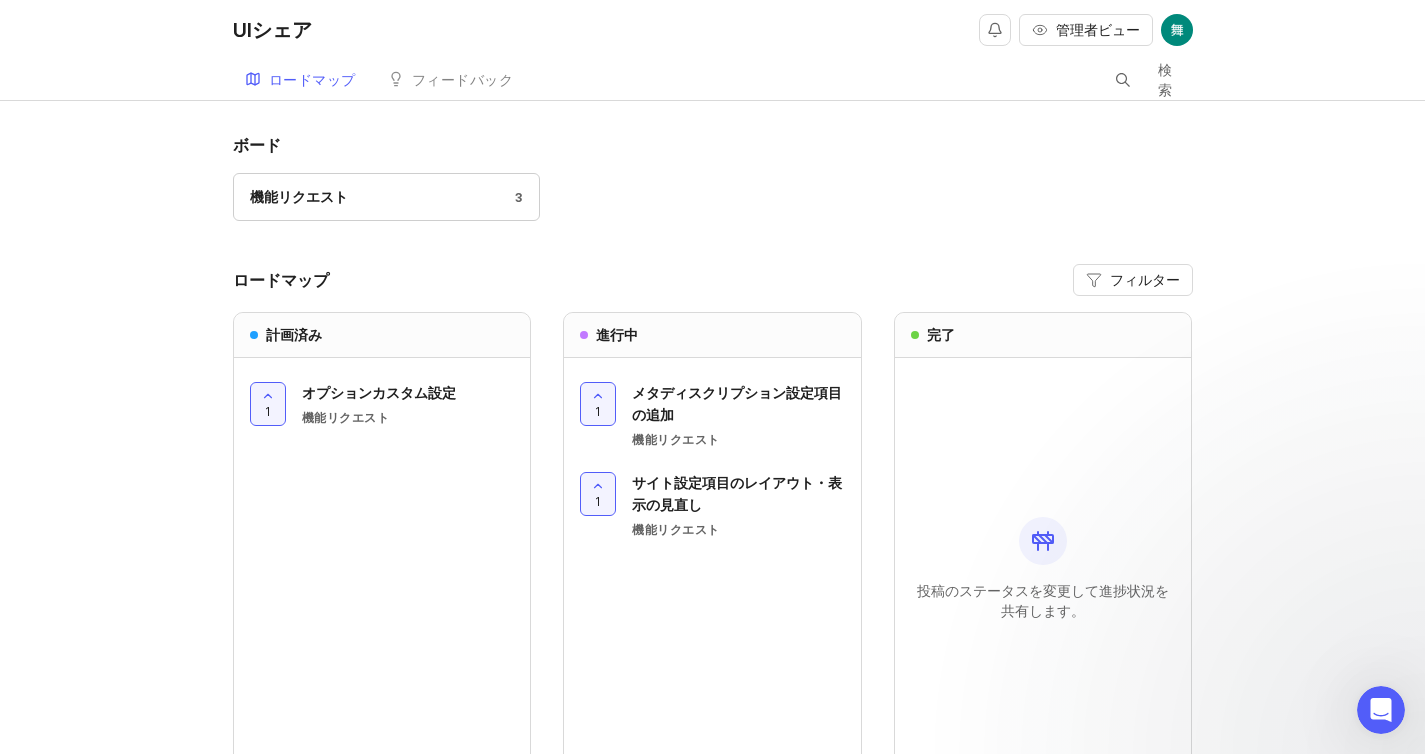 scroll, scrollTop: 0, scrollLeft: 0, axis: both 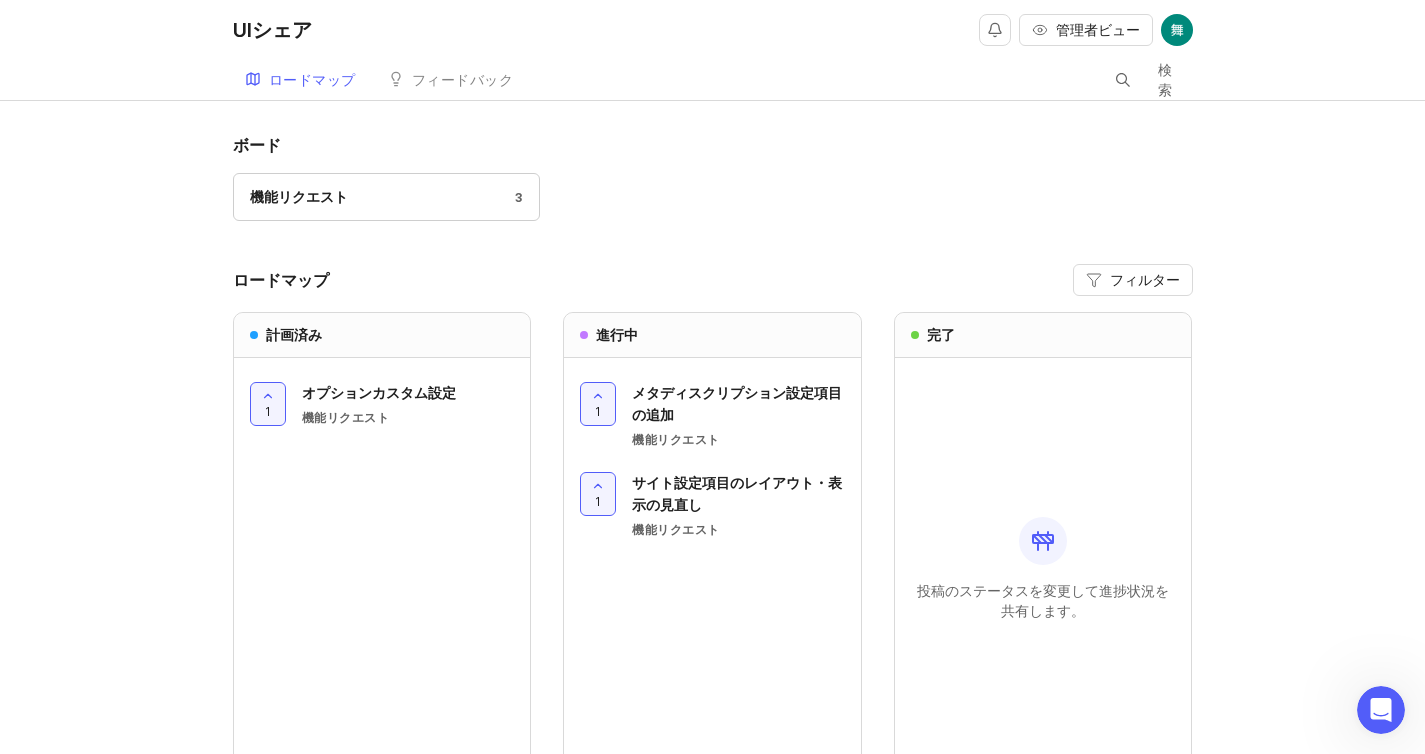 click on "ロードマップ フィードバック 機能リクエスト 検索" at bounding box center [713, 80] 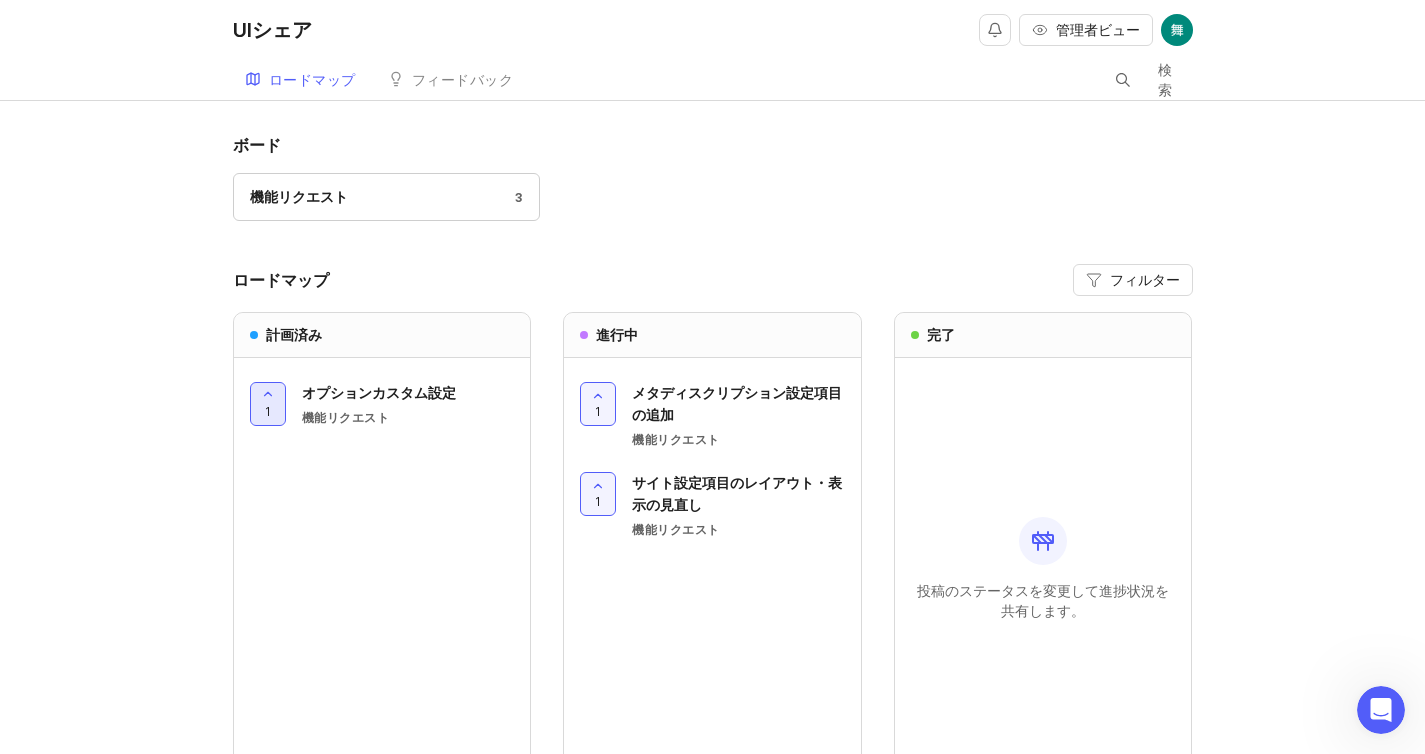 click 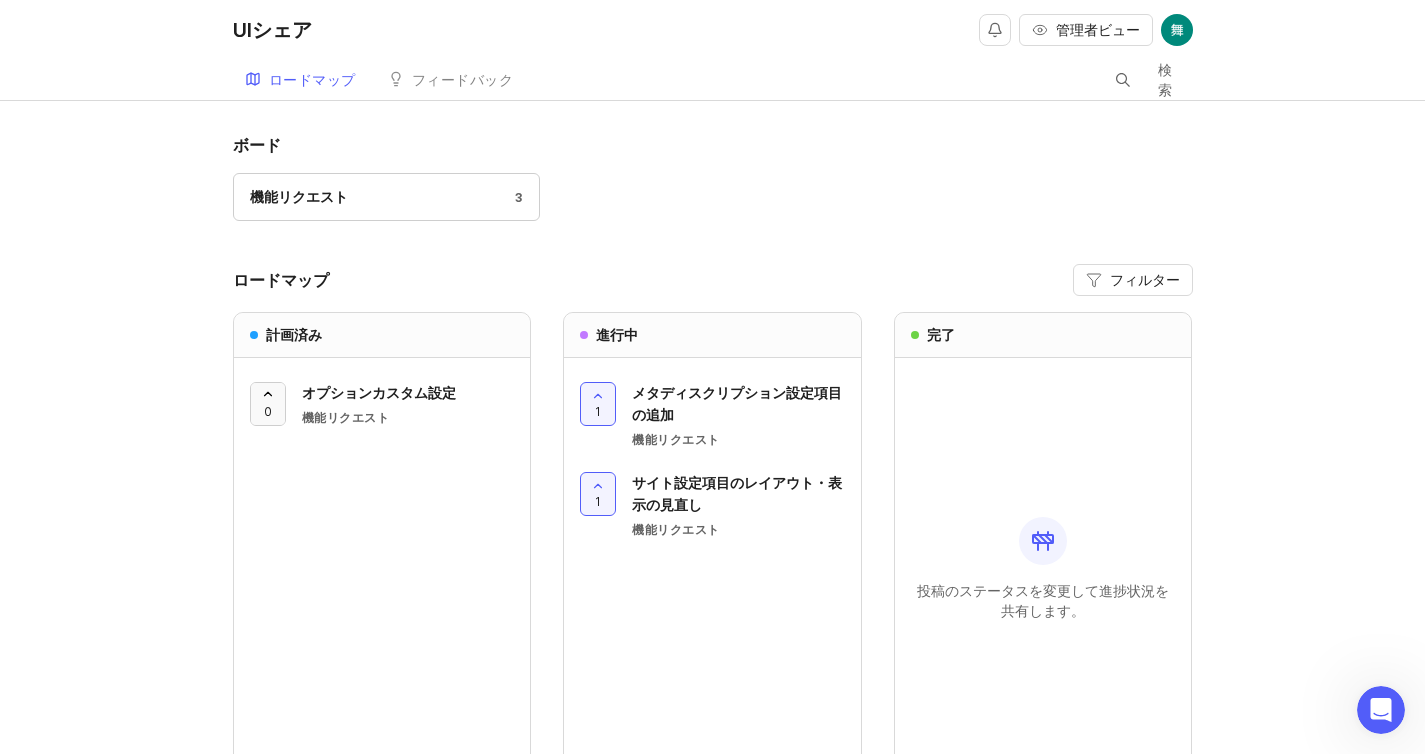 click 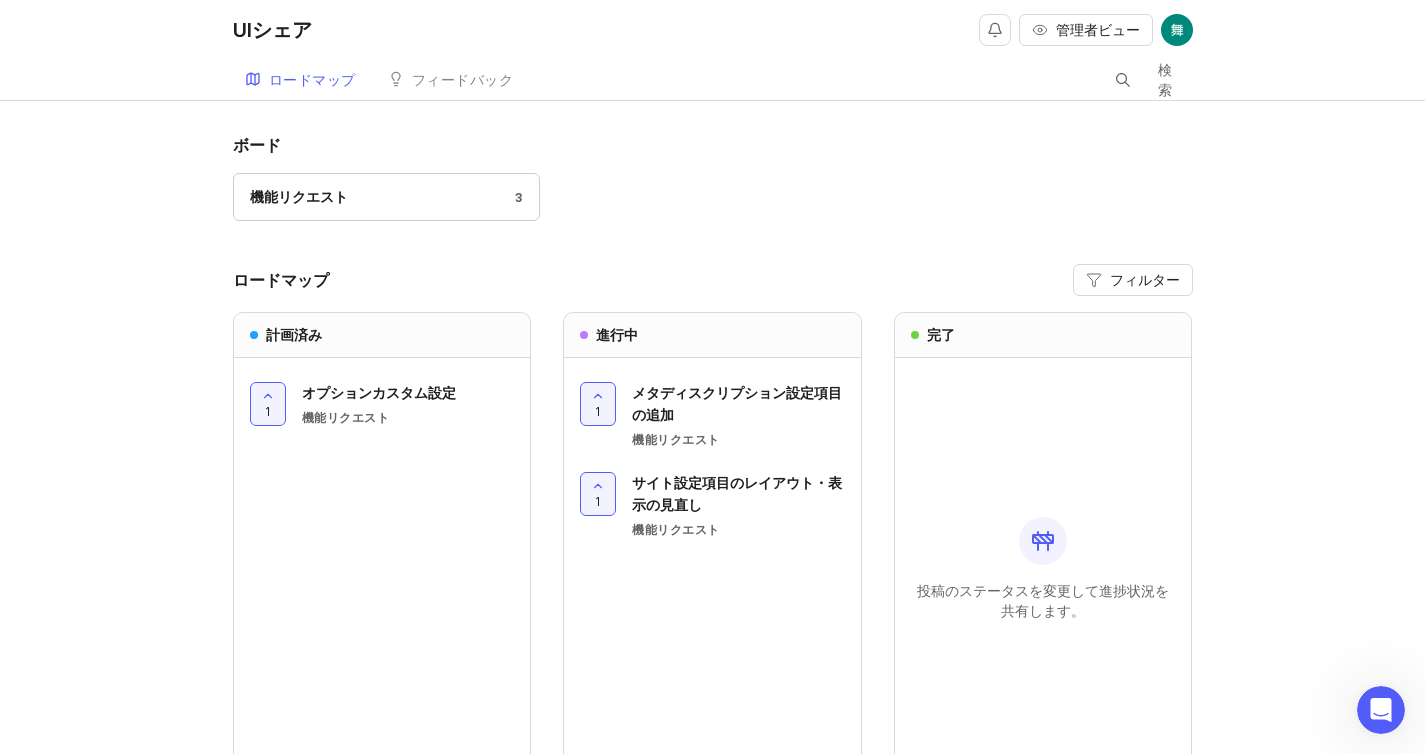 click on "UIシェア 管理者ビュー ロードマップ フィードバック 機能リクエスト 検索 ボード 機能リクエスト 3 ロードマップ フィルター 計画済み 1 オプションカスタム設定 機能リクエスト 進行中 1 メタディスクリプション設定項目の追加 機能リクエスト 1 サイト設定項目のレイアウト・表示の見直し 機能リクエスト 完了 投稿のステータスを変更して進捗状況を共有します。 Cannyによって提供" at bounding box center (712, 444) 